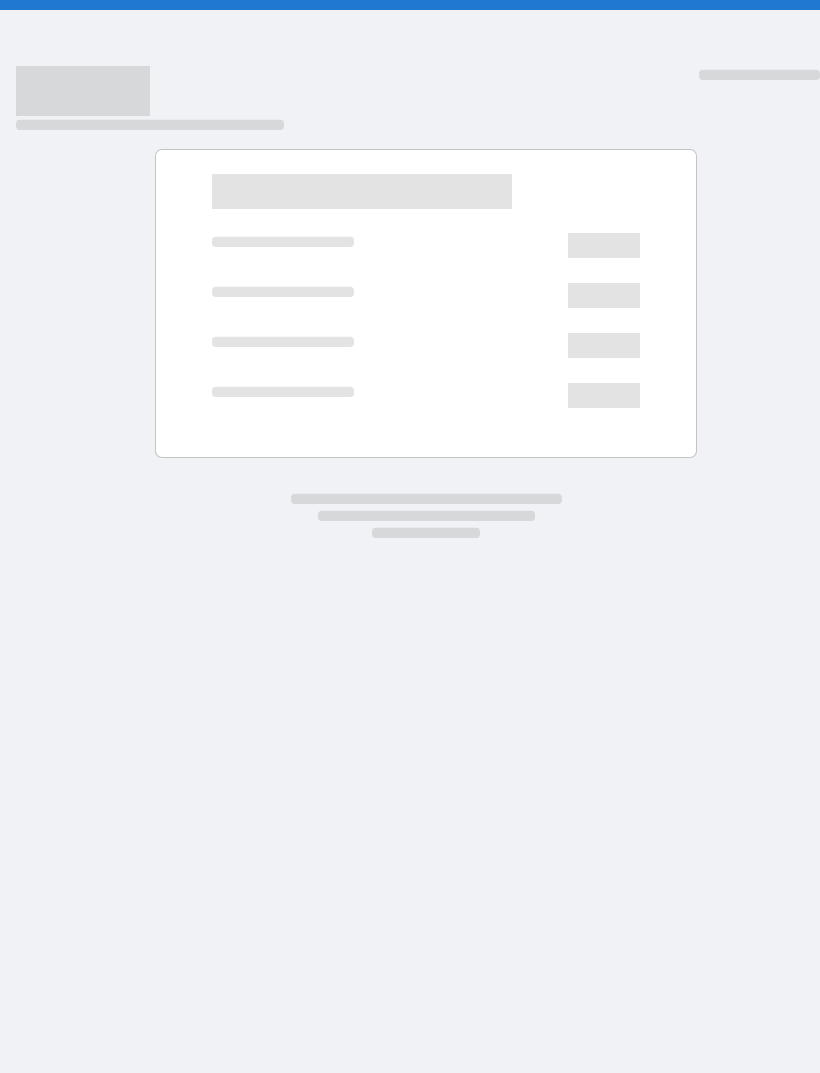scroll, scrollTop: 0, scrollLeft: 0, axis: both 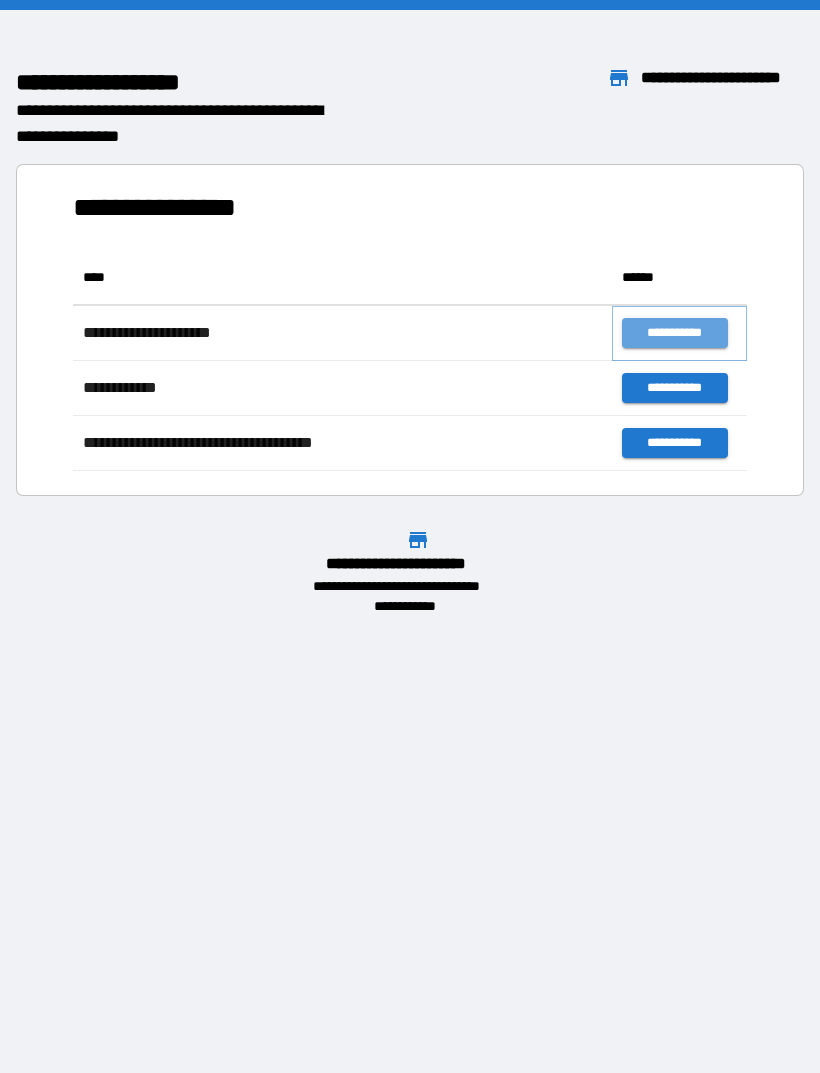 click on "**********" at bounding box center (674, 333) 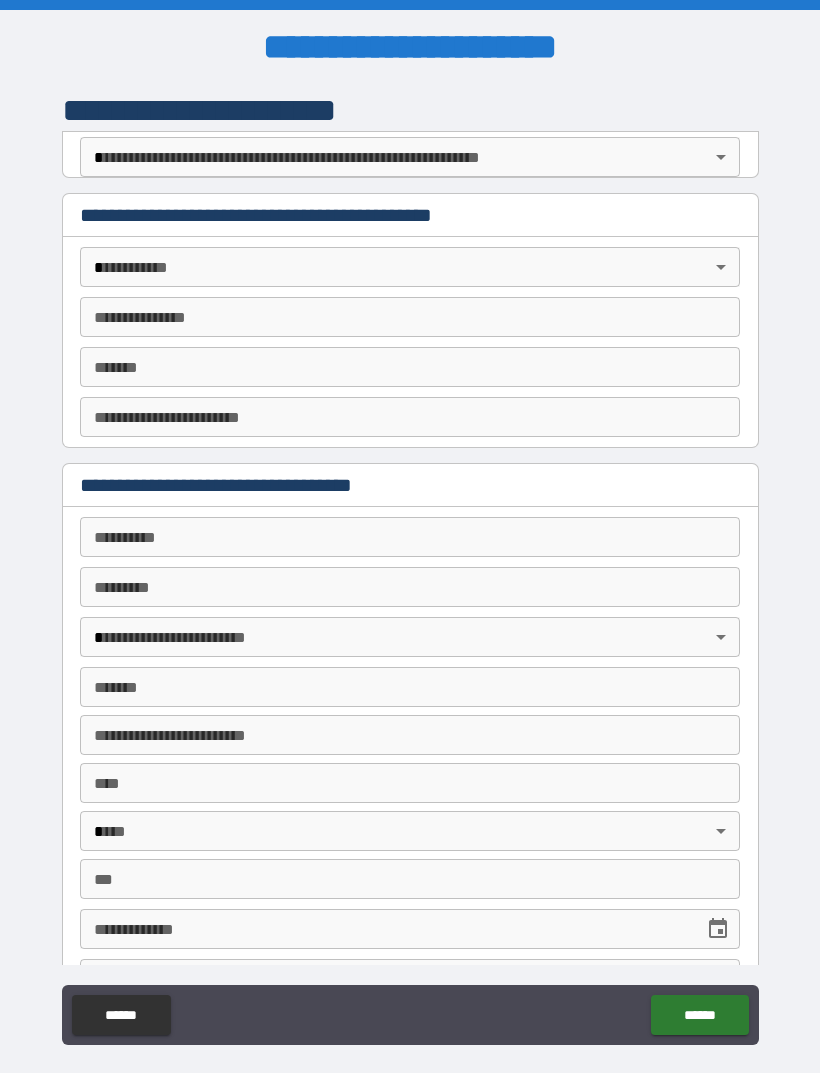 click on "**********" at bounding box center [410, 568] 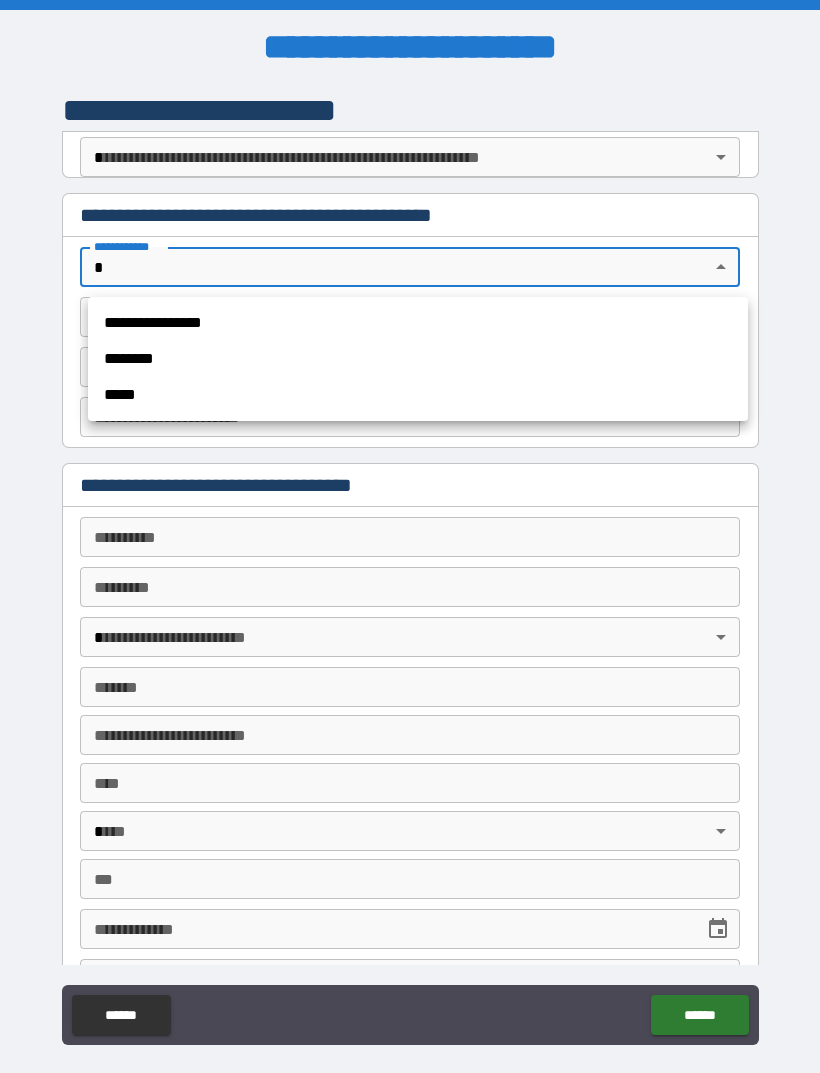 click on "********" at bounding box center (418, 359) 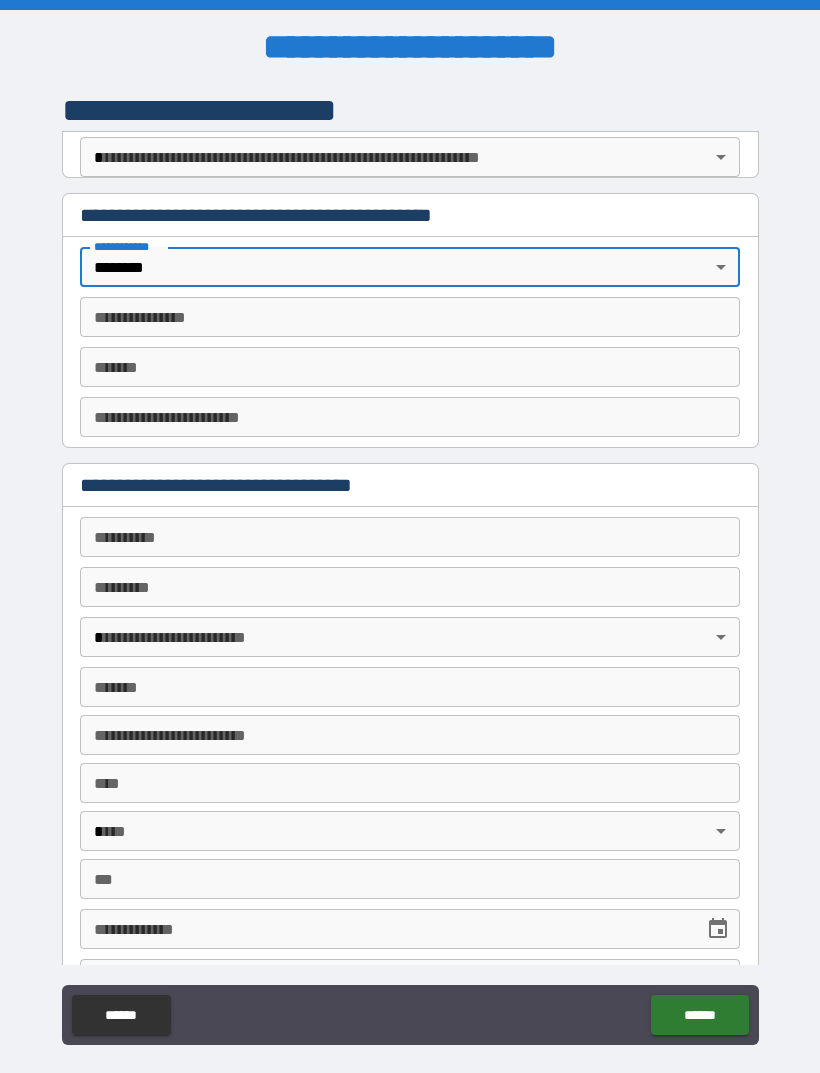 click on "**********" at bounding box center [410, 317] 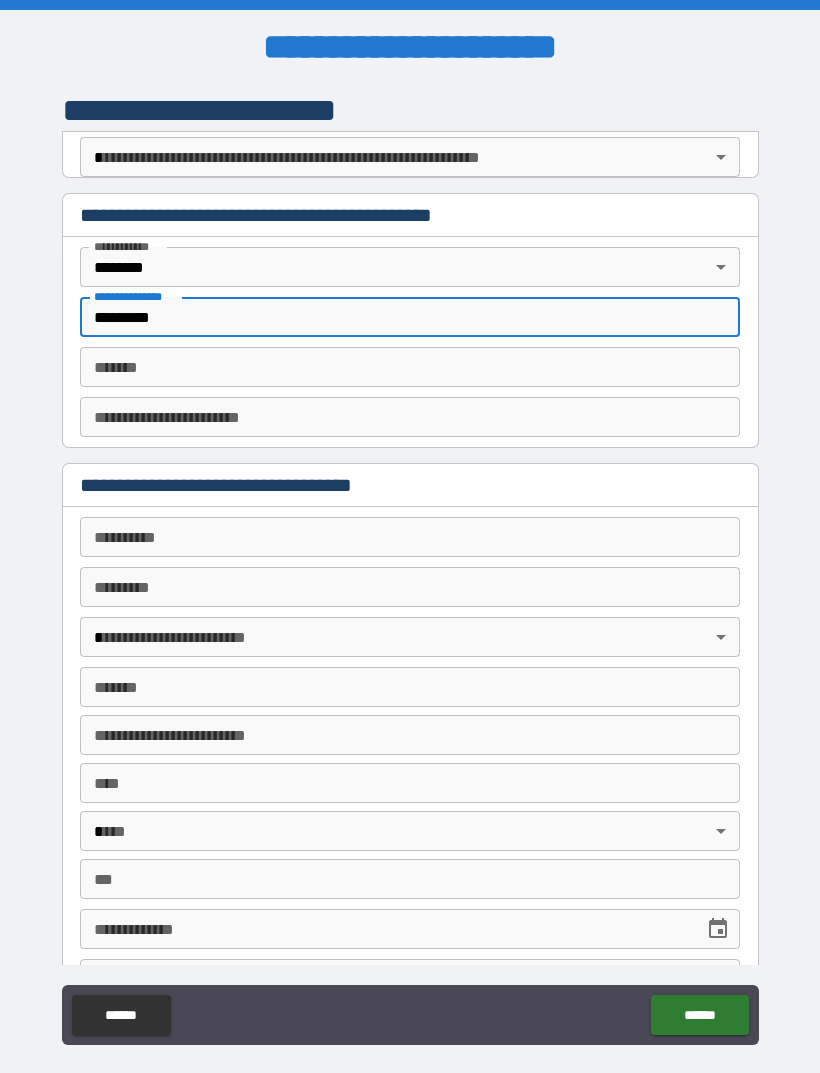 type on "*********" 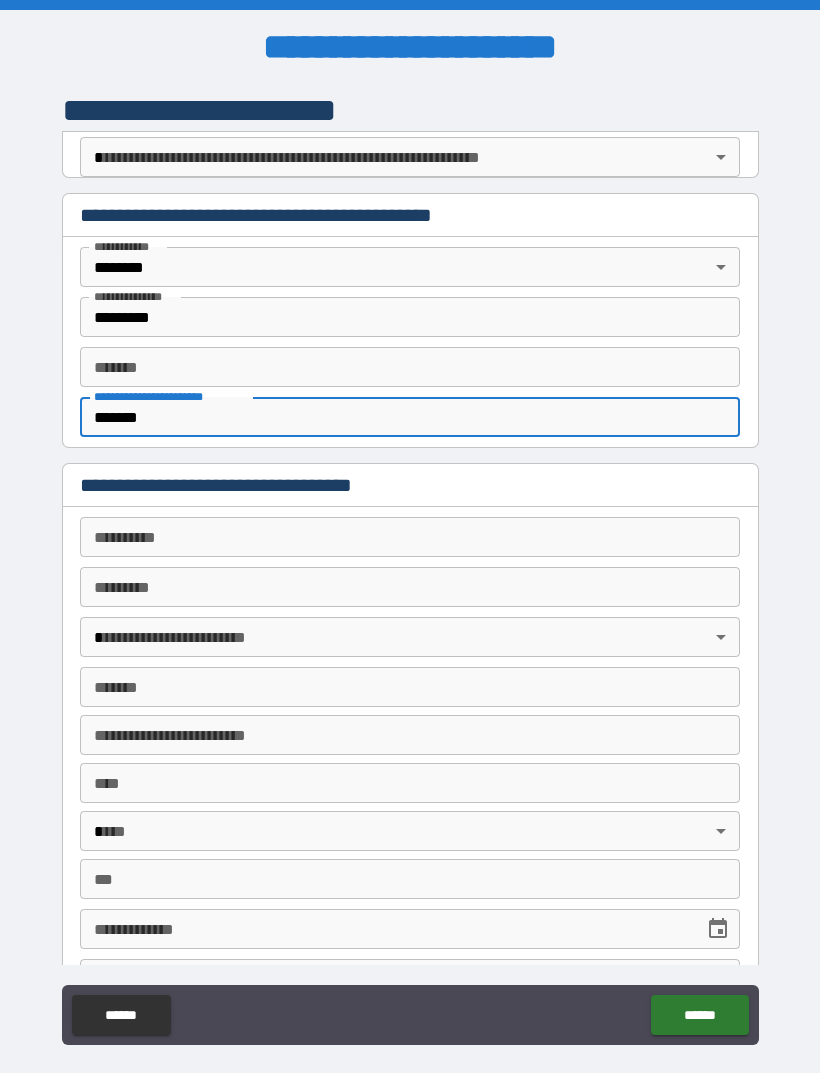 type on "*******" 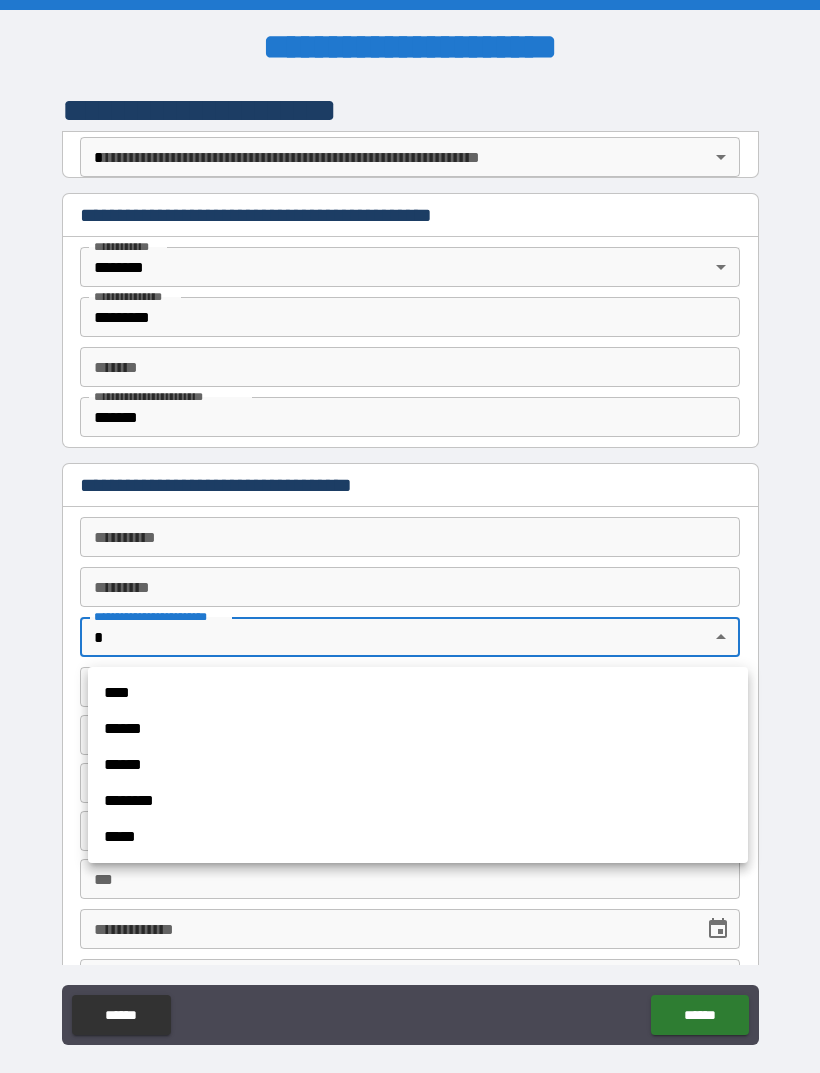 click on "******" at bounding box center [418, 729] 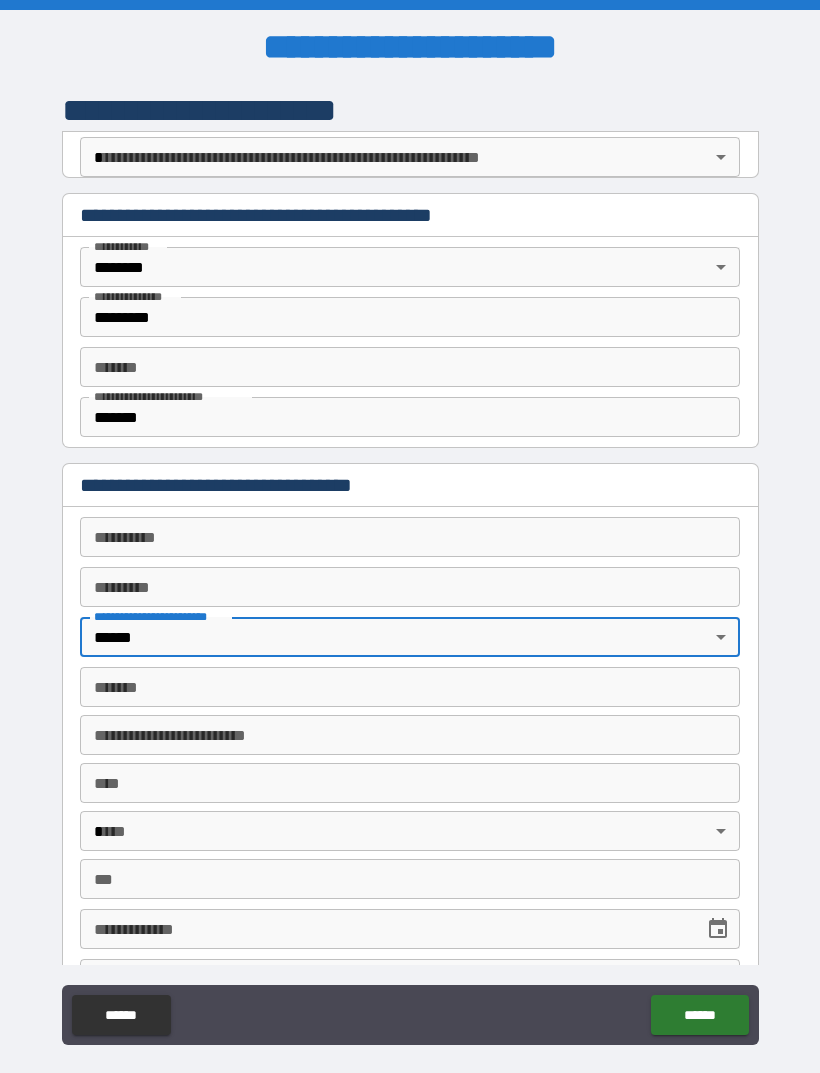 type on "*" 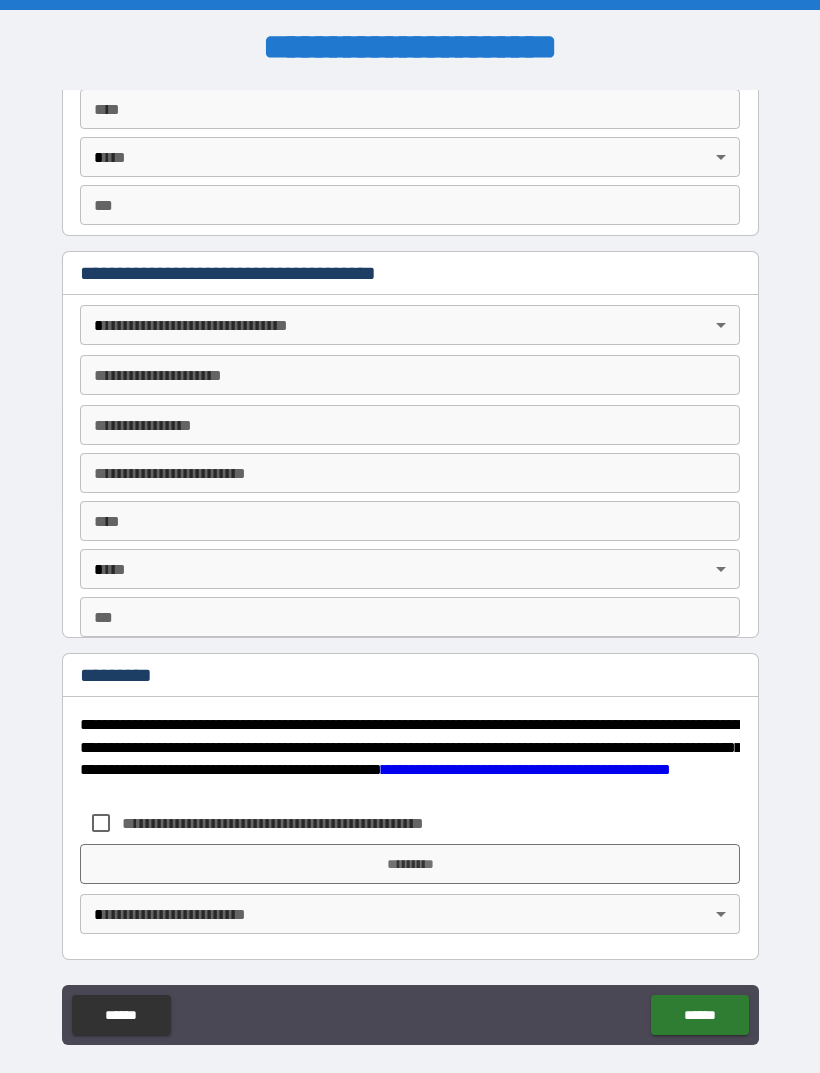 scroll, scrollTop: 2108, scrollLeft: 0, axis: vertical 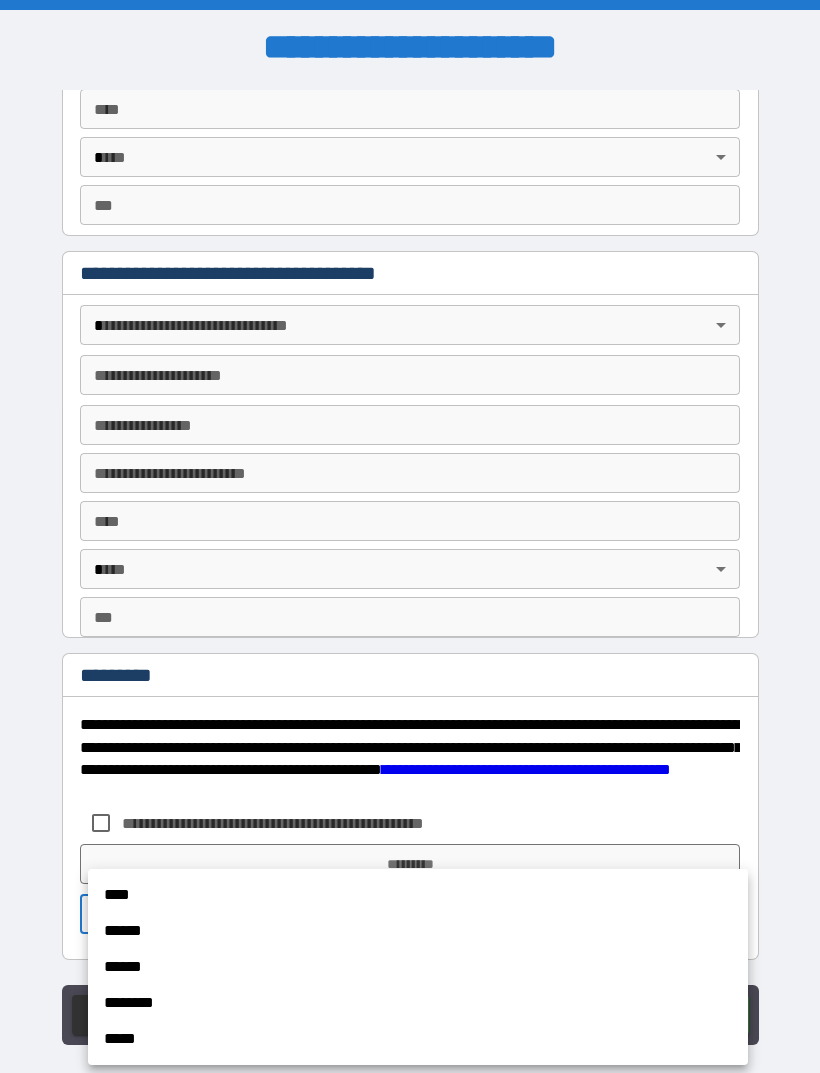 click on "******" at bounding box center (418, 931) 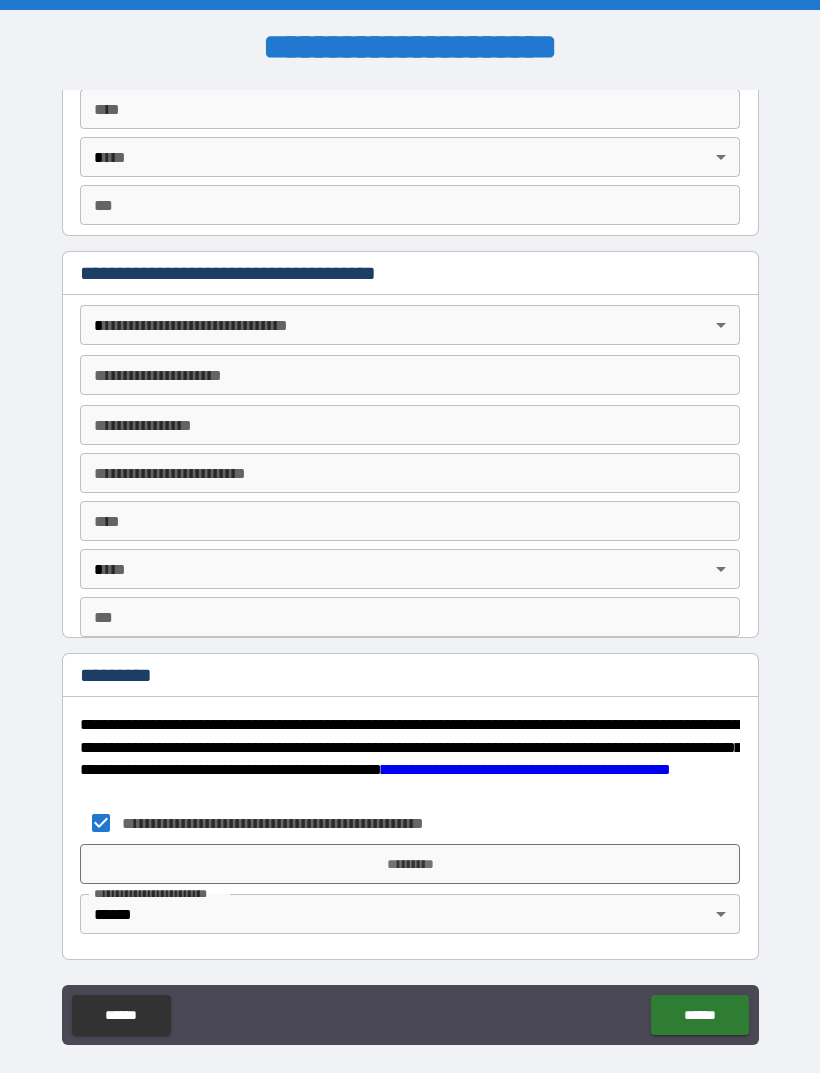click on "*********" at bounding box center (410, 864) 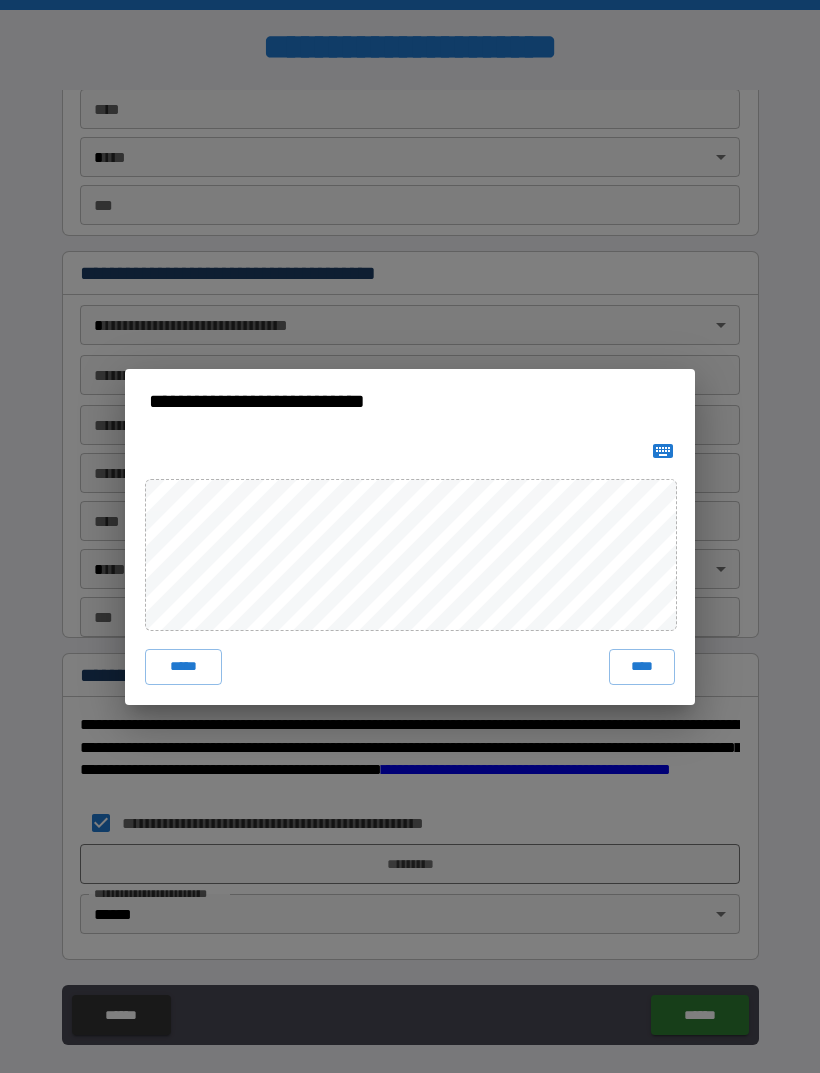 click on "****" at bounding box center [642, 667] 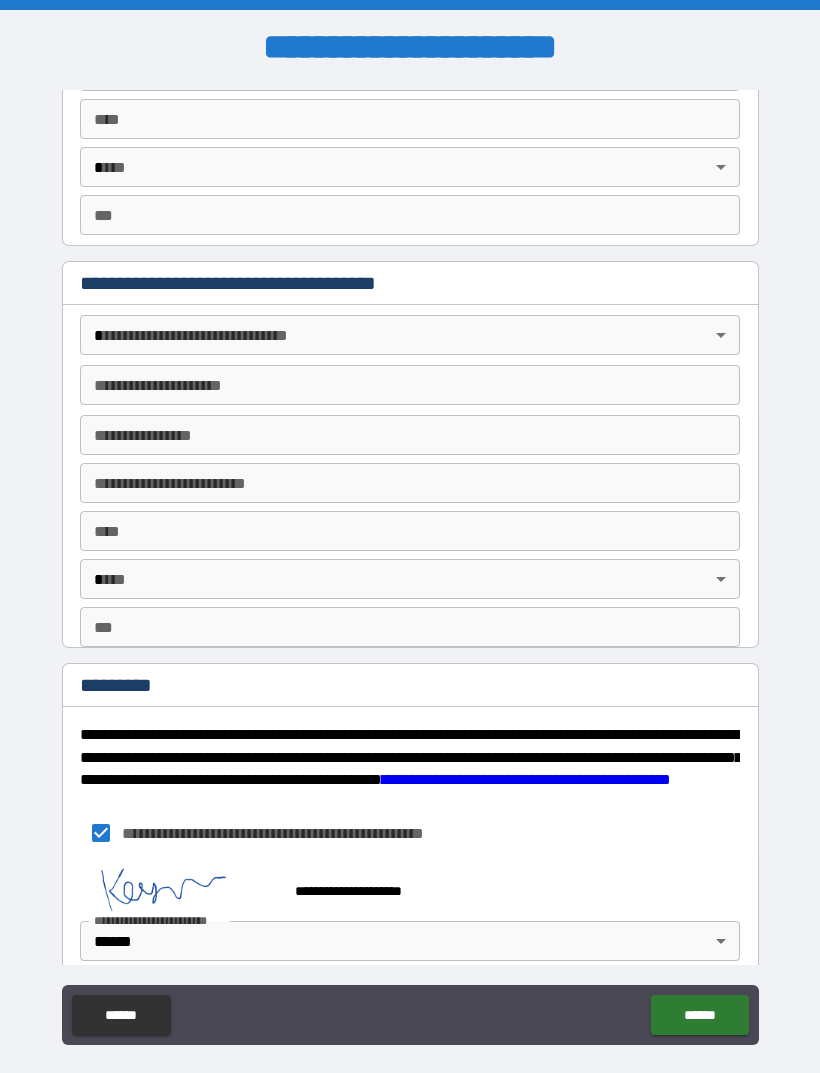 click on "******" at bounding box center (699, 1015) 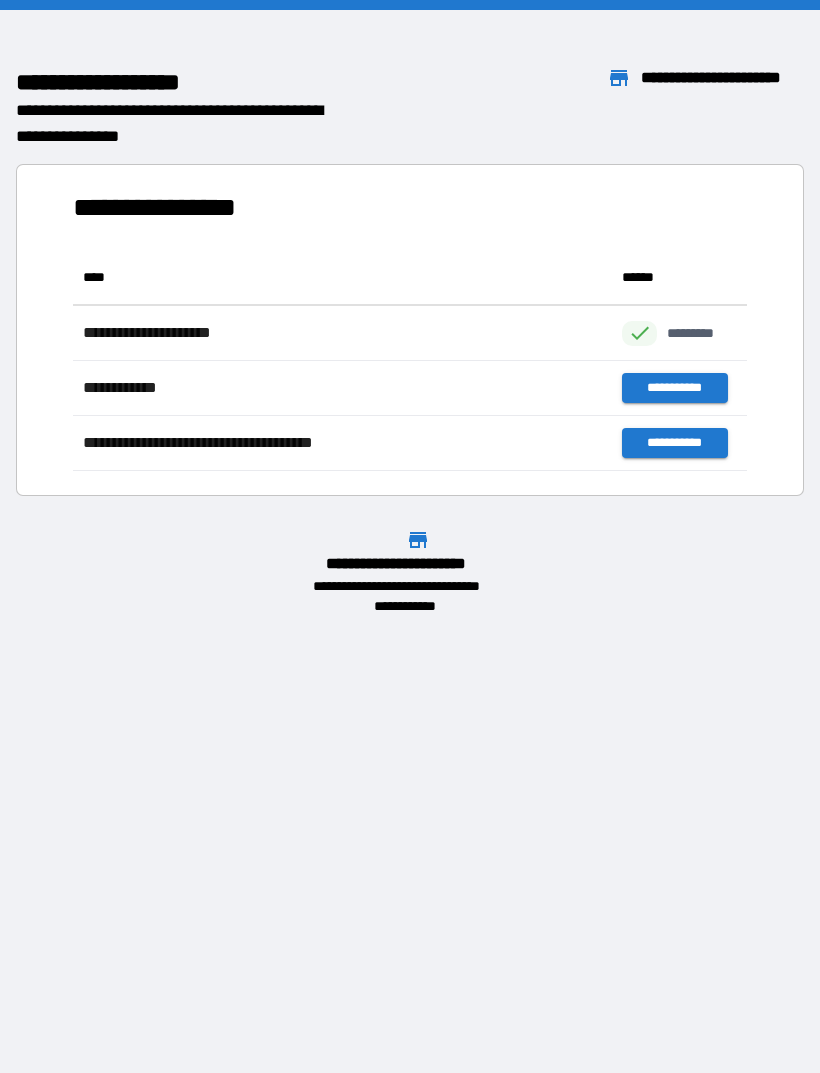 scroll, scrollTop: 1, scrollLeft: 1, axis: both 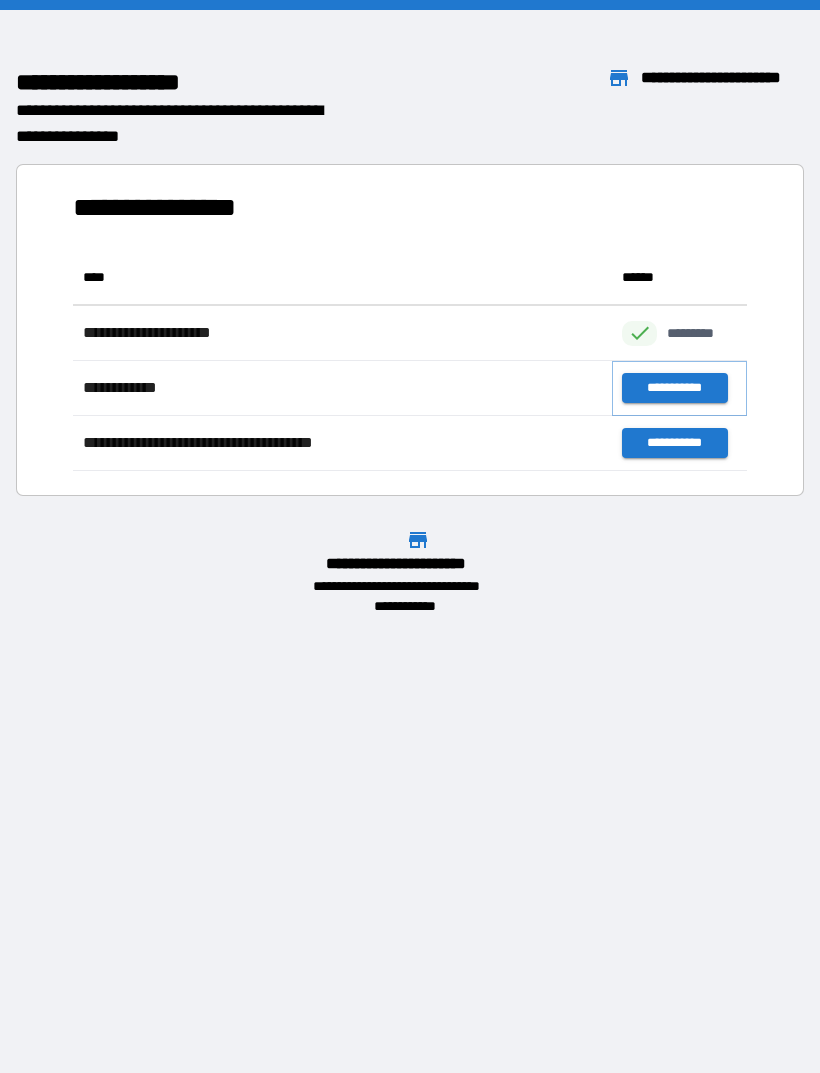 click on "**********" at bounding box center (674, 388) 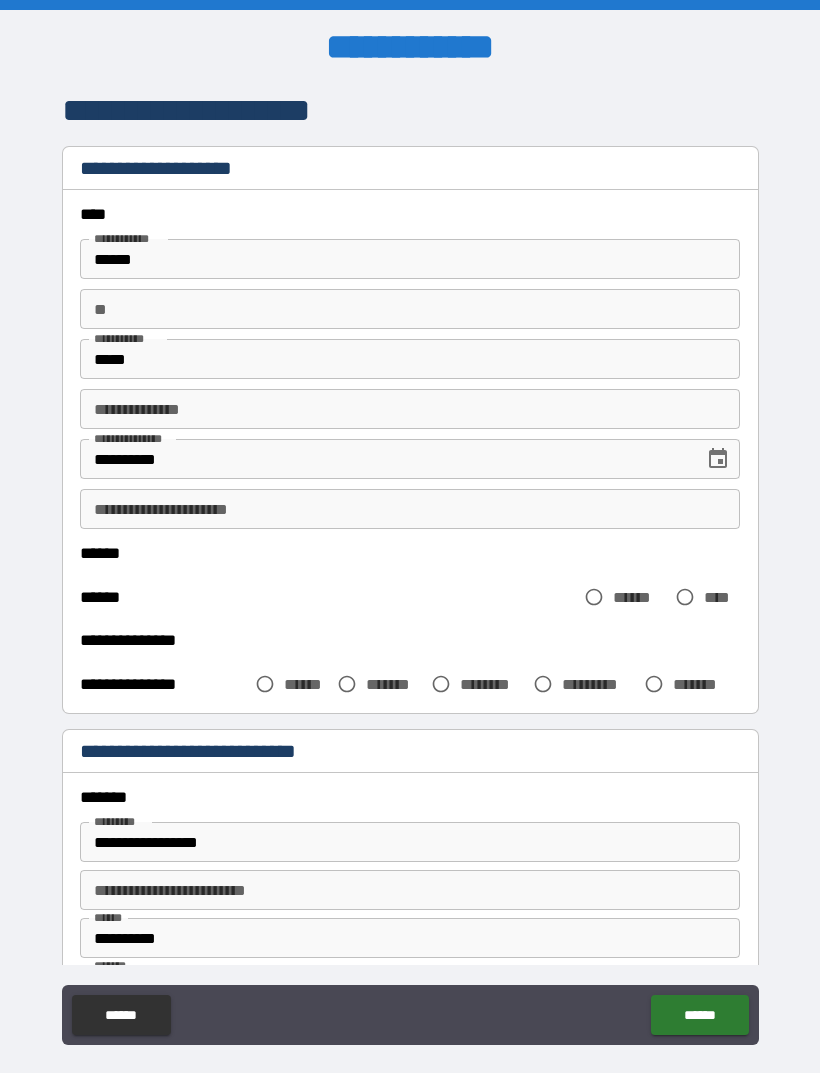 click on "**" at bounding box center (410, 309) 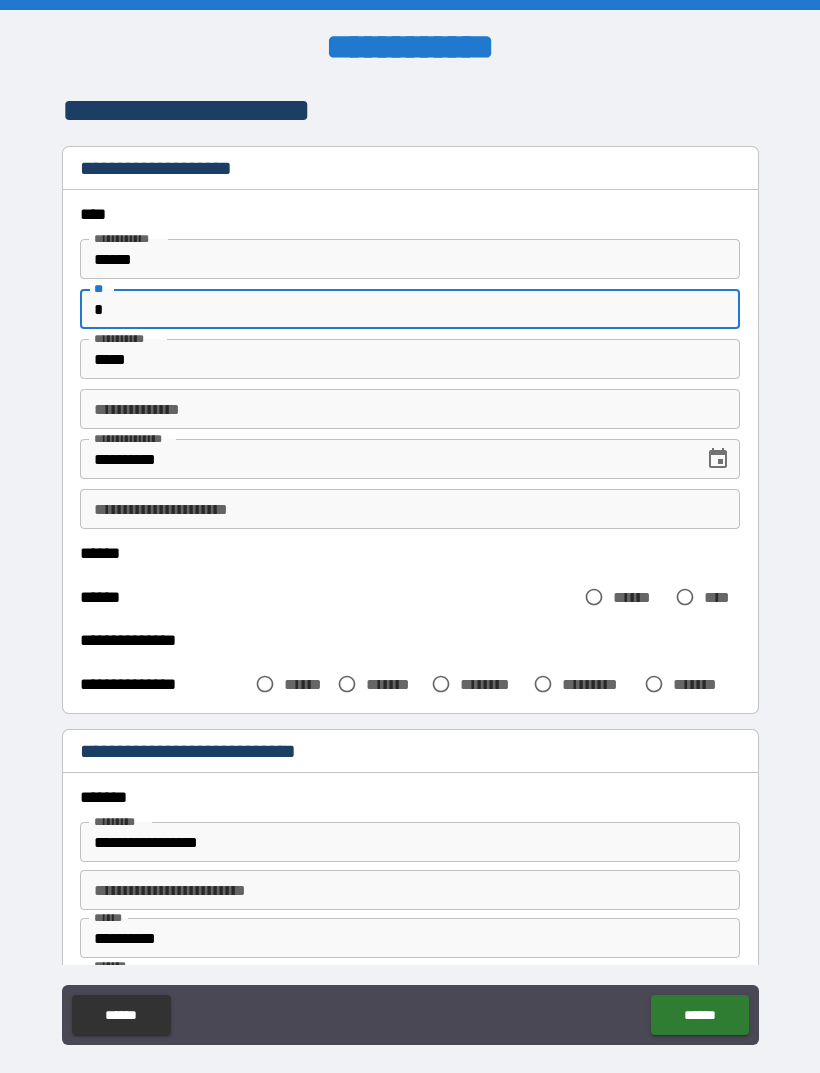 type on "*" 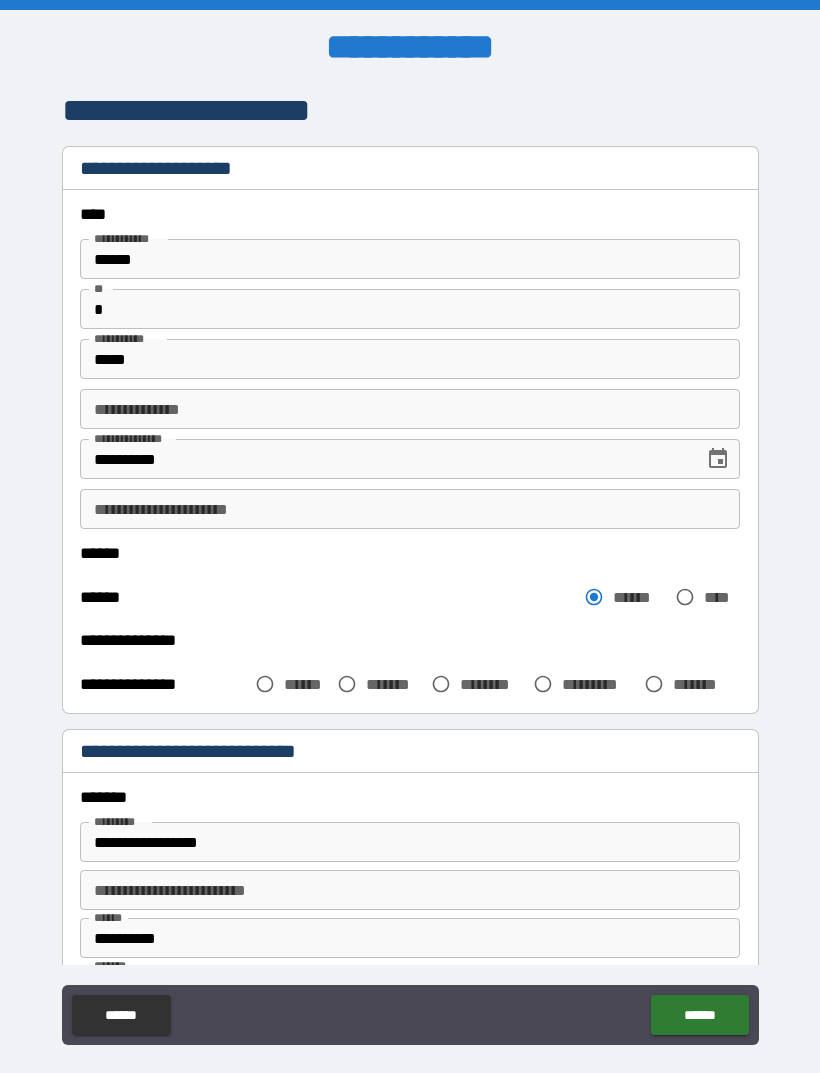 click on "******" at bounding box center (306, 684) 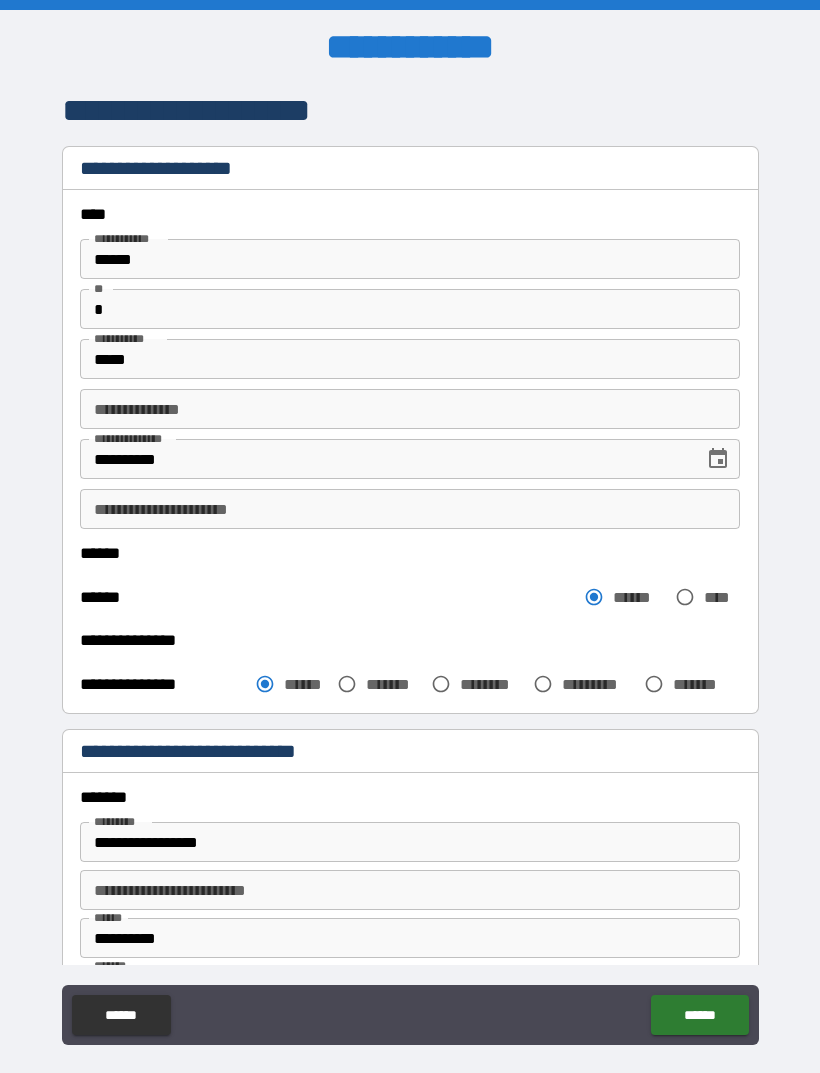 click on "**********" at bounding box center [410, 842] 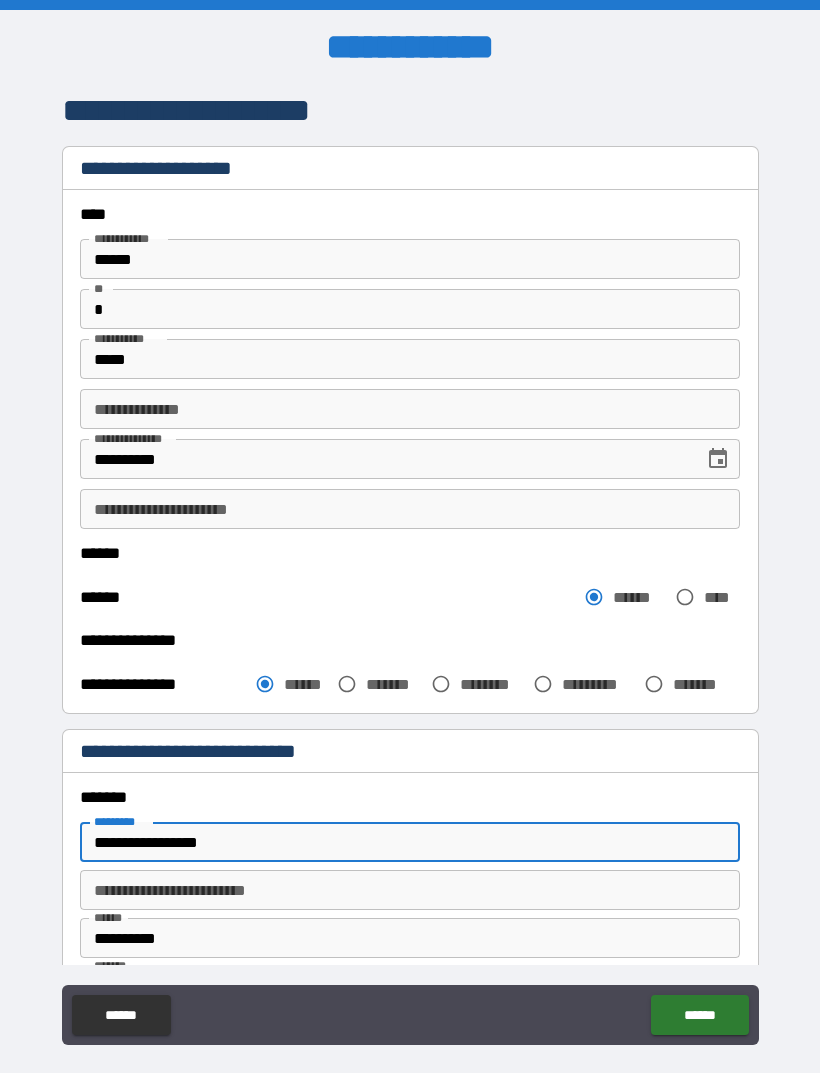 scroll, scrollTop: 64, scrollLeft: 0, axis: vertical 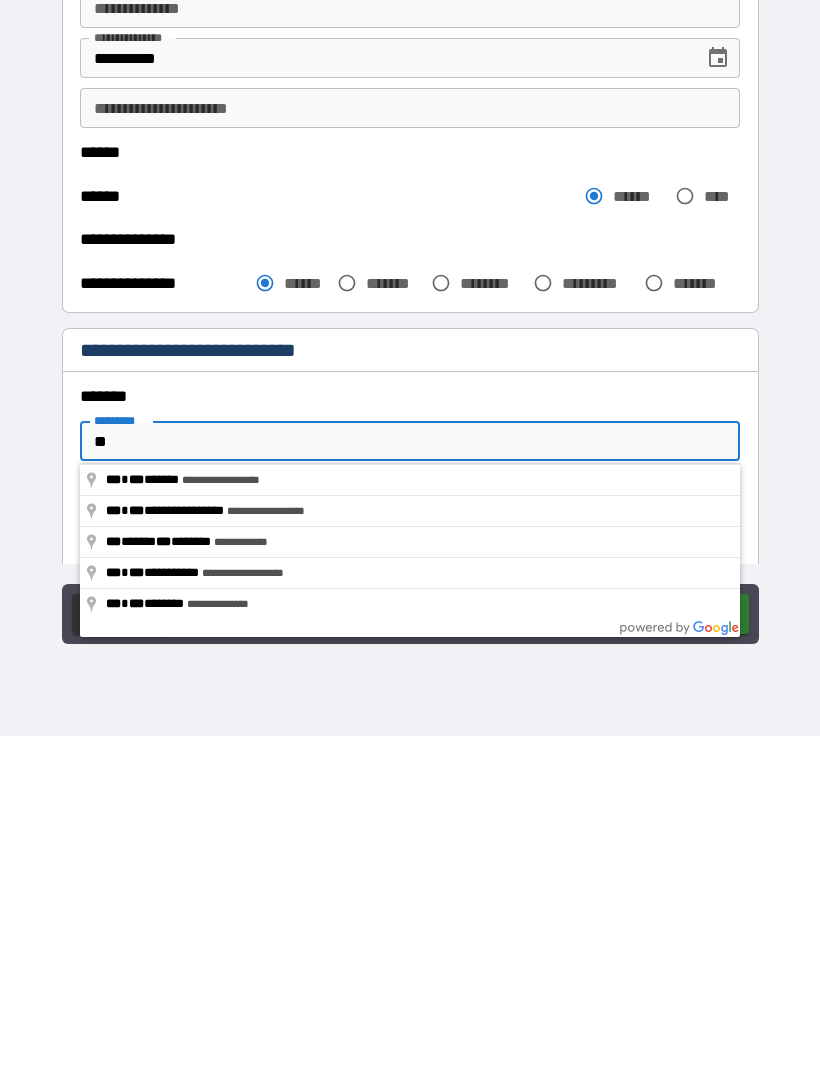 type on "*" 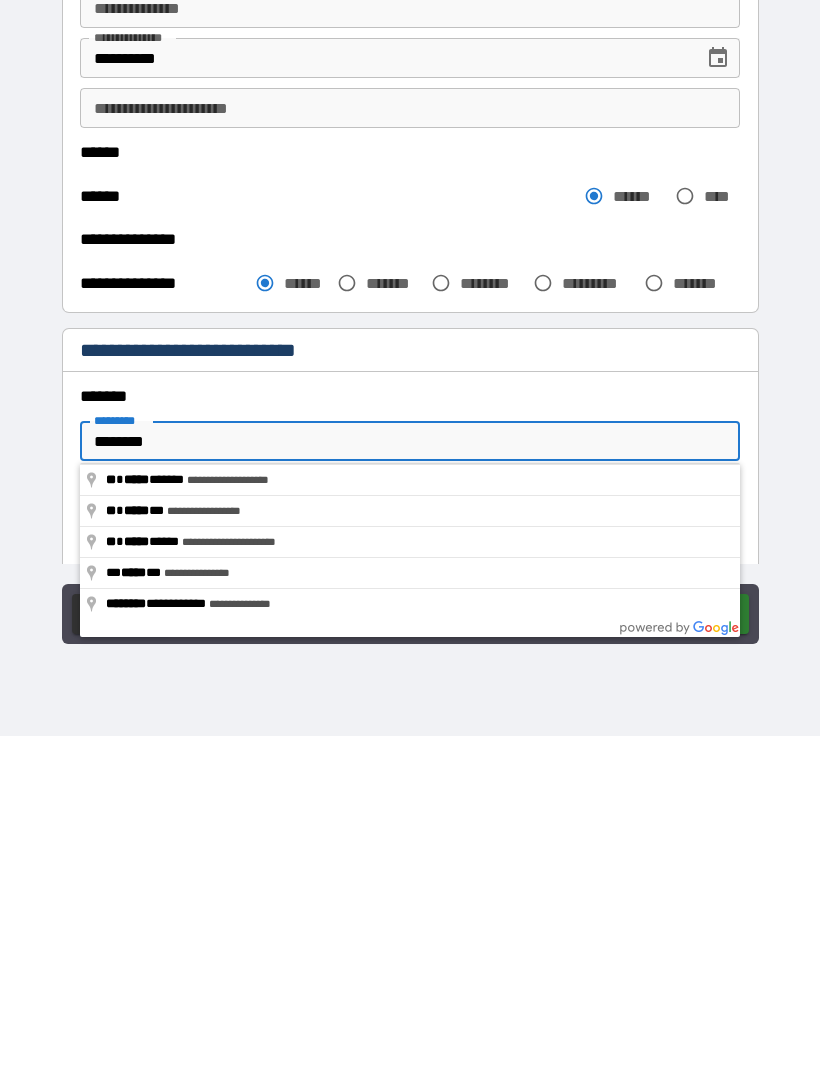type on "**********" 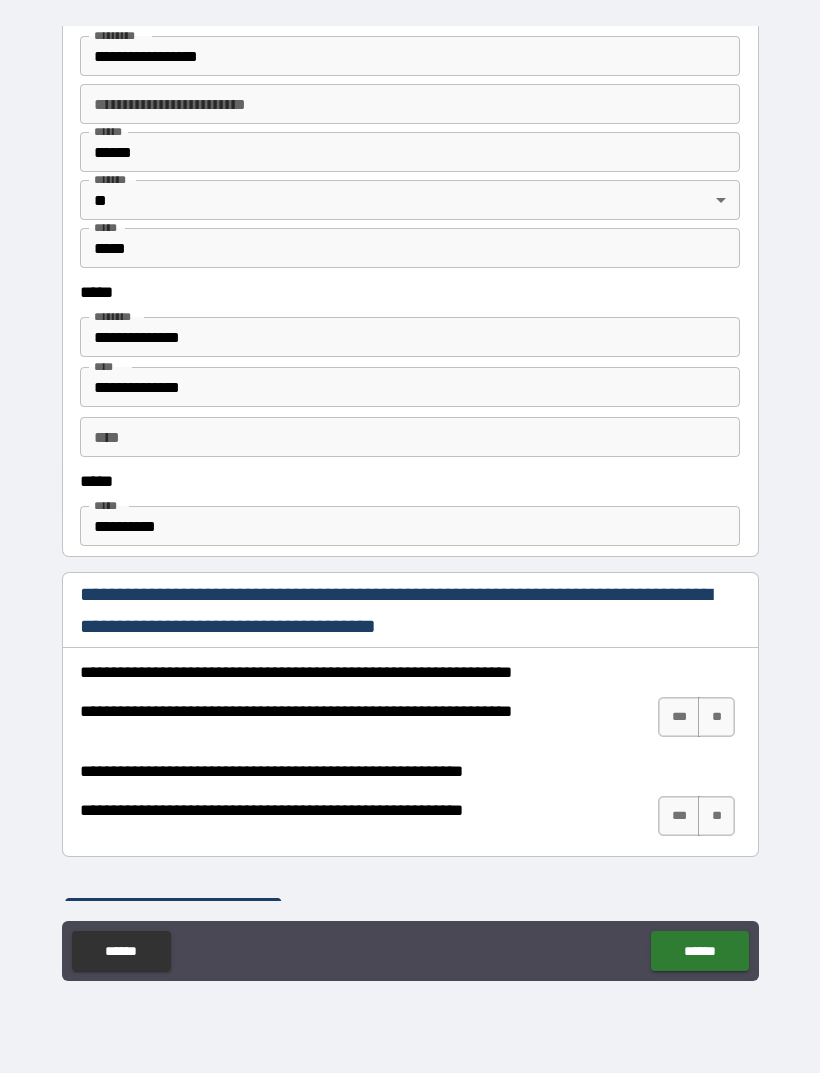 scroll, scrollTop: 730, scrollLeft: 0, axis: vertical 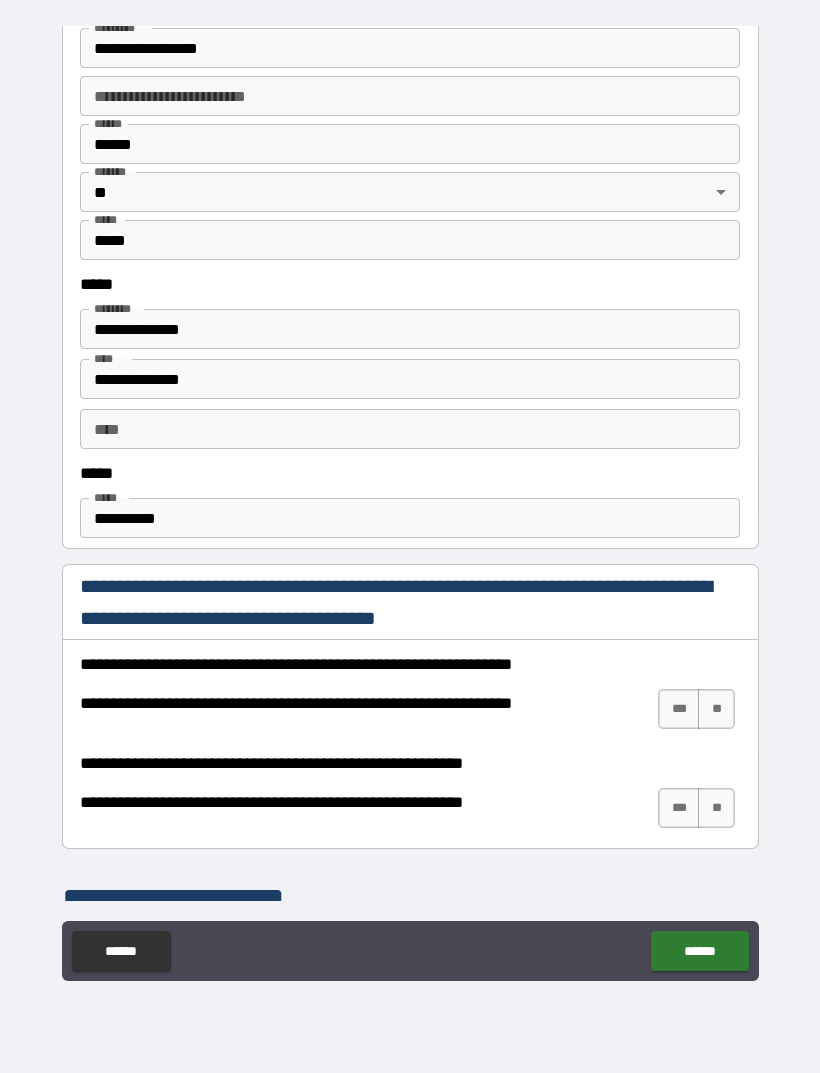 click on "***" at bounding box center [679, 709] 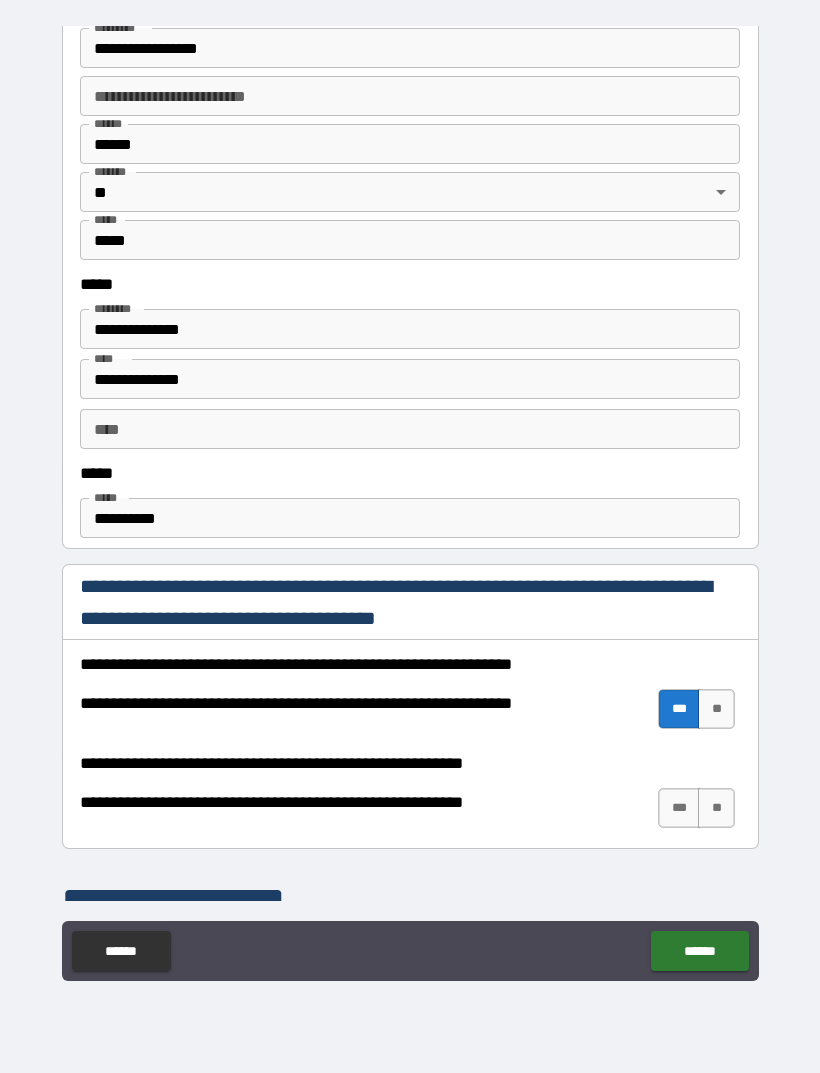 click on "***" at bounding box center (679, 808) 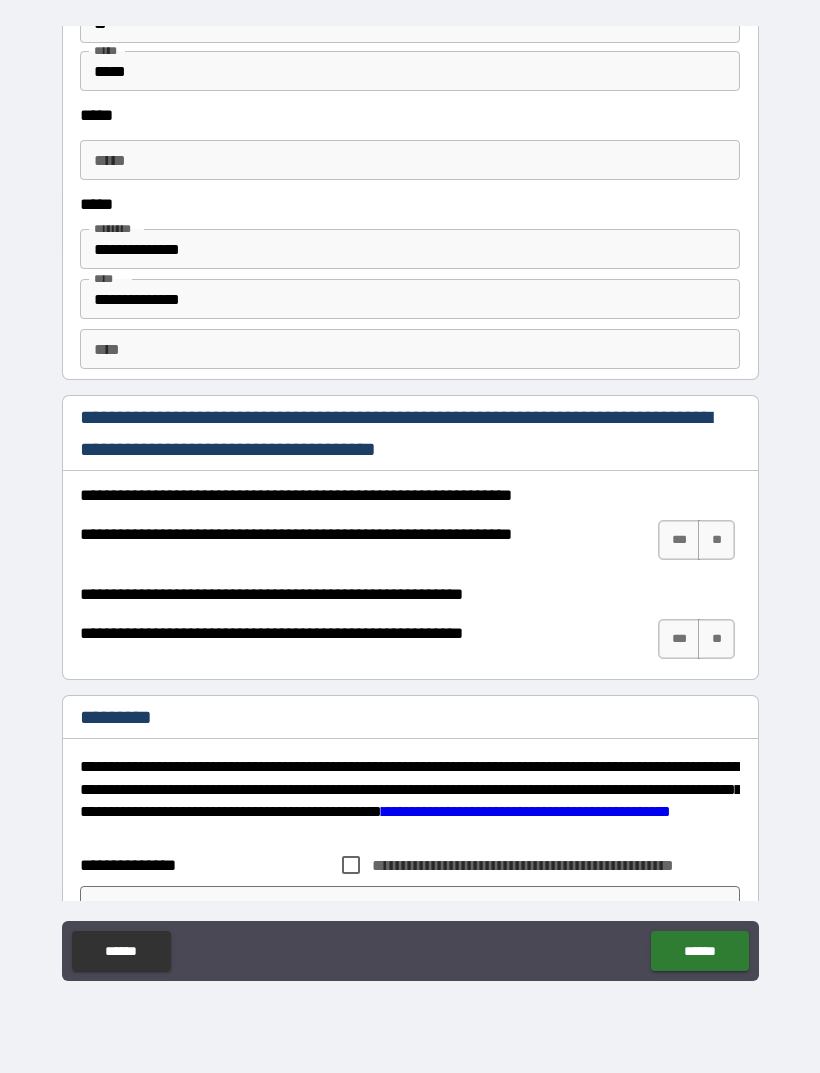 scroll, scrollTop: 2534, scrollLeft: 0, axis: vertical 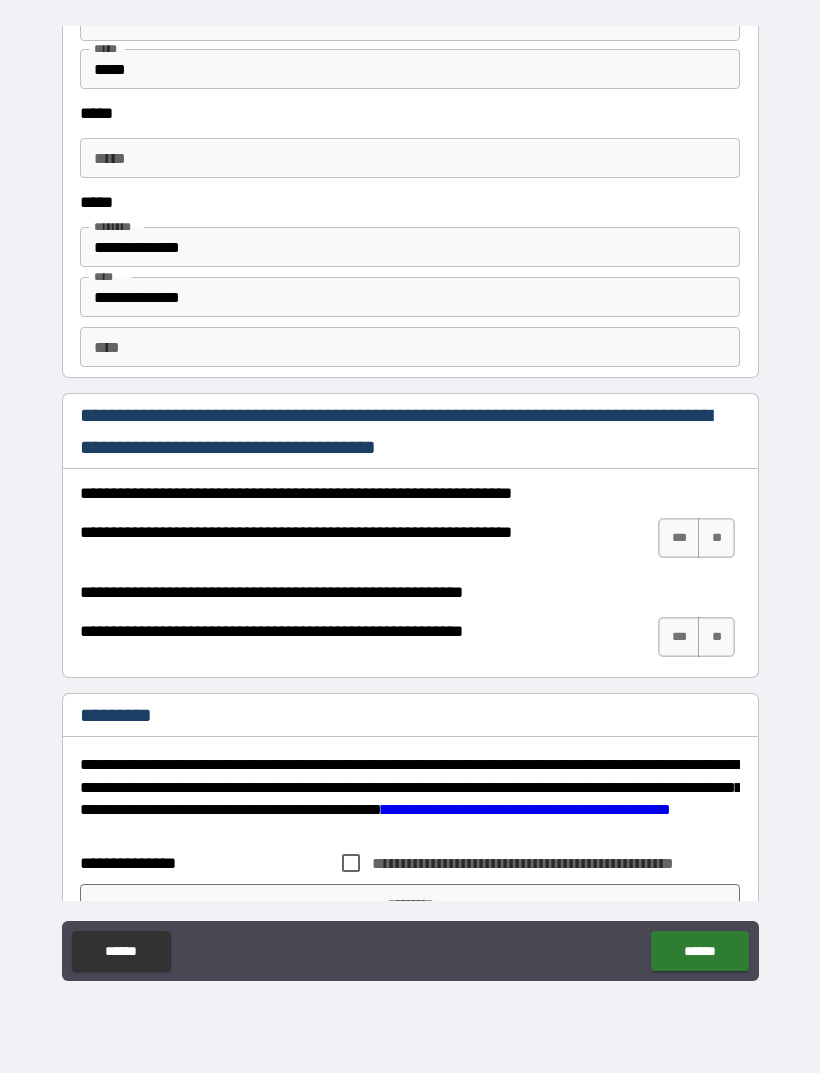 click on "***" at bounding box center (679, 538) 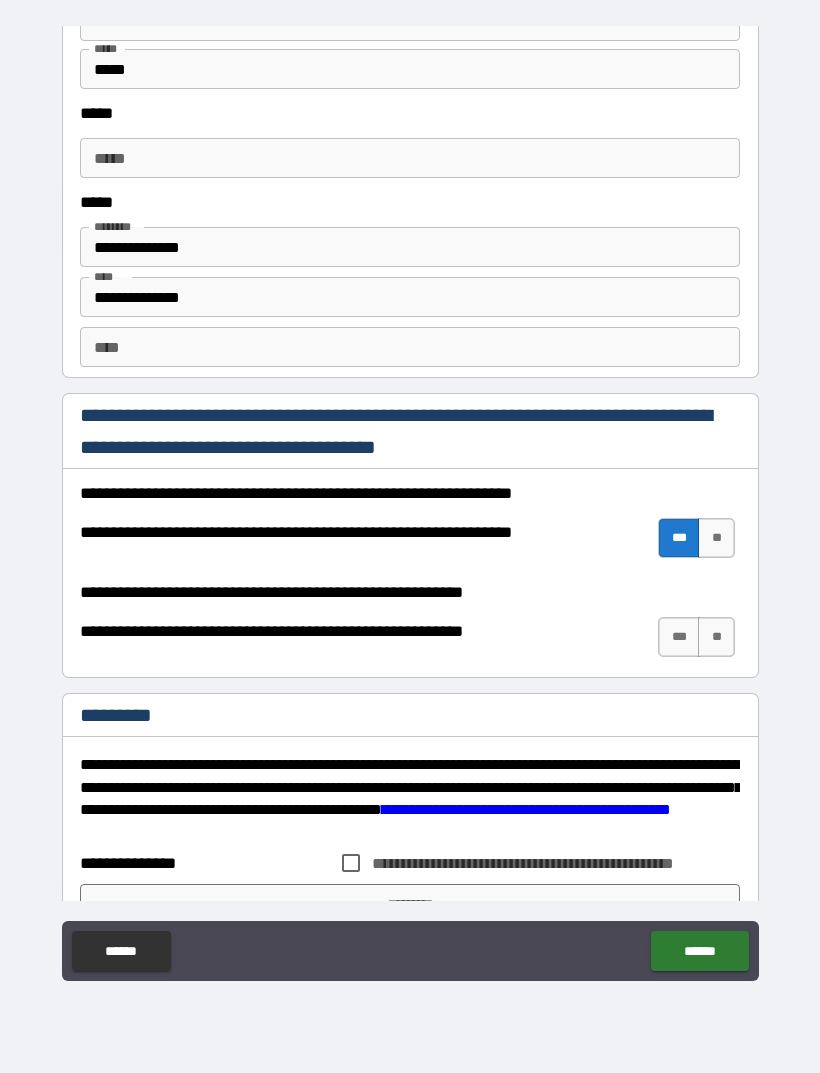 click on "***" at bounding box center [679, 637] 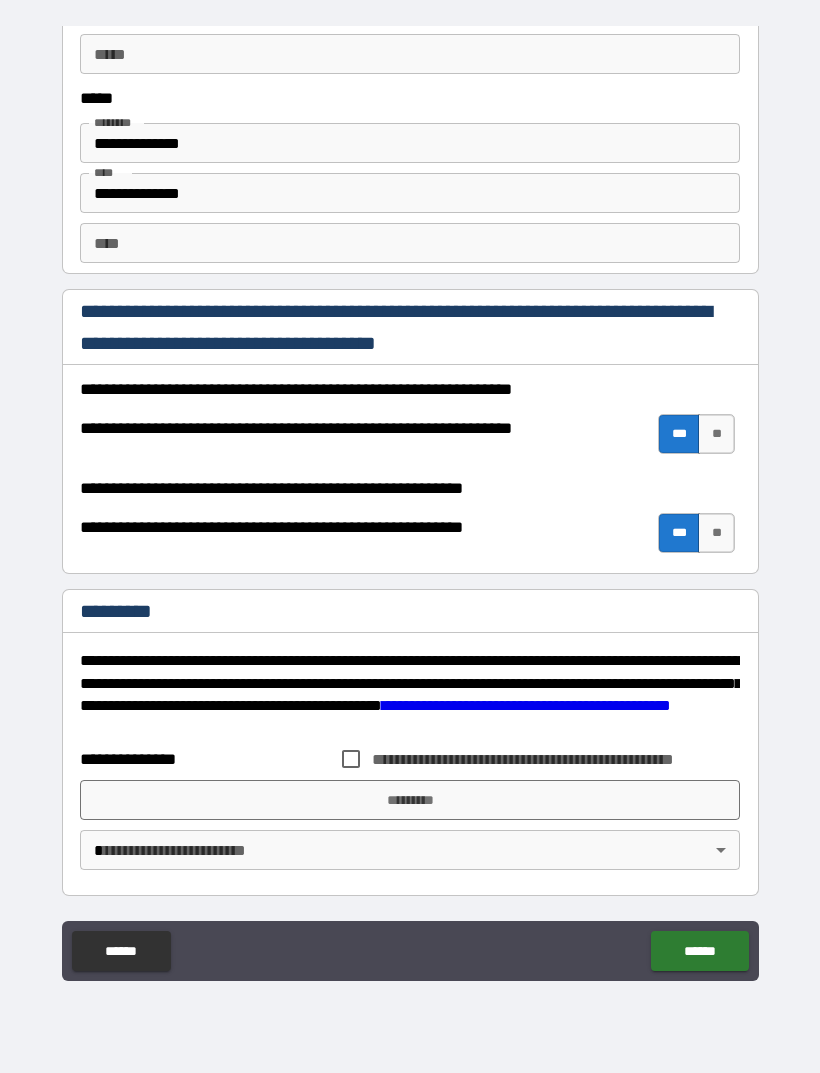 scroll, scrollTop: 2638, scrollLeft: 0, axis: vertical 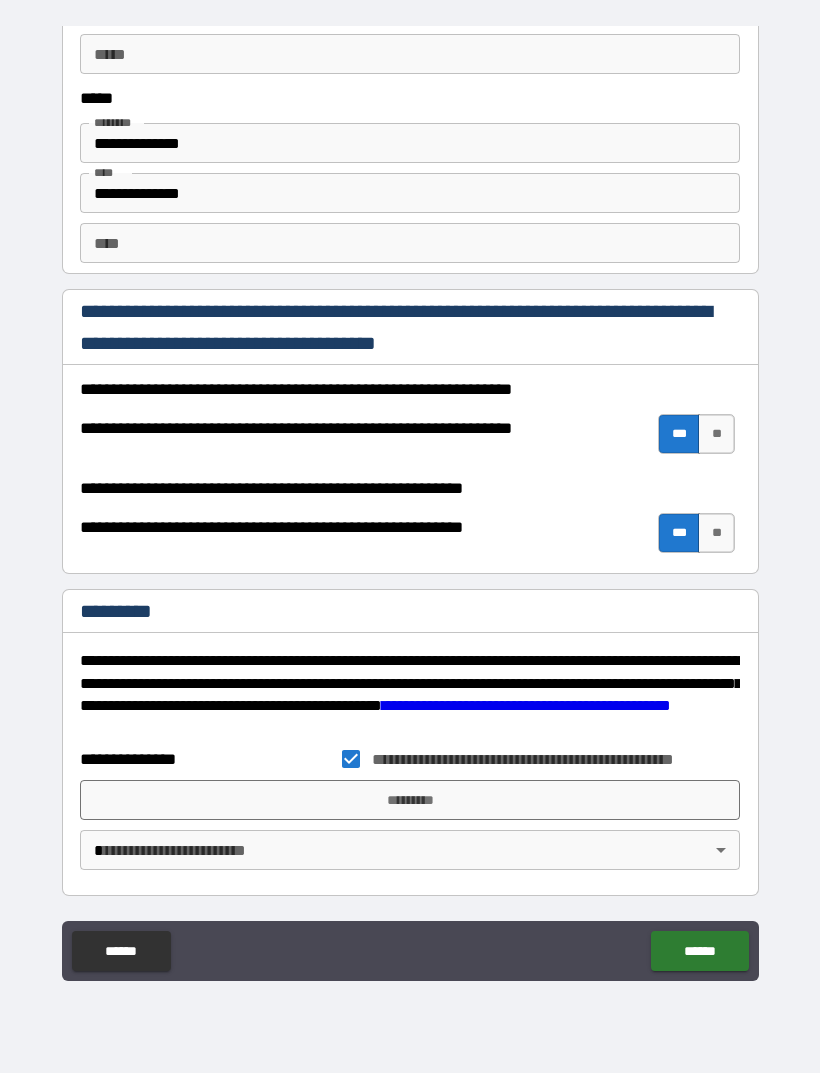 click on "*********" at bounding box center [410, 800] 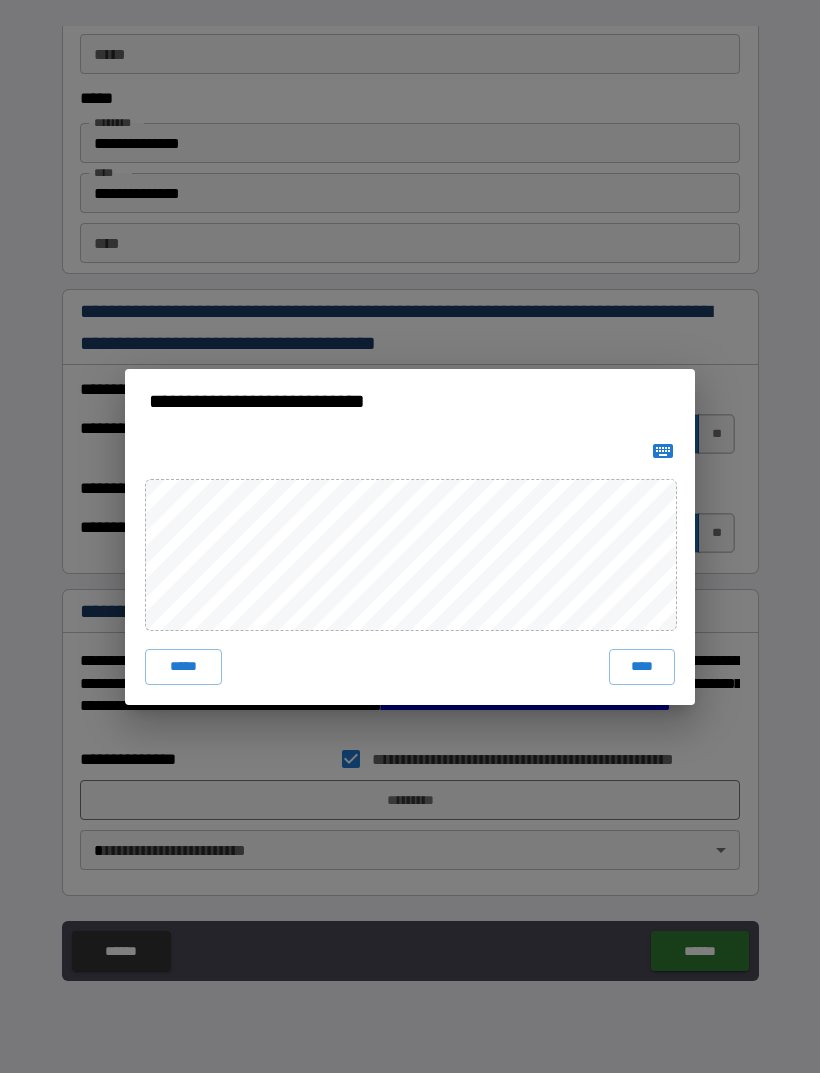 click on "****" at bounding box center [642, 667] 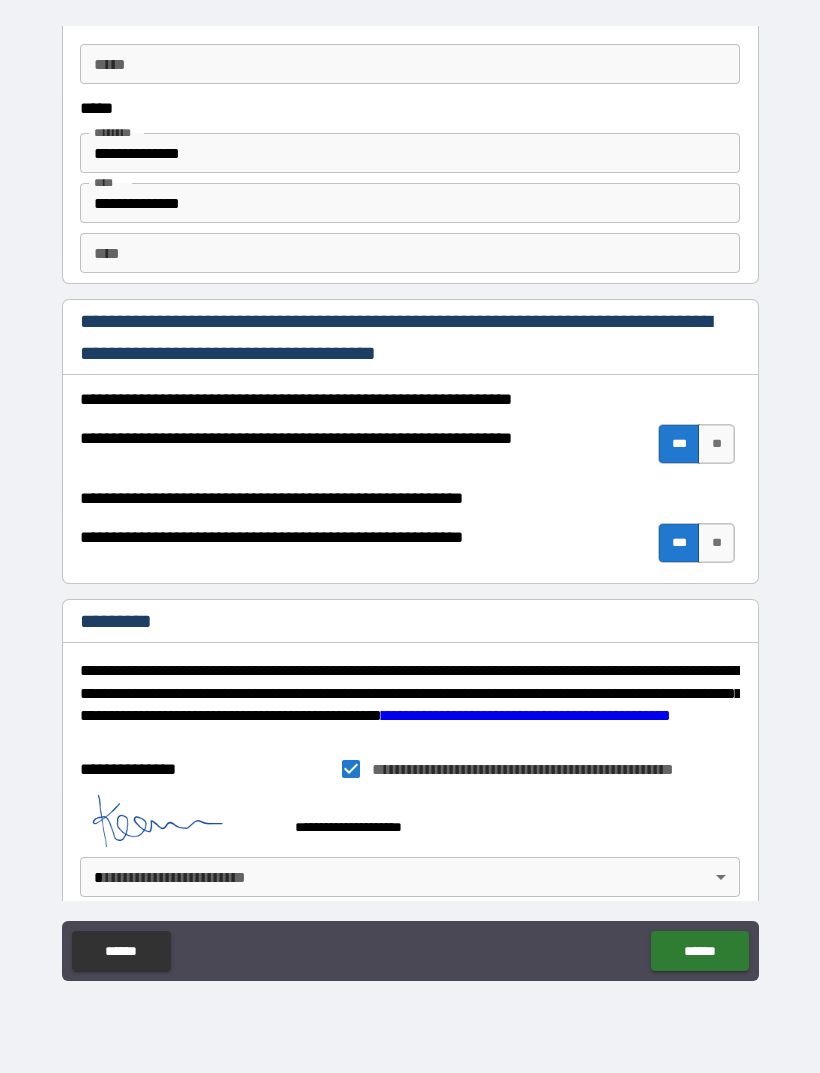 click on "**********" at bounding box center [410, 504] 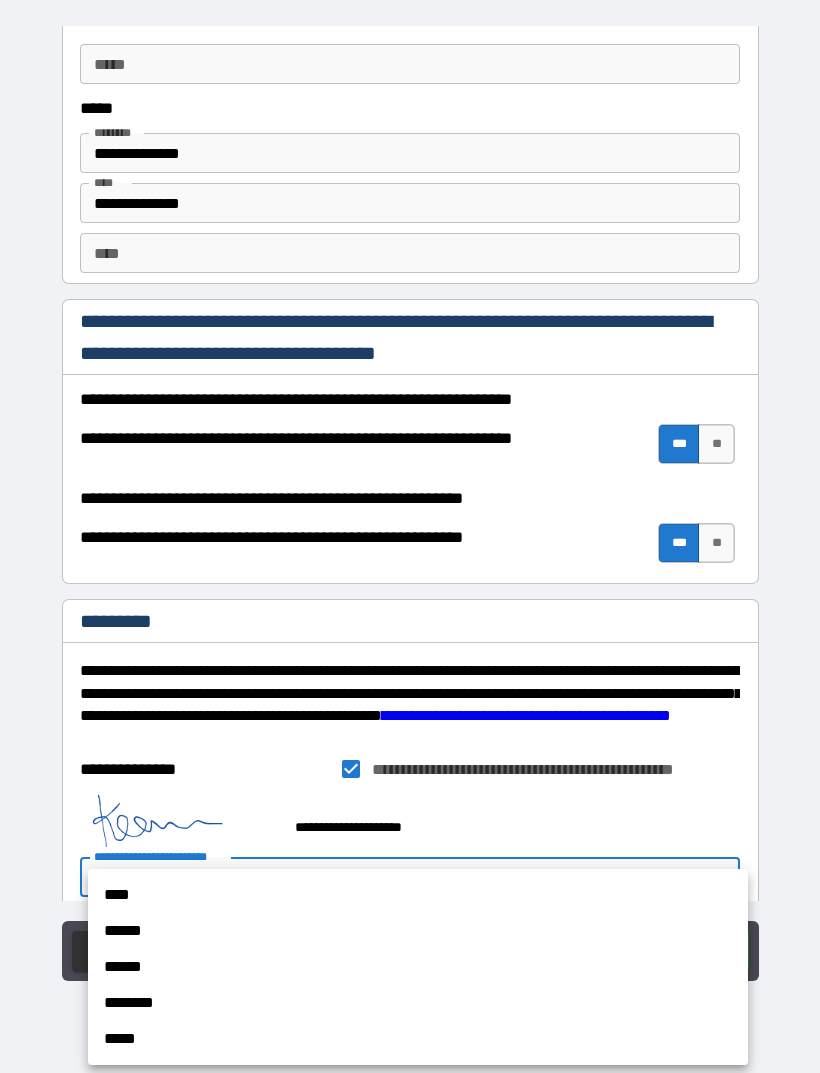 click on "******" at bounding box center (418, 931) 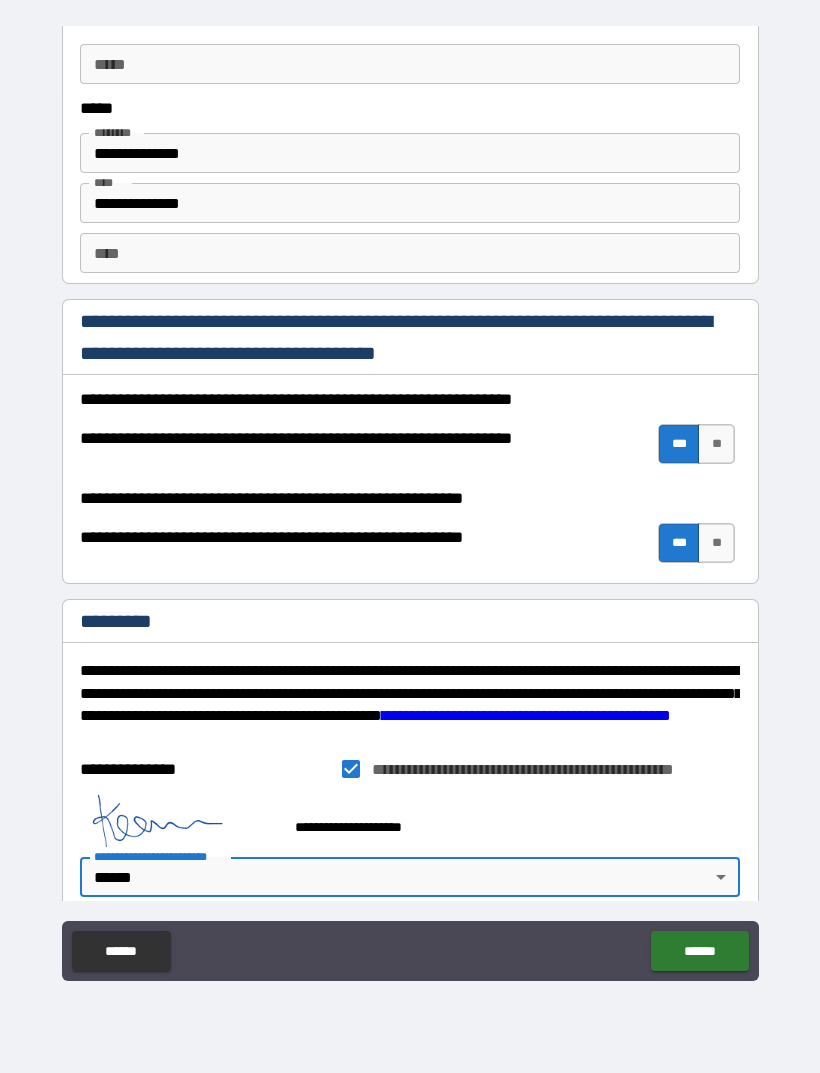 click on "******" at bounding box center [699, 951] 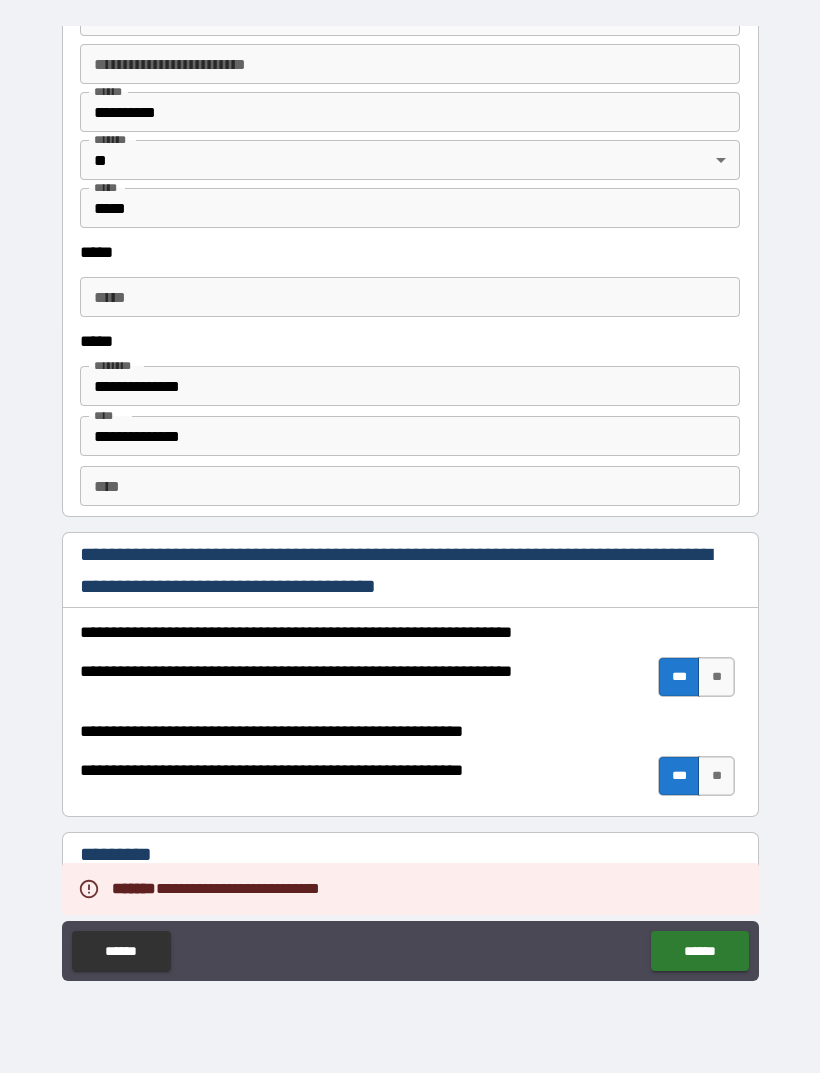 scroll, scrollTop: 2341, scrollLeft: 0, axis: vertical 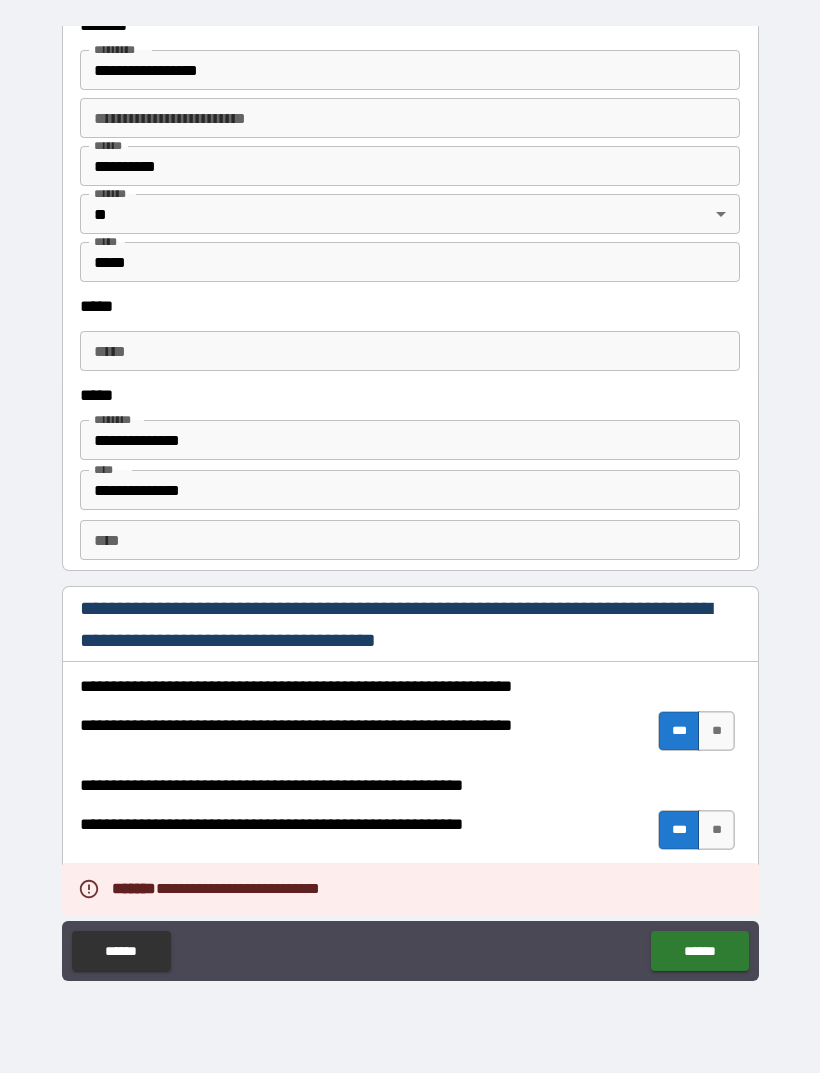 click on "*****" at bounding box center [410, 351] 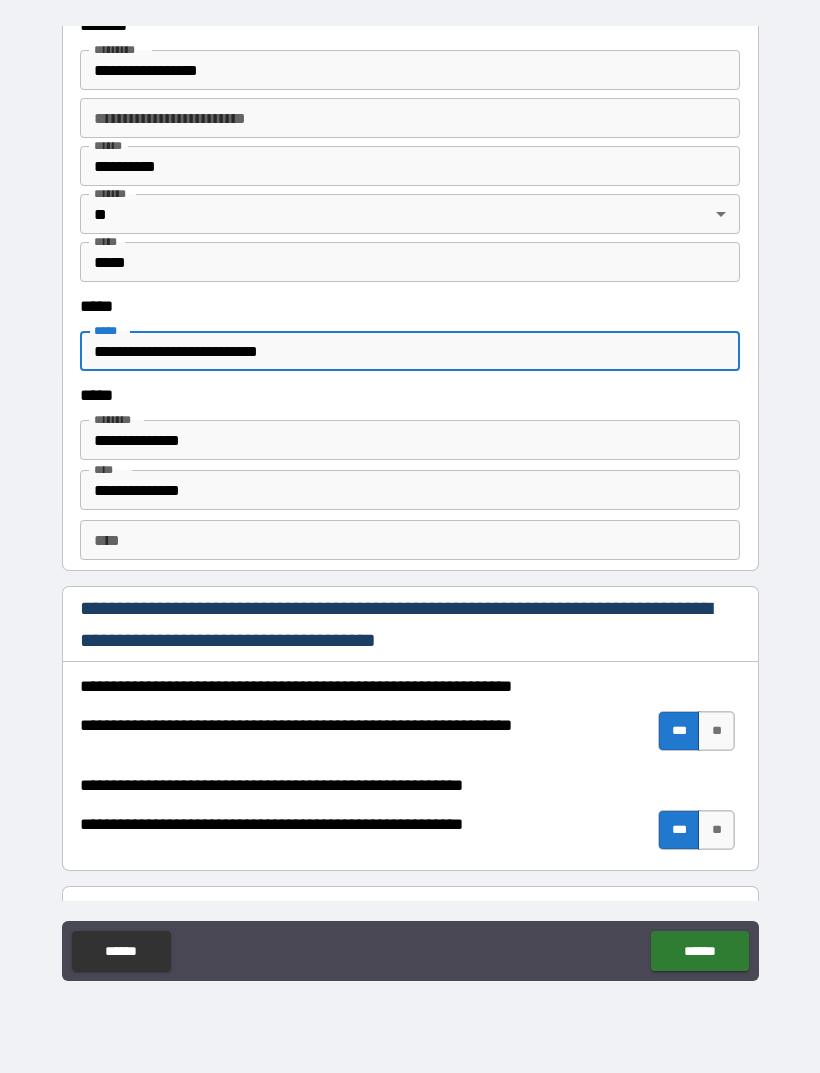 type on "**********" 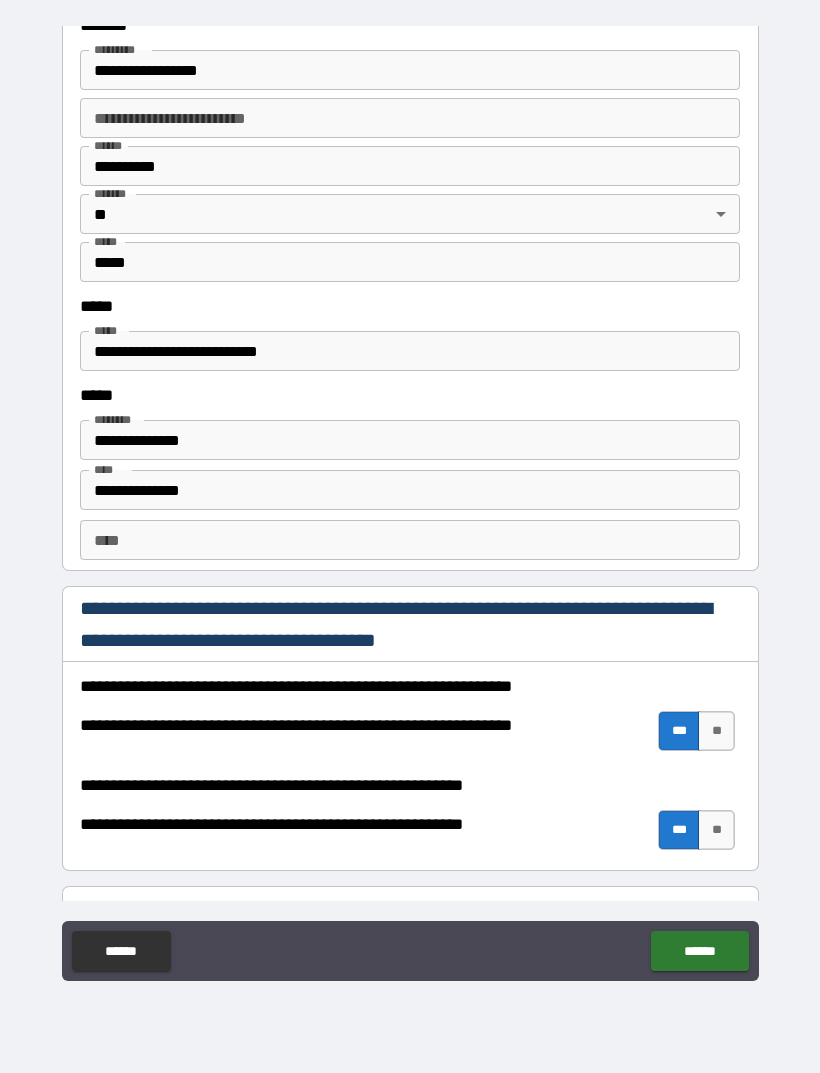 click on "******" at bounding box center (699, 951) 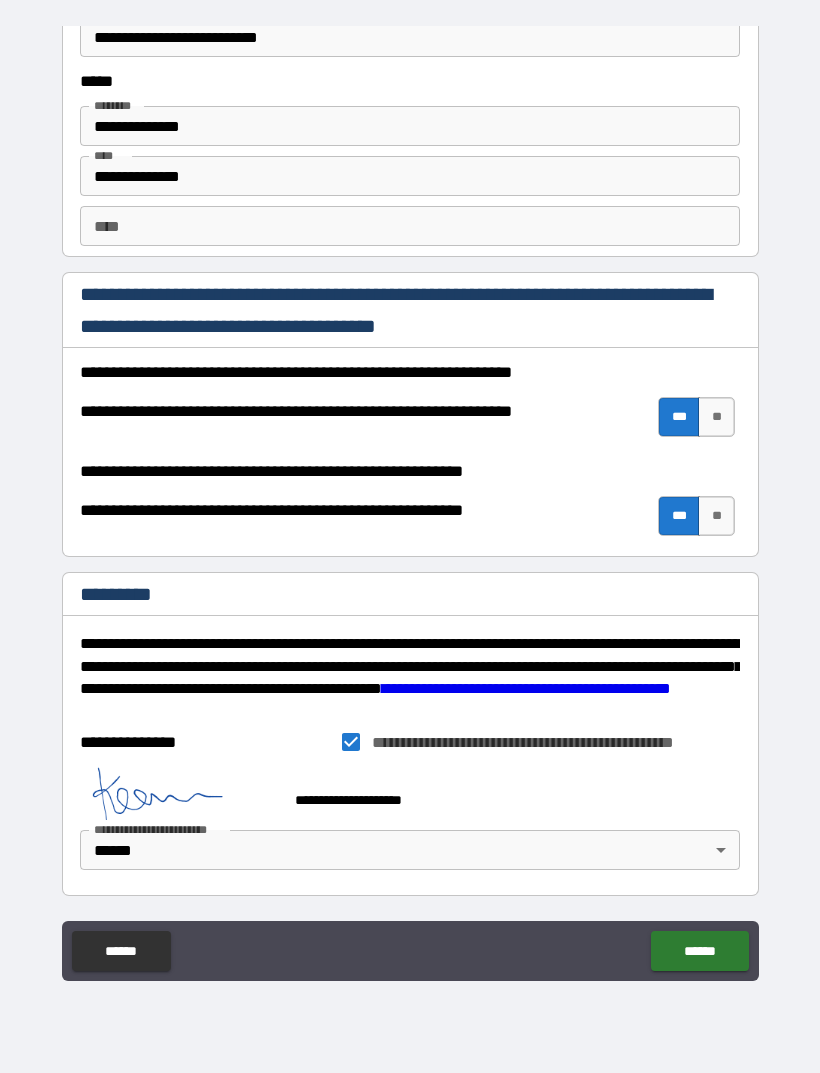 scroll, scrollTop: 2655, scrollLeft: 0, axis: vertical 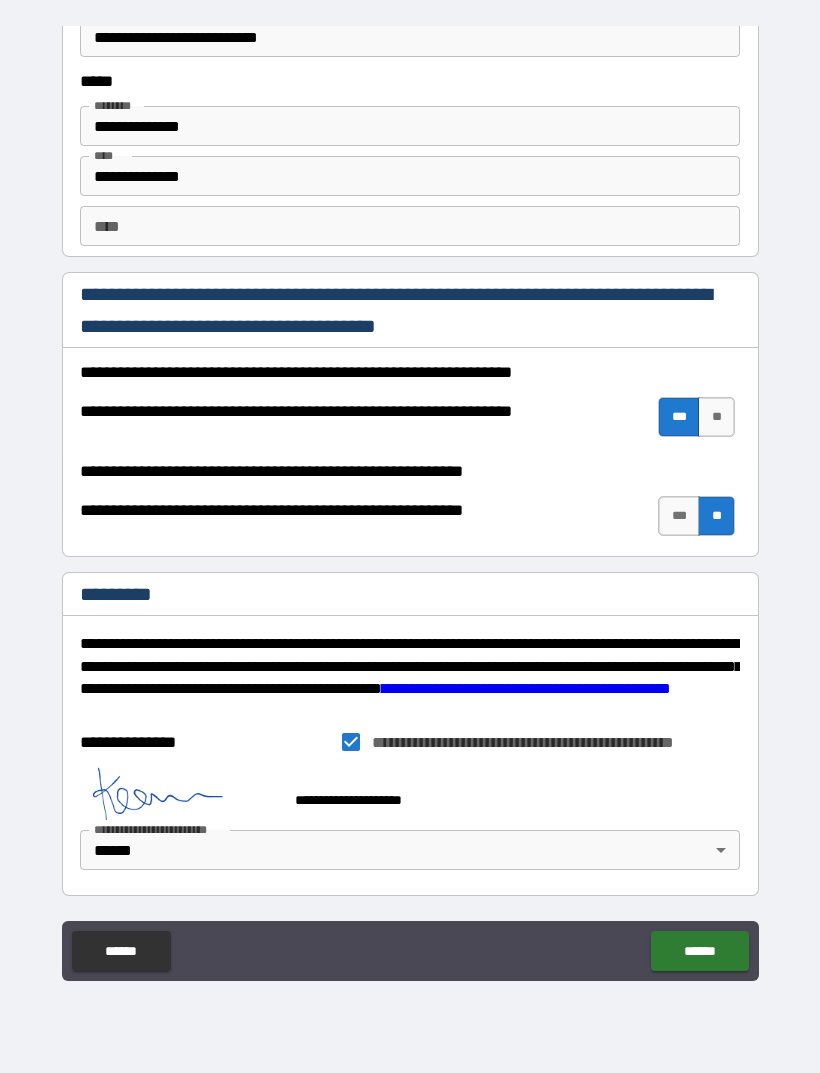 click on "******" at bounding box center (699, 951) 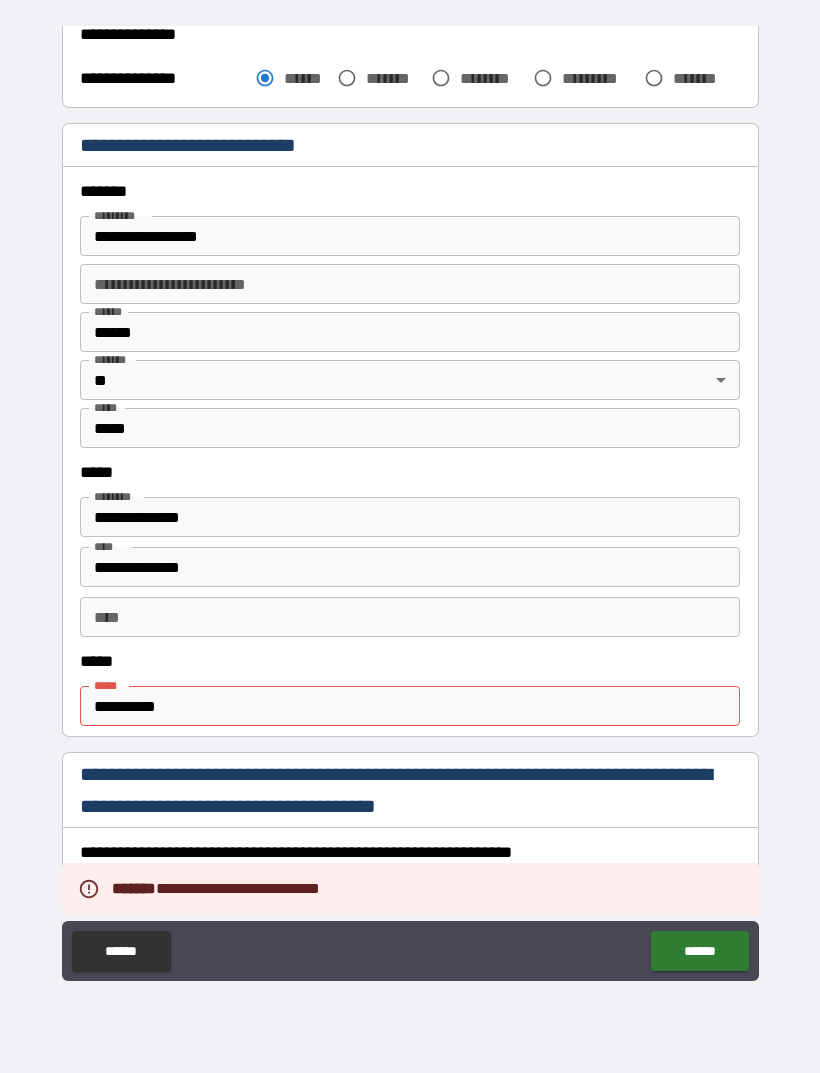 scroll, scrollTop: 562, scrollLeft: 0, axis: vertical 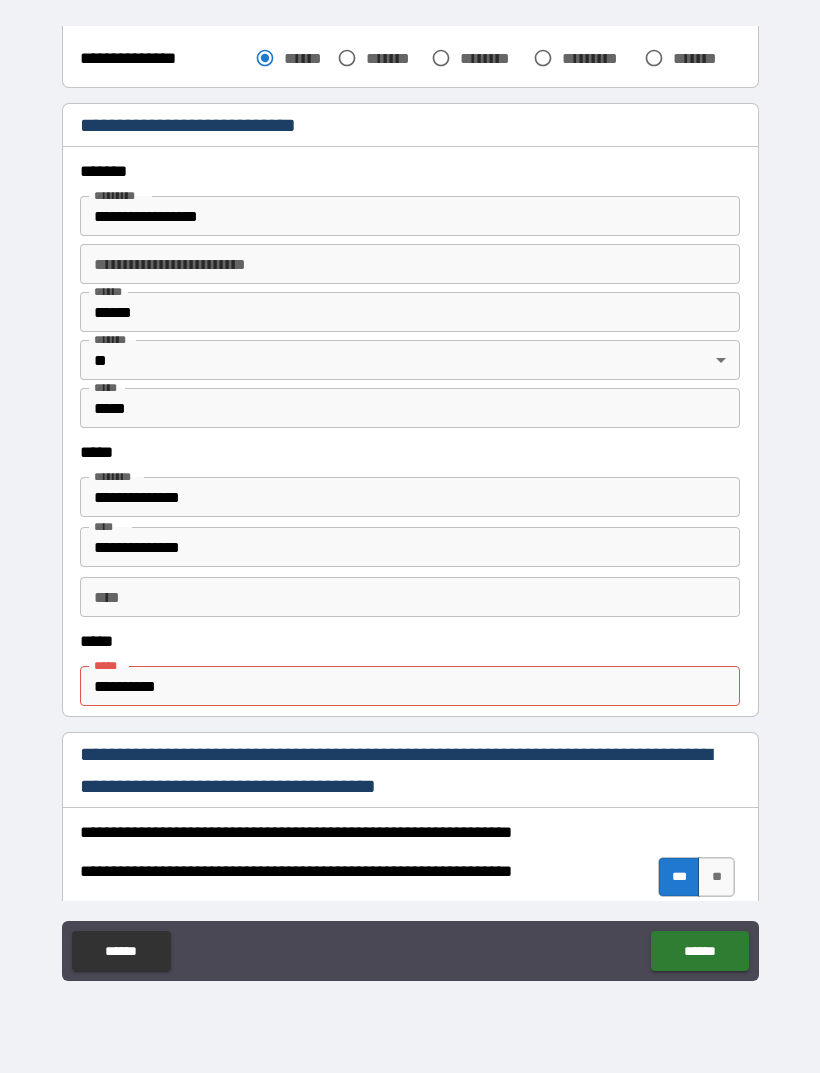 click on "**********" at bounding box center [410, 686] 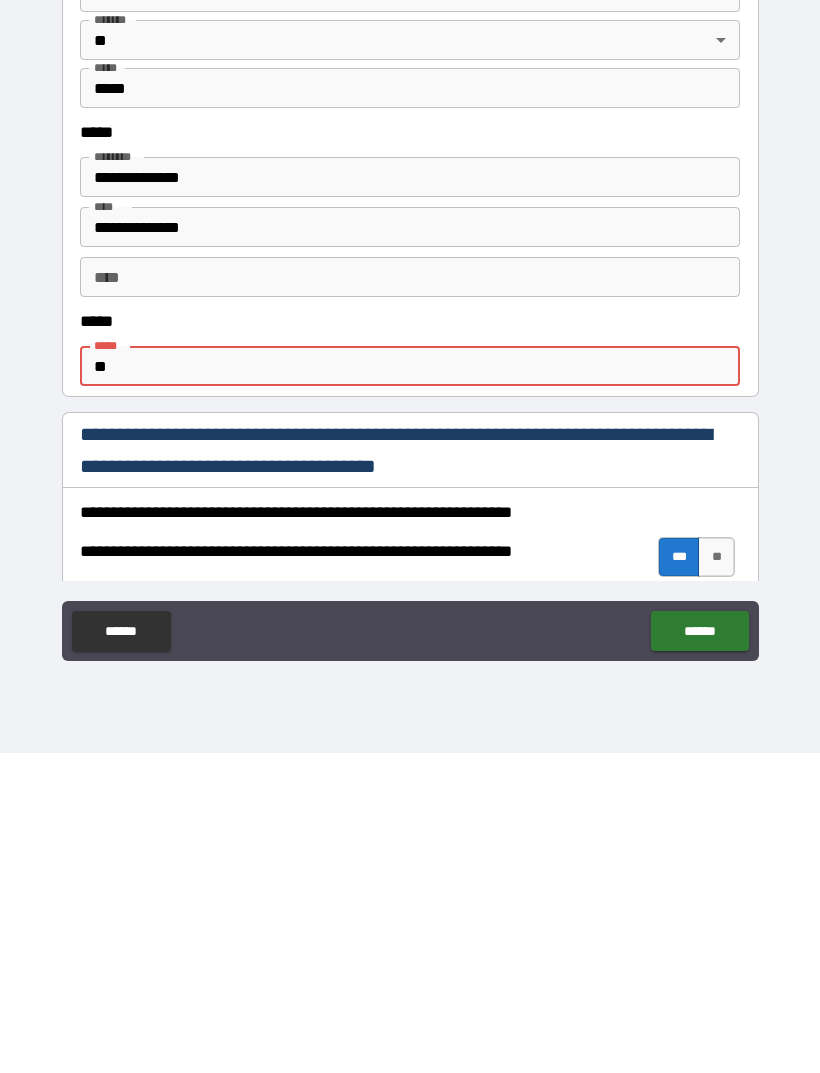 type on "*" 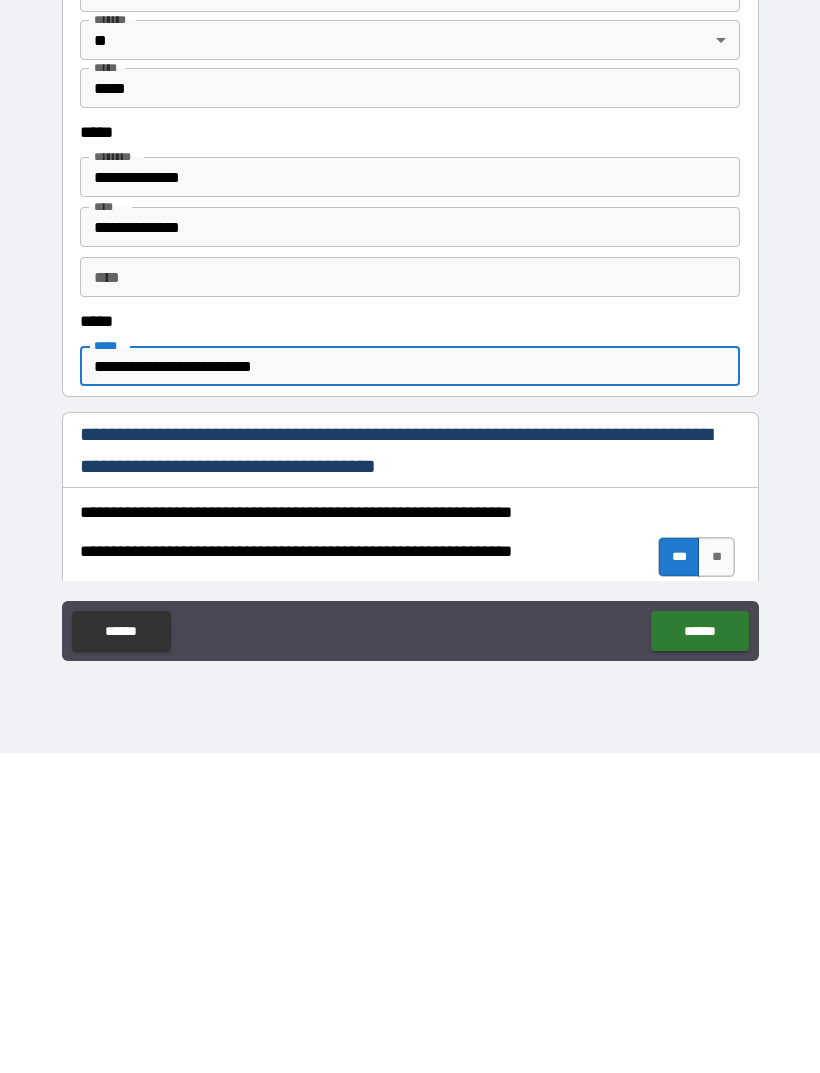type on "**********" 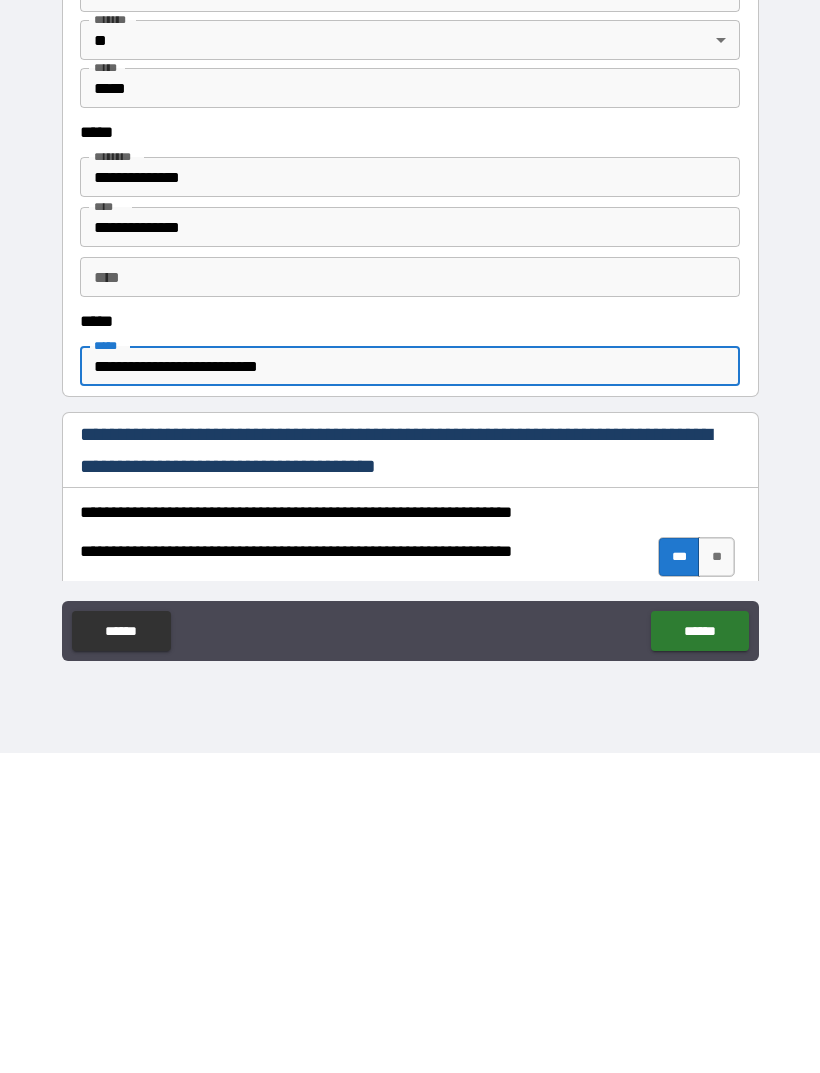 click on "******" at bounding box center [699, 951] 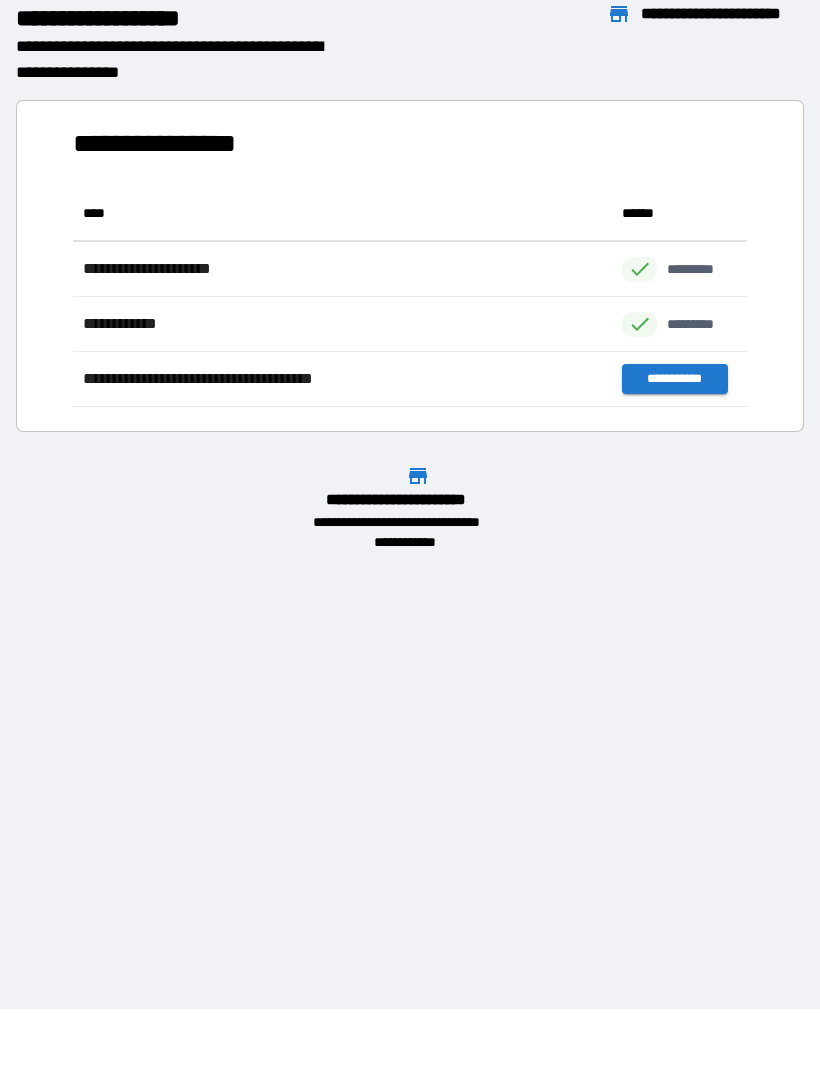 scroll, scrollTop: 1, scrollLeft: 1, axis: both 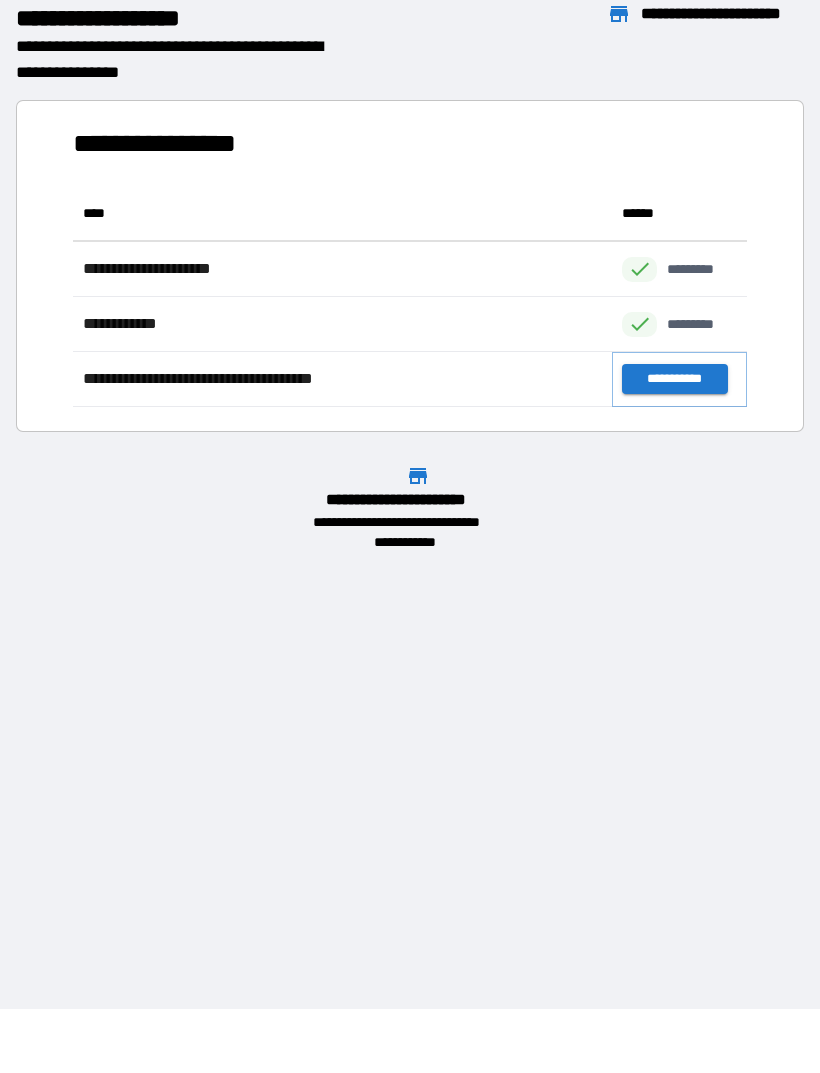 click on "**********" at bounding box center [674, 379] 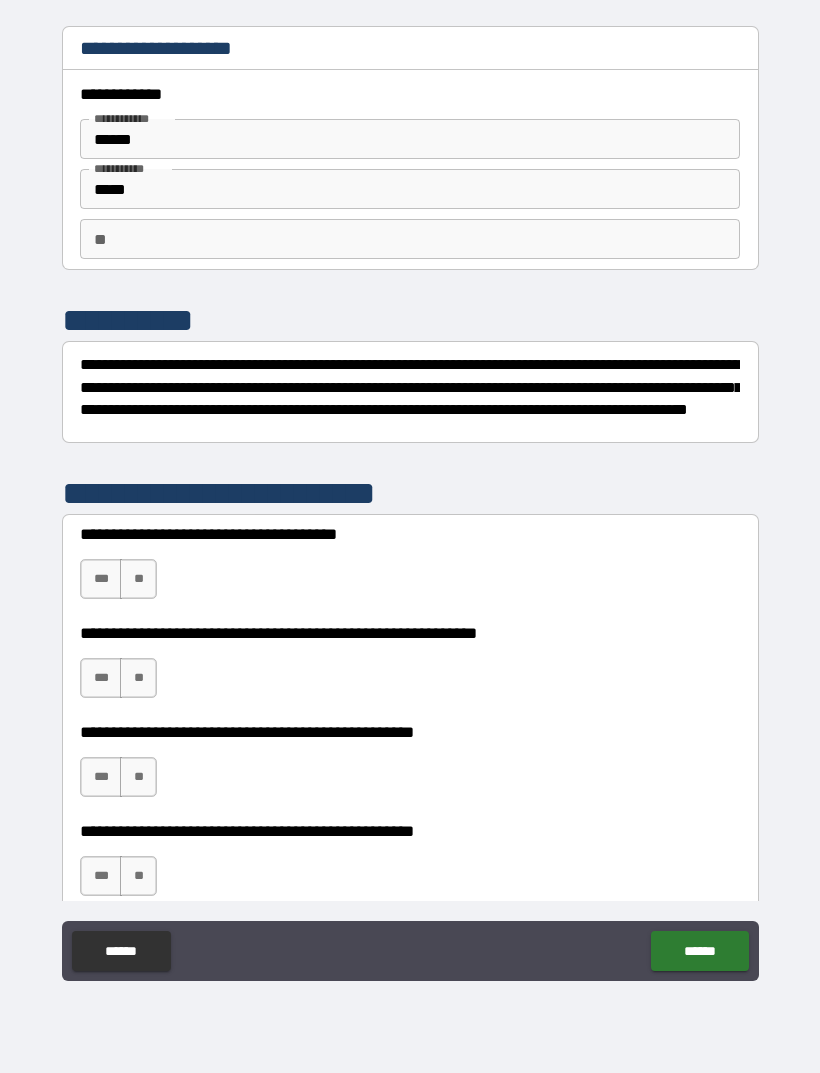 click on "**" at bounding box center (410, 239) 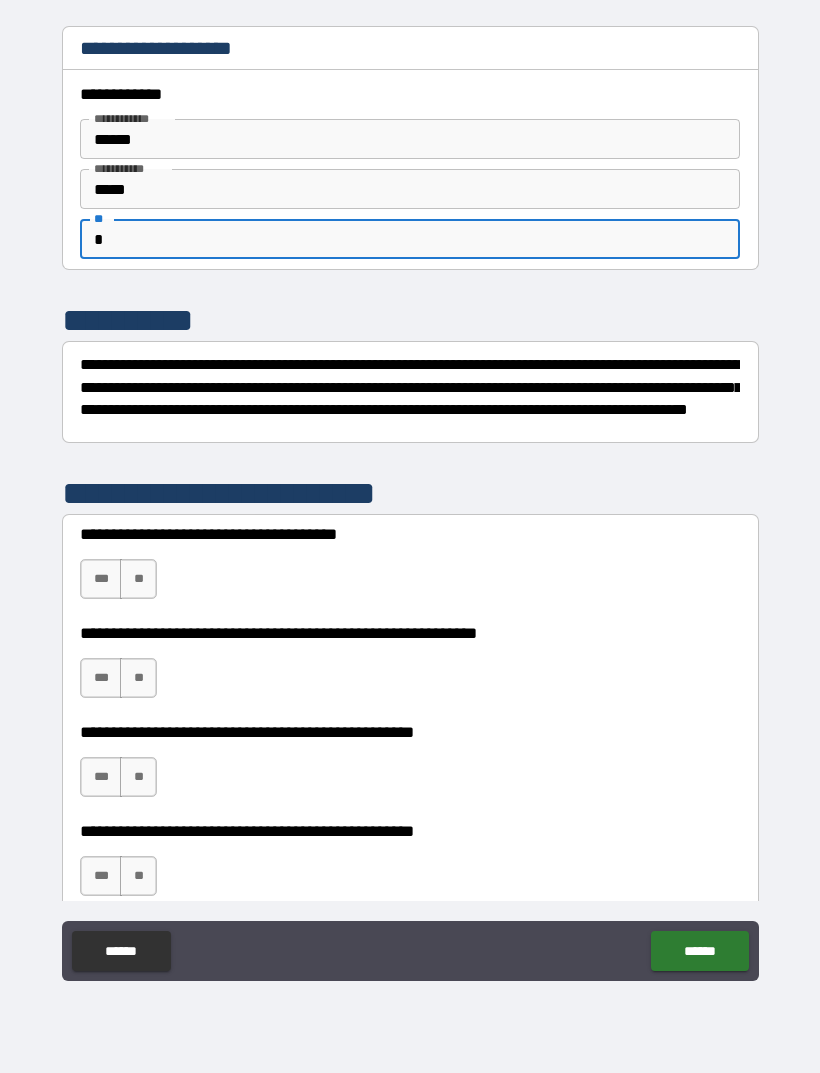 type on "*" 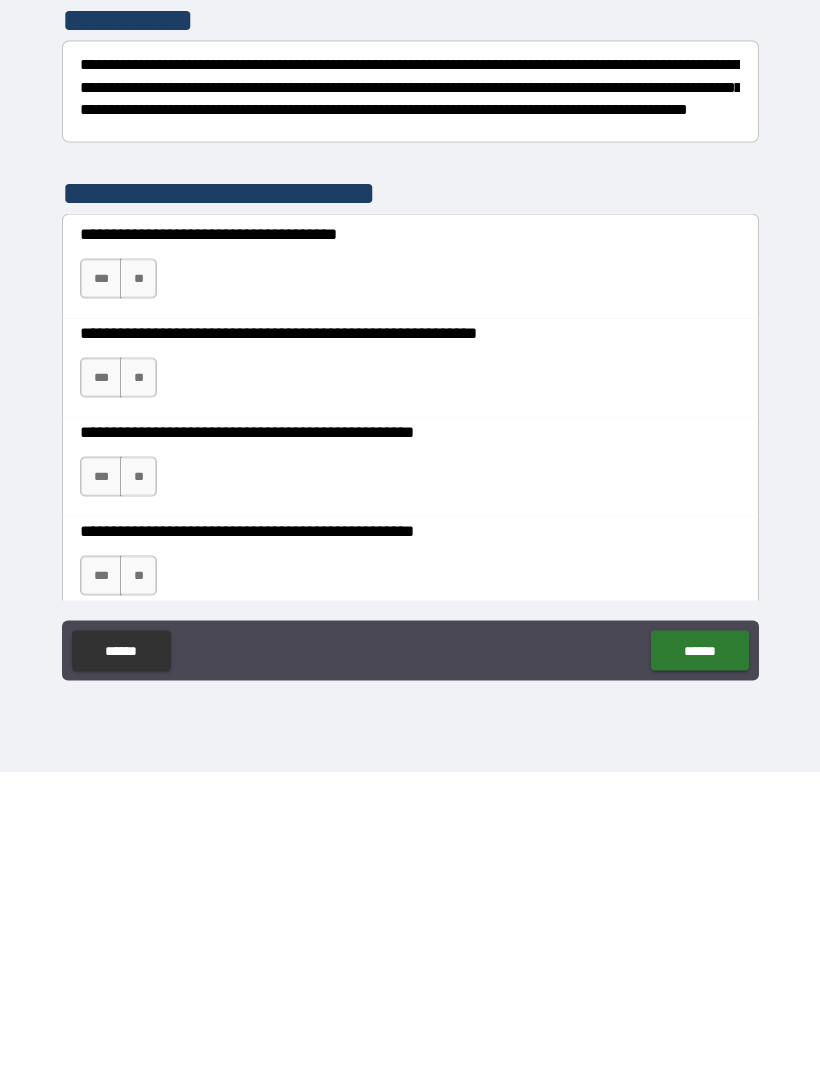 click on "***" at bounding box center [101, 579] 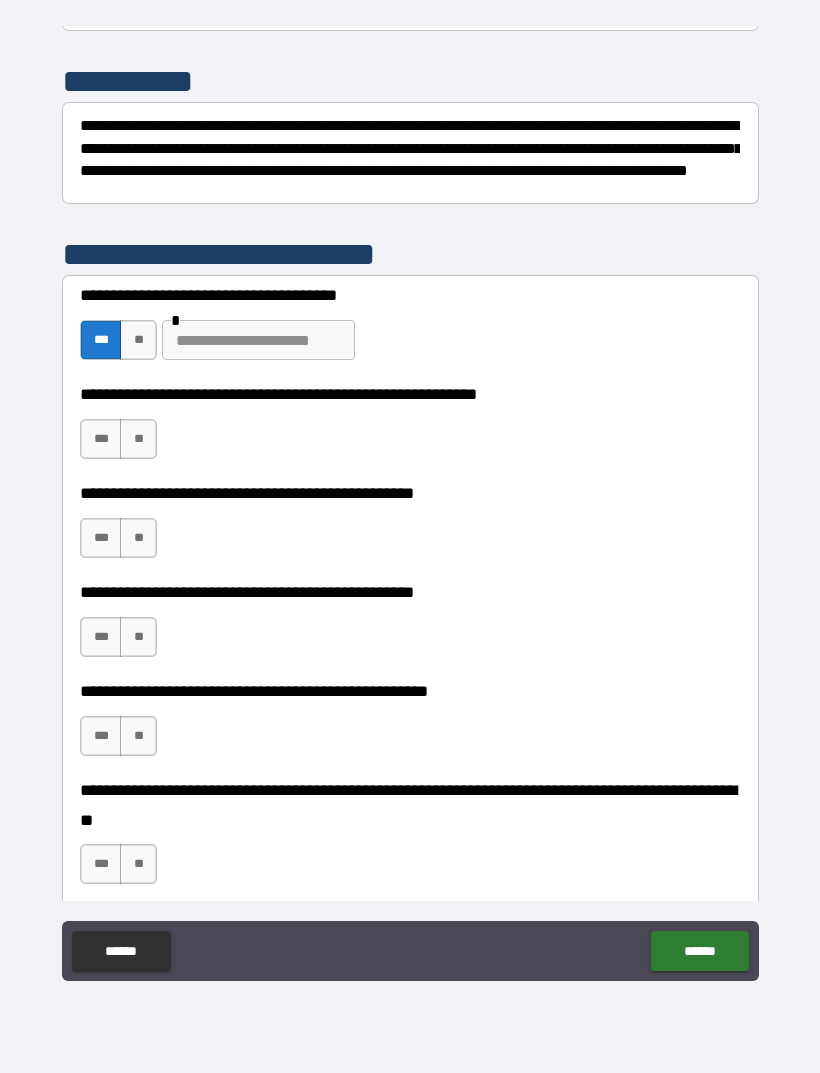 scroll, scrollTop: 246, scrollLeft: 0, axis: vertical 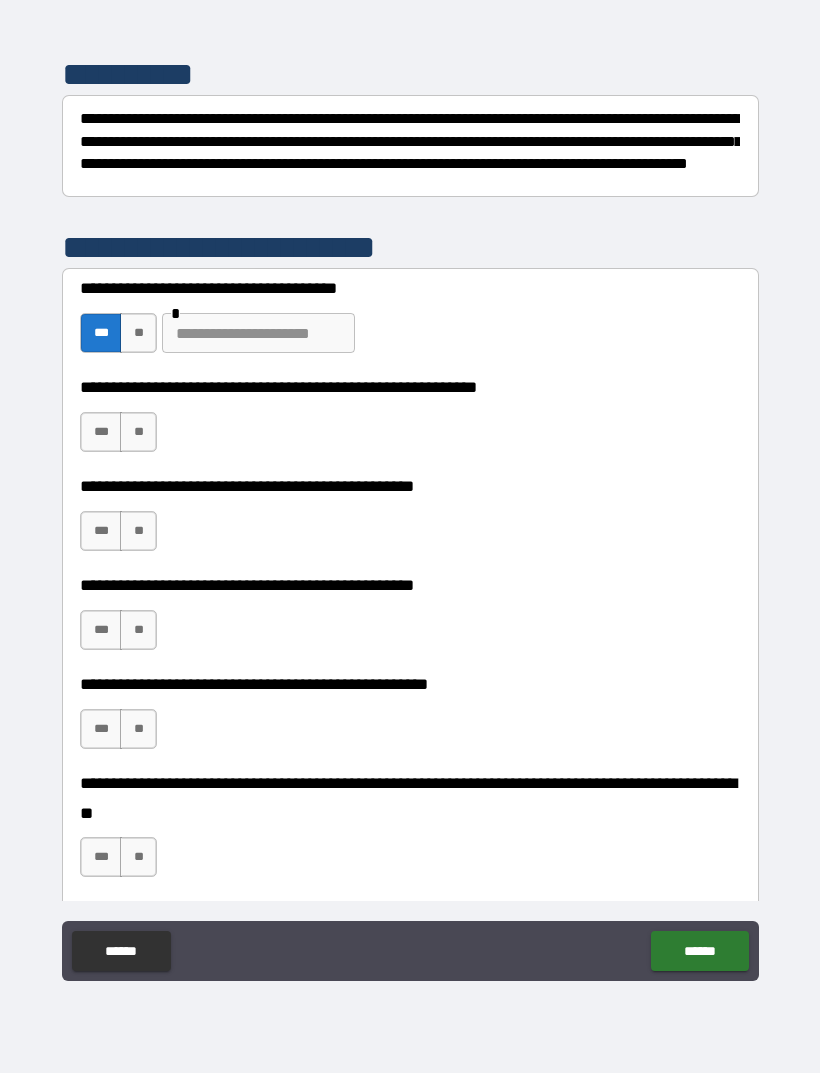 click at bounding box center (258, 333) 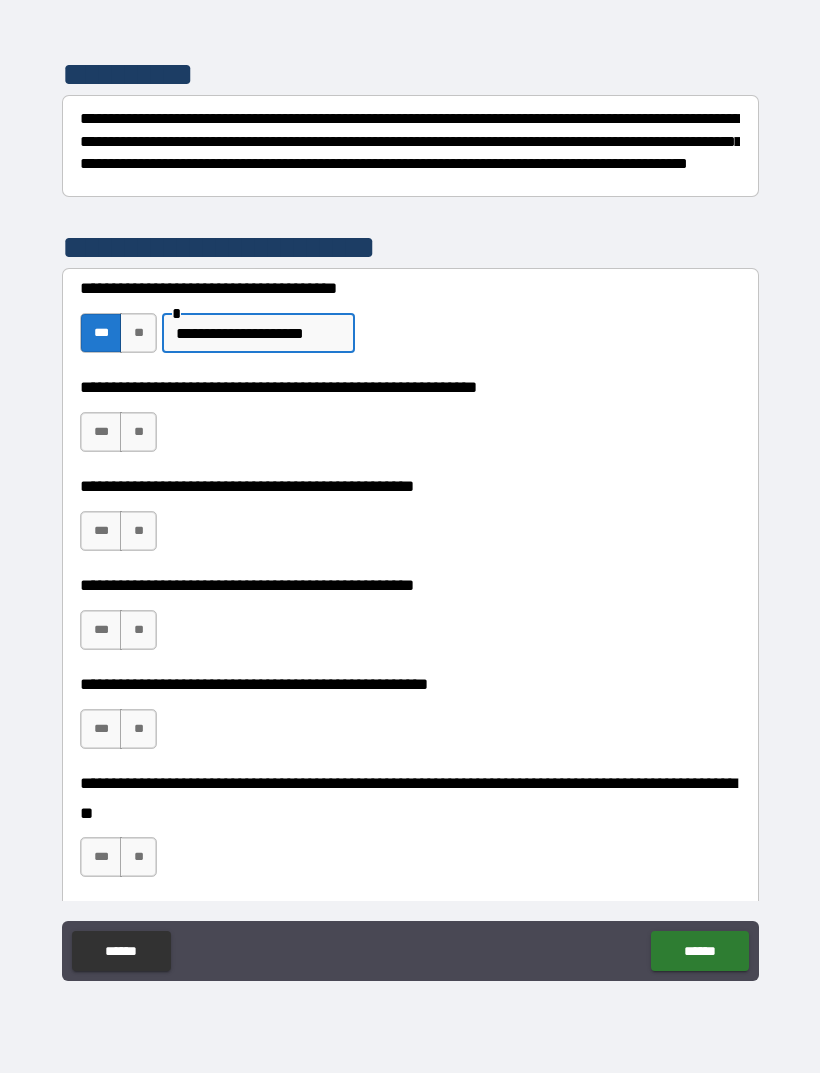 type on "**********" 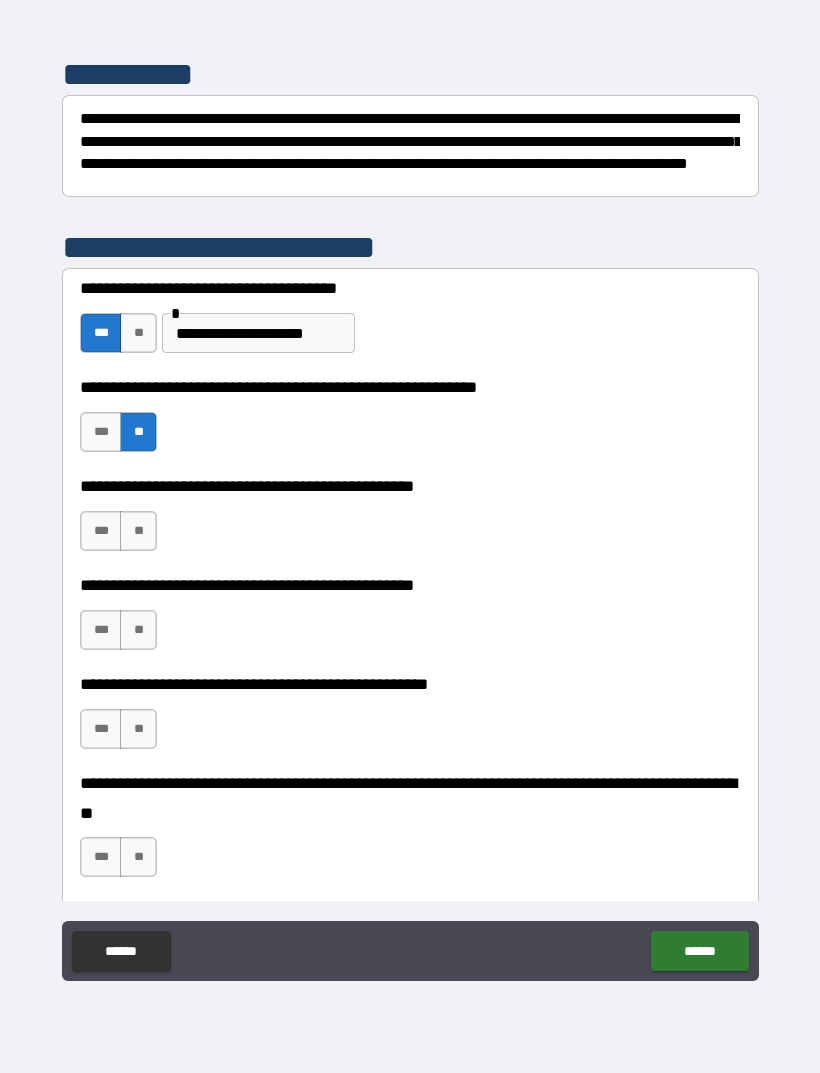 click on "**" at bounding box center (138, 531) 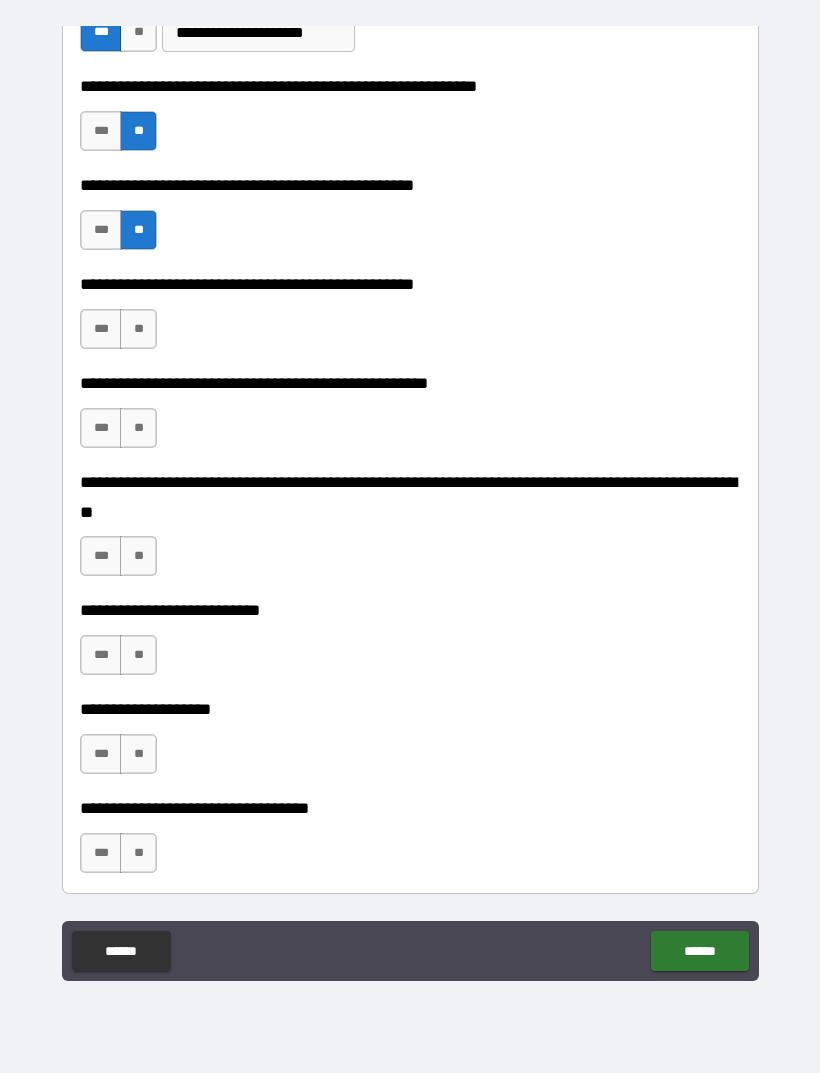 scroll, scrollTop: 544, scrollLeft: 0, axis: vertical 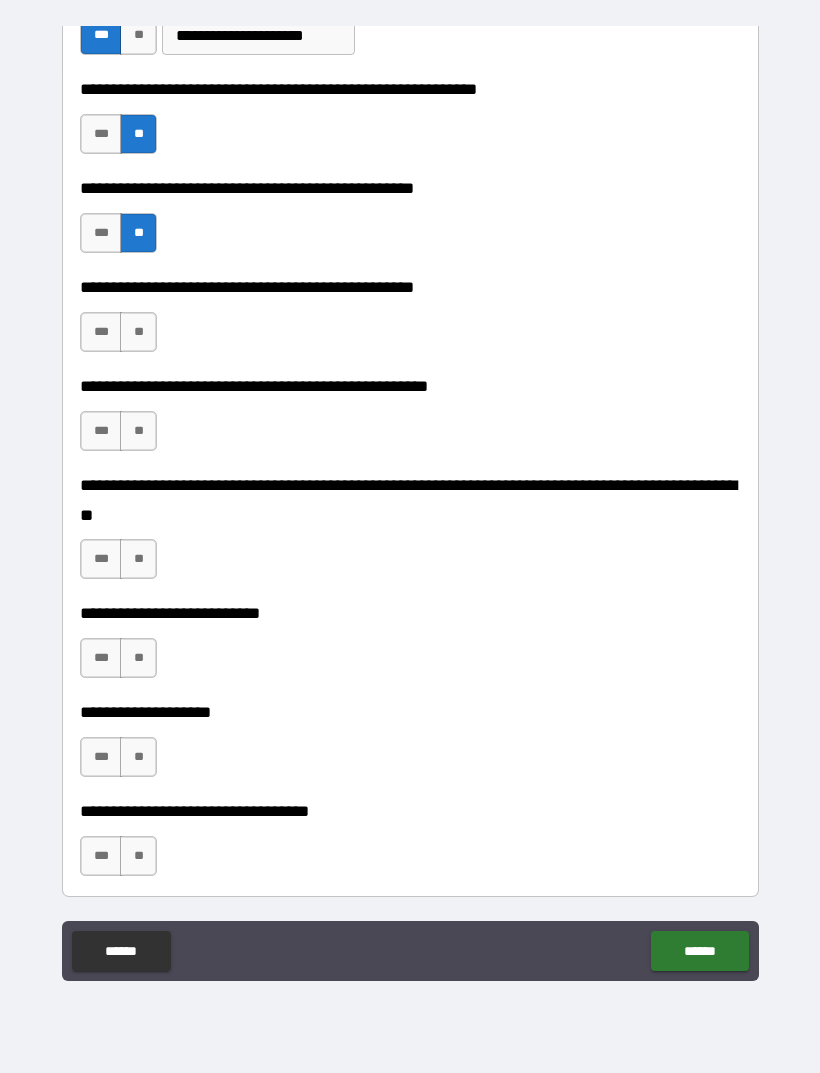 click on "**" at bounding box center [138, 332] 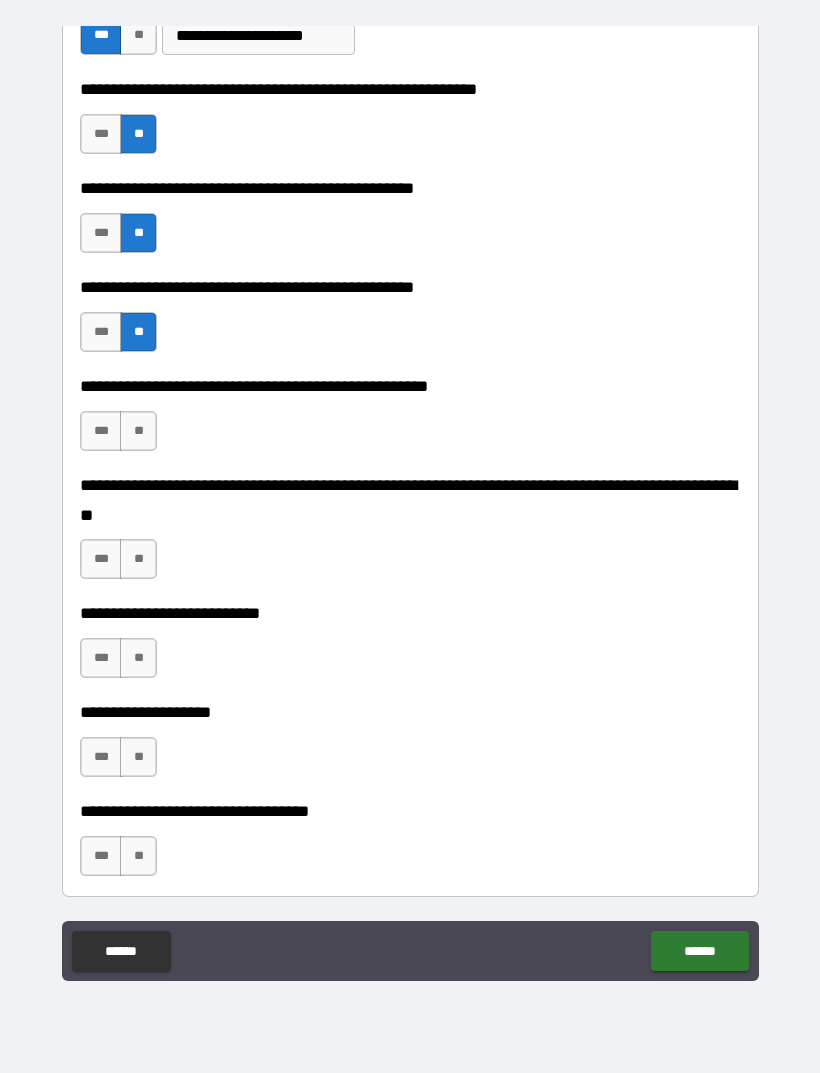 click on "**" at bounding box center [138, 431] 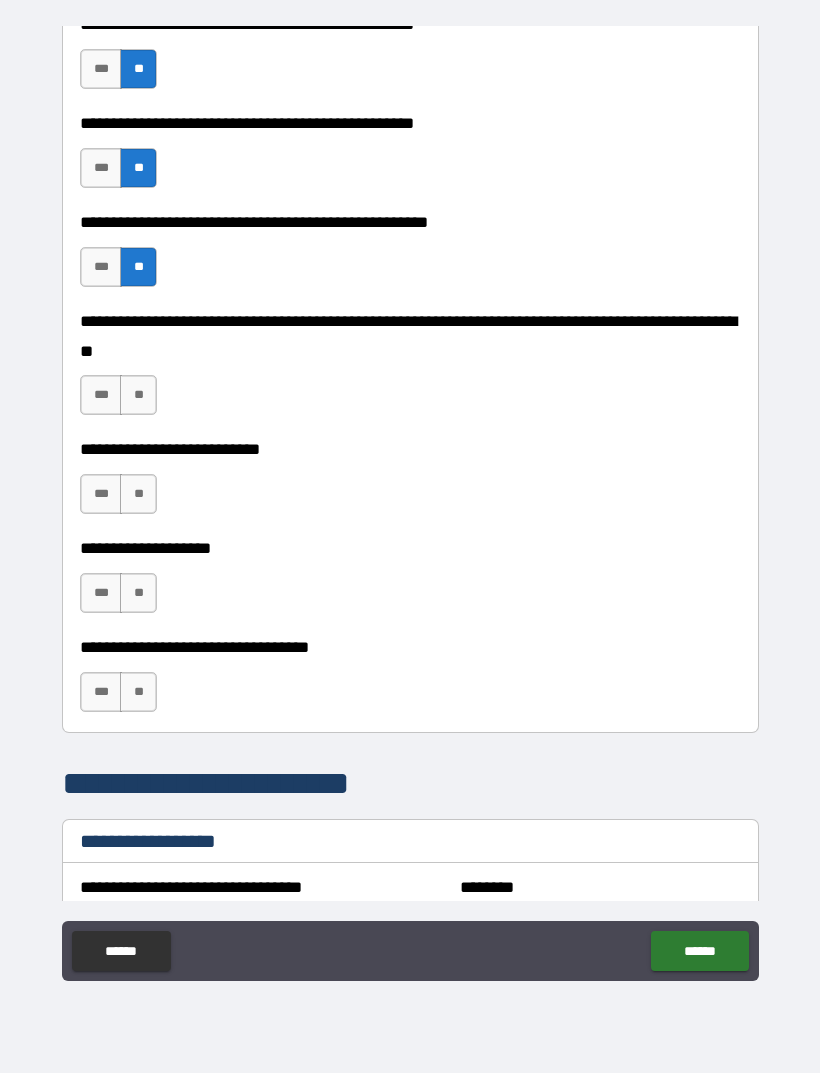scroll, scrollTop: 716, scrollLeft: 0, axis: vertical 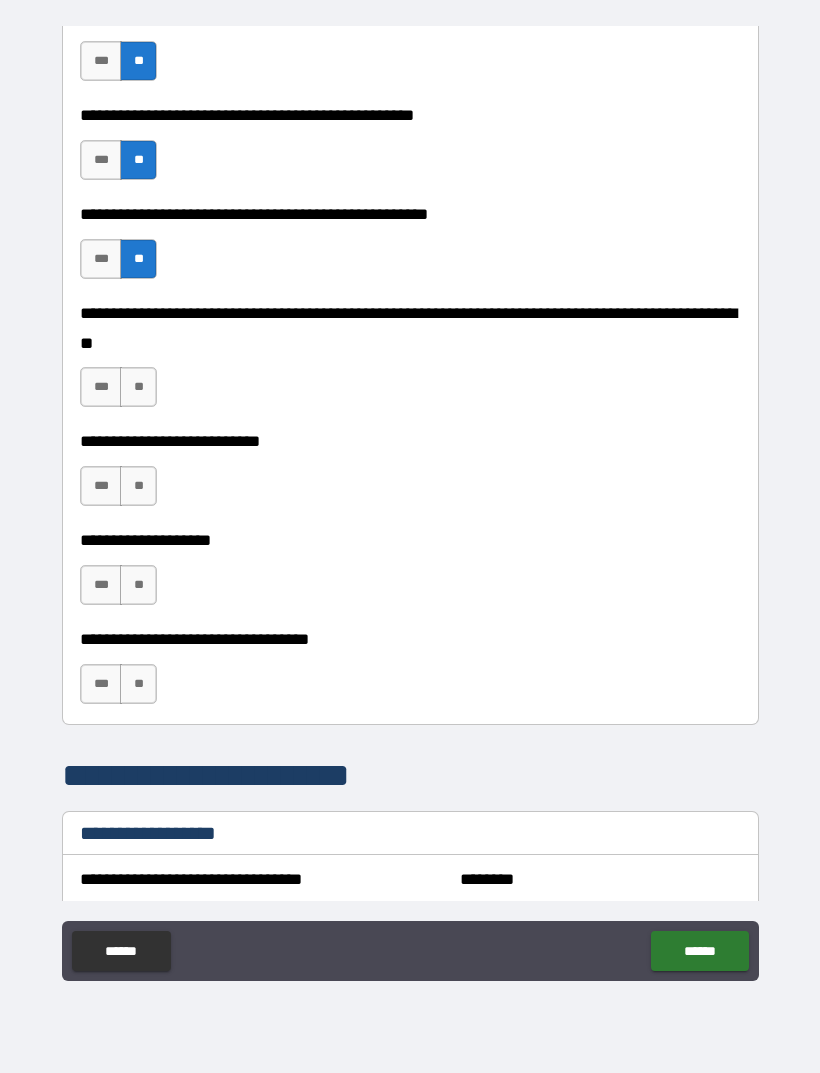 click on "**" at bounding box center (138, 387) 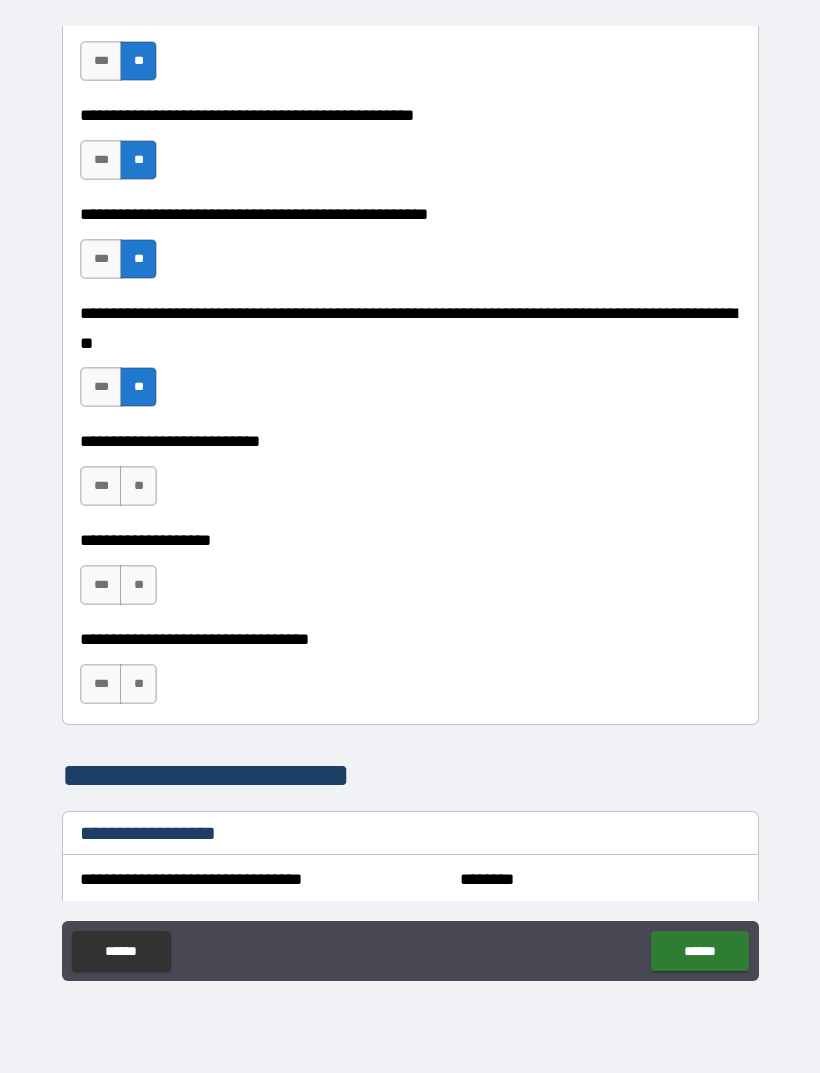 click on "**" at bounding box center [138, 486] 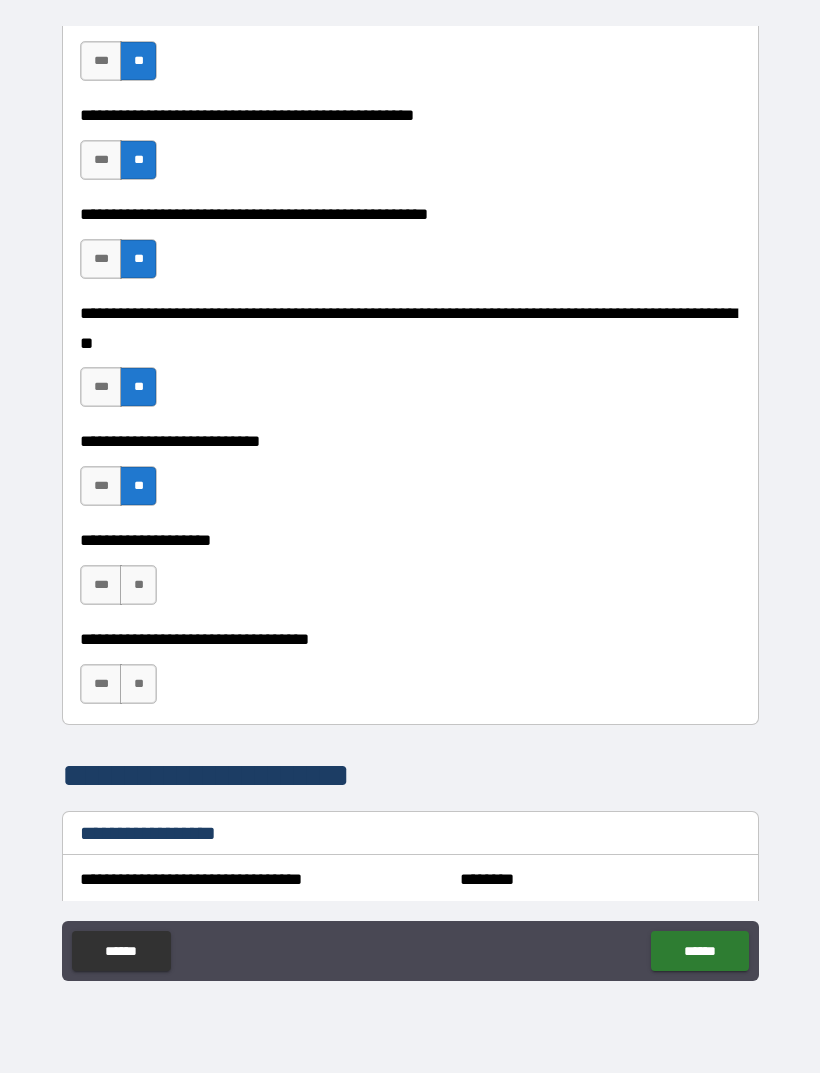 click on "**" at bounding box center [138, 585] 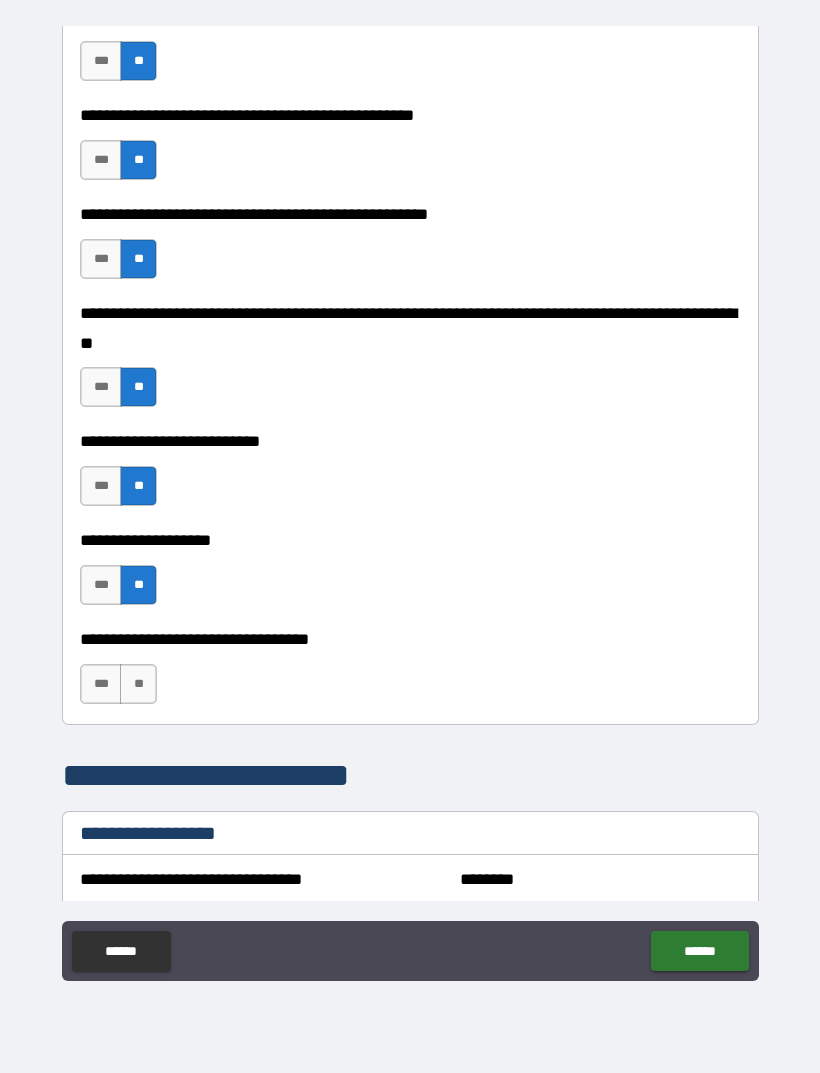 click on "**" at bounding box center (138, 684) 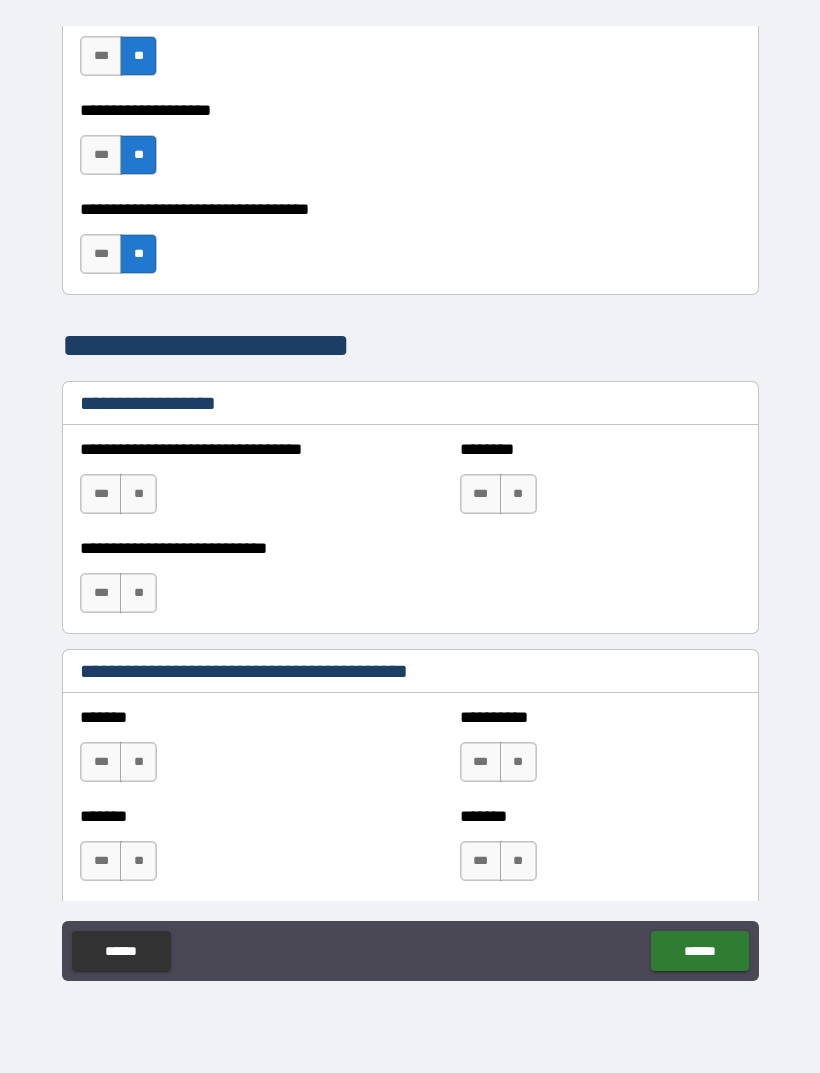 scroll, scrollTop: 1170, scrollLeft: 0, axis: vertical 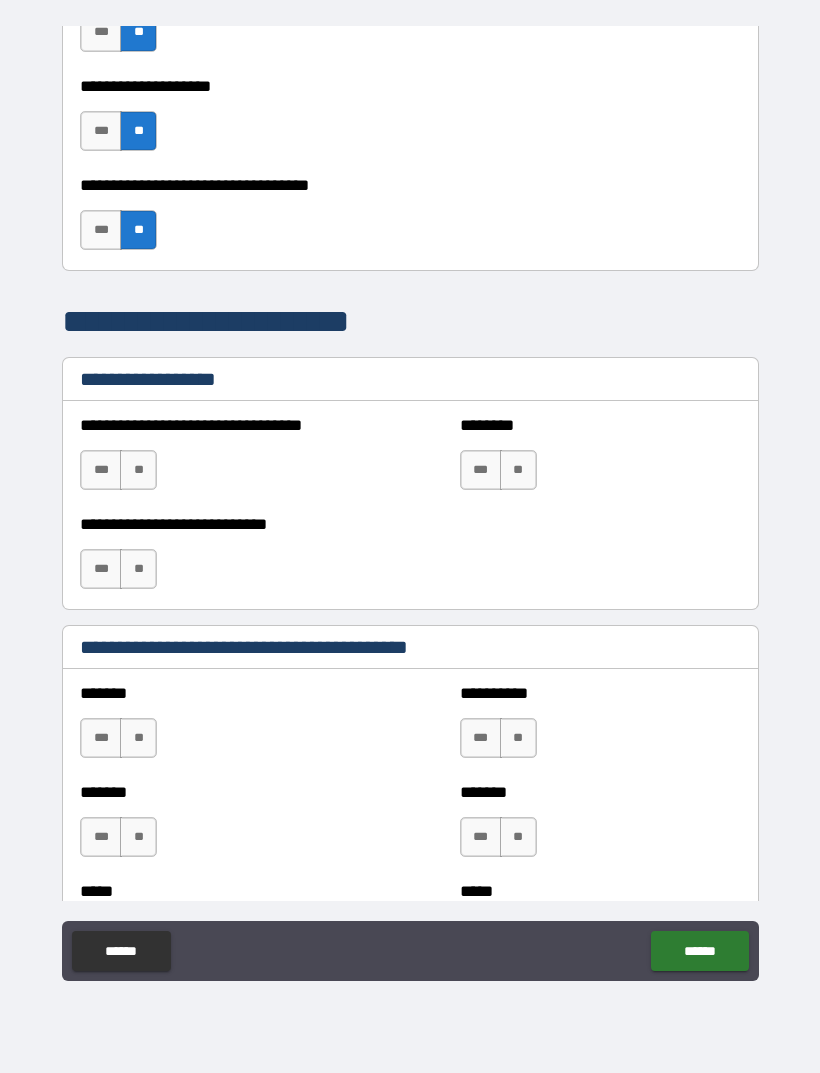 click on "**" at bounding box center [518, 470] 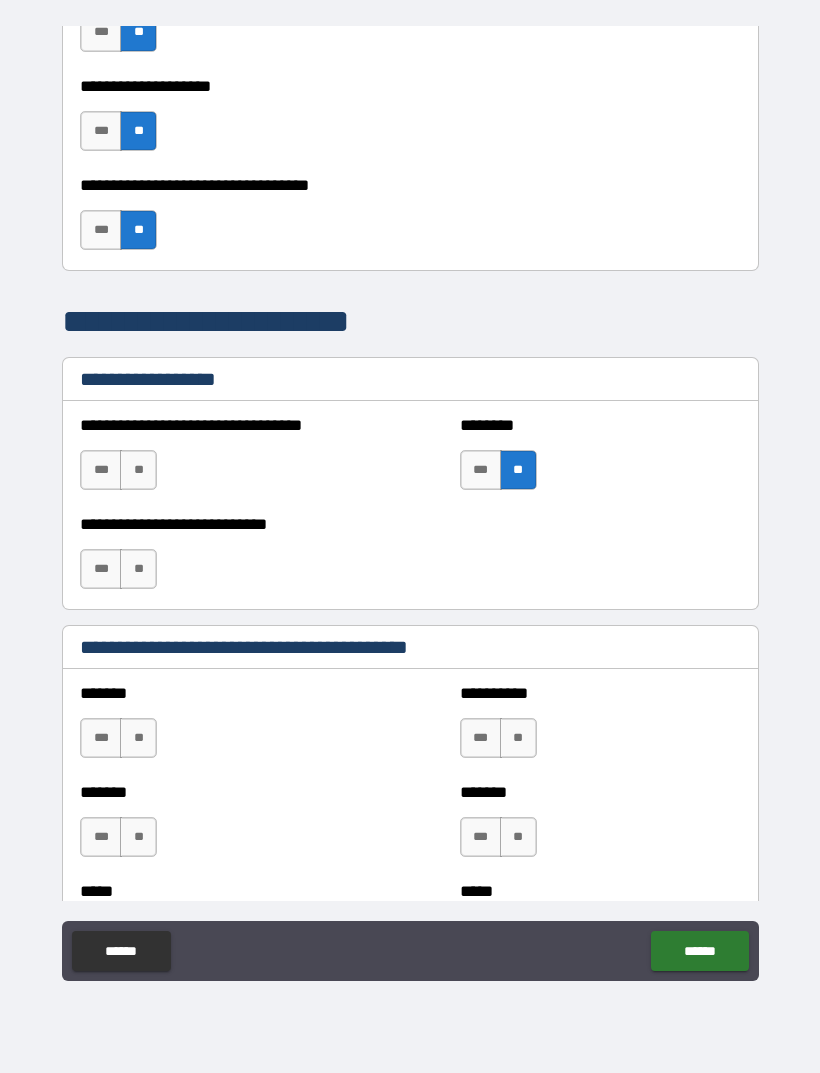 click on "**" at bounding box center [138, 470] 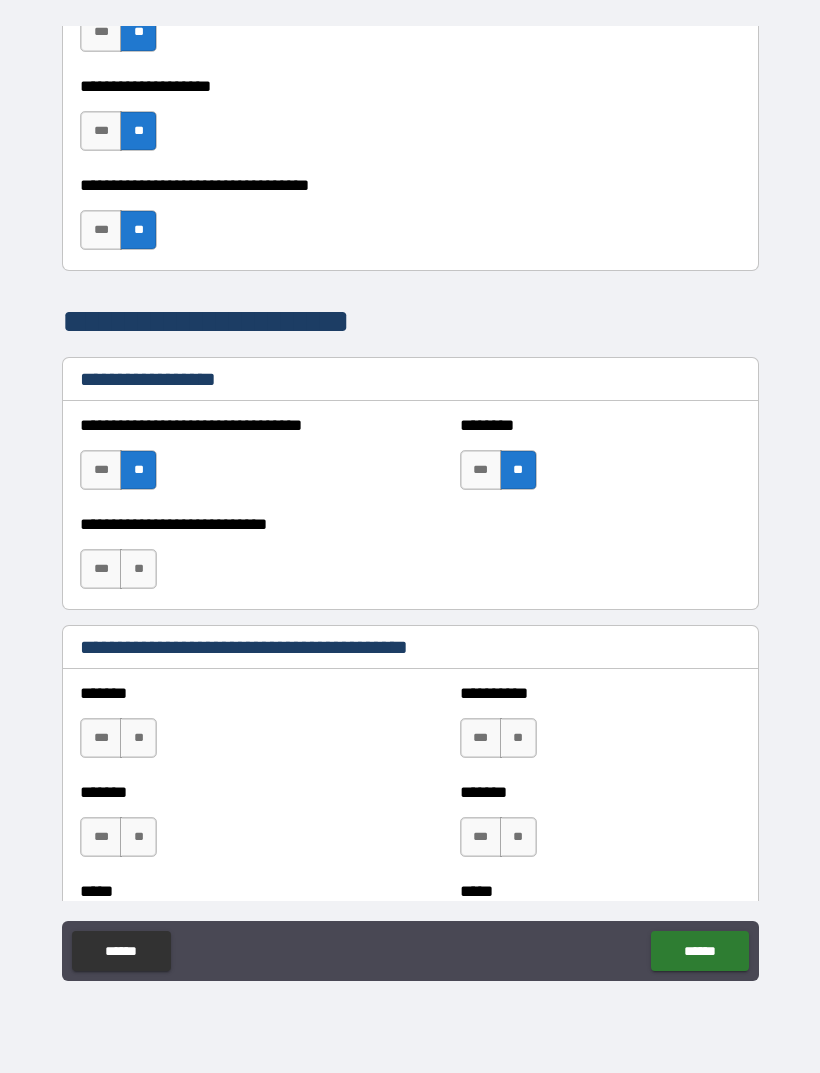 click on "**" at bounding box center (138, 569) 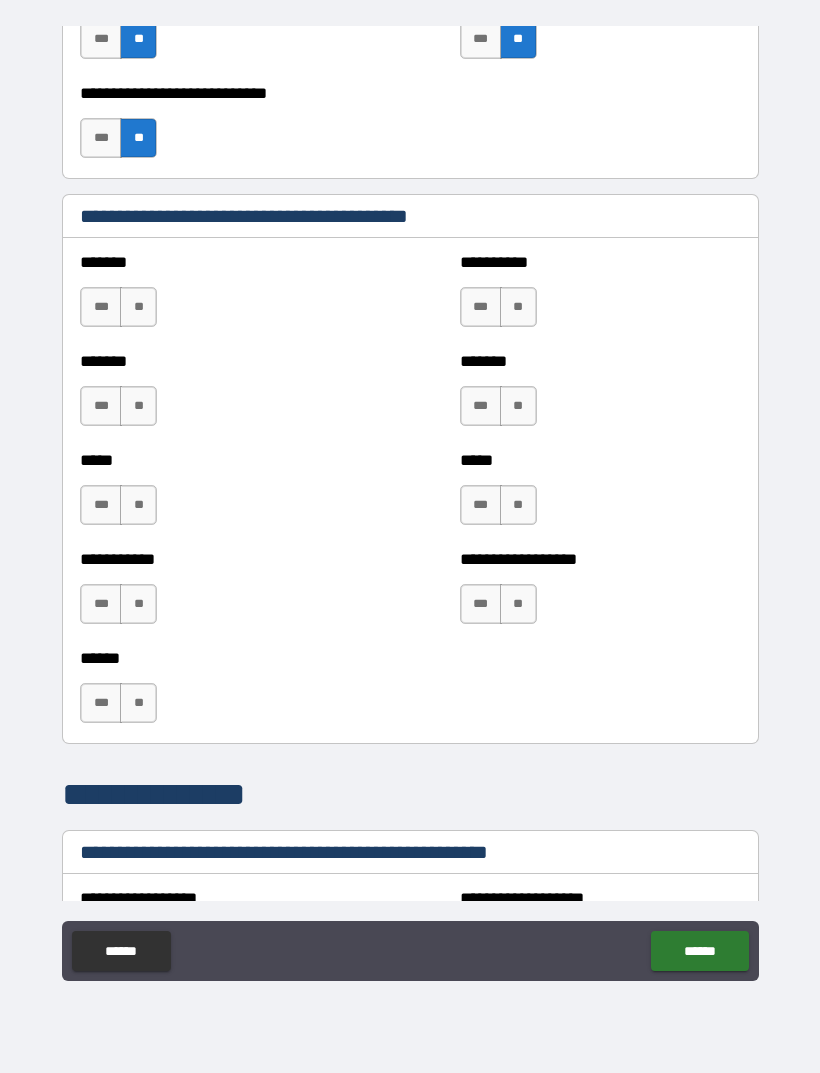 scroll, scrollTop: 1620, scrollLeft: 0, axis: vertical 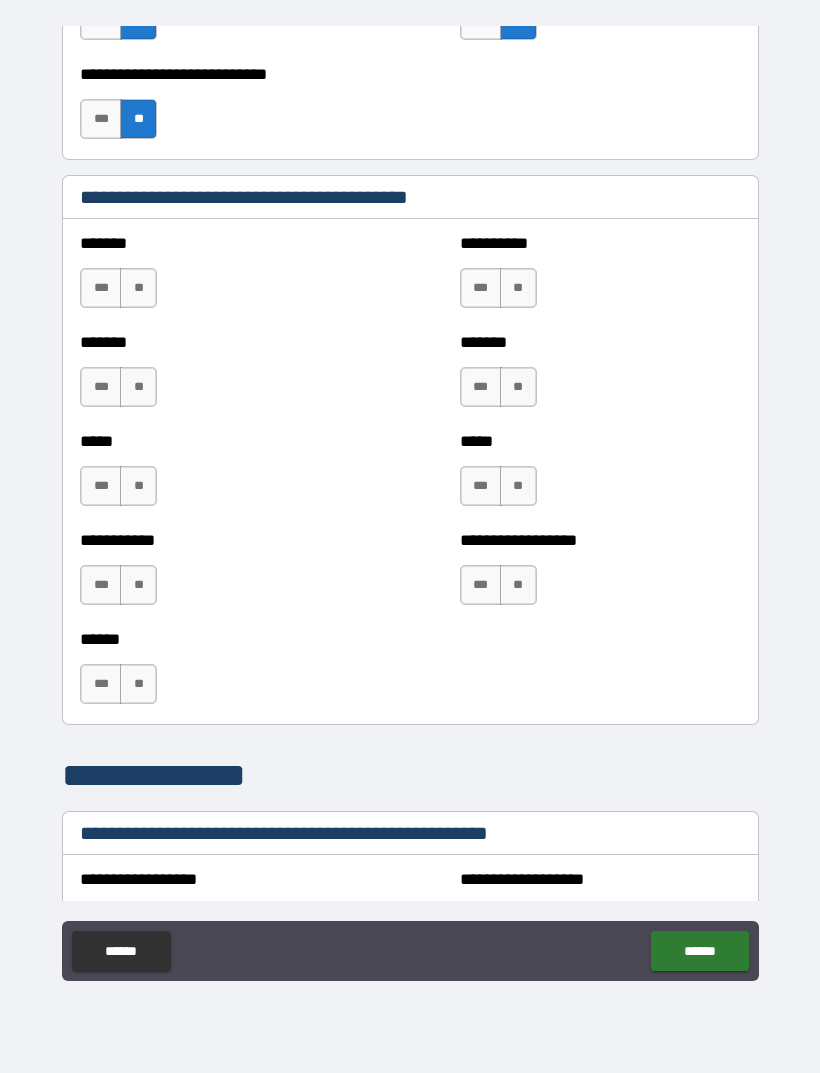 click on "**" at bounding box center (518, 585) 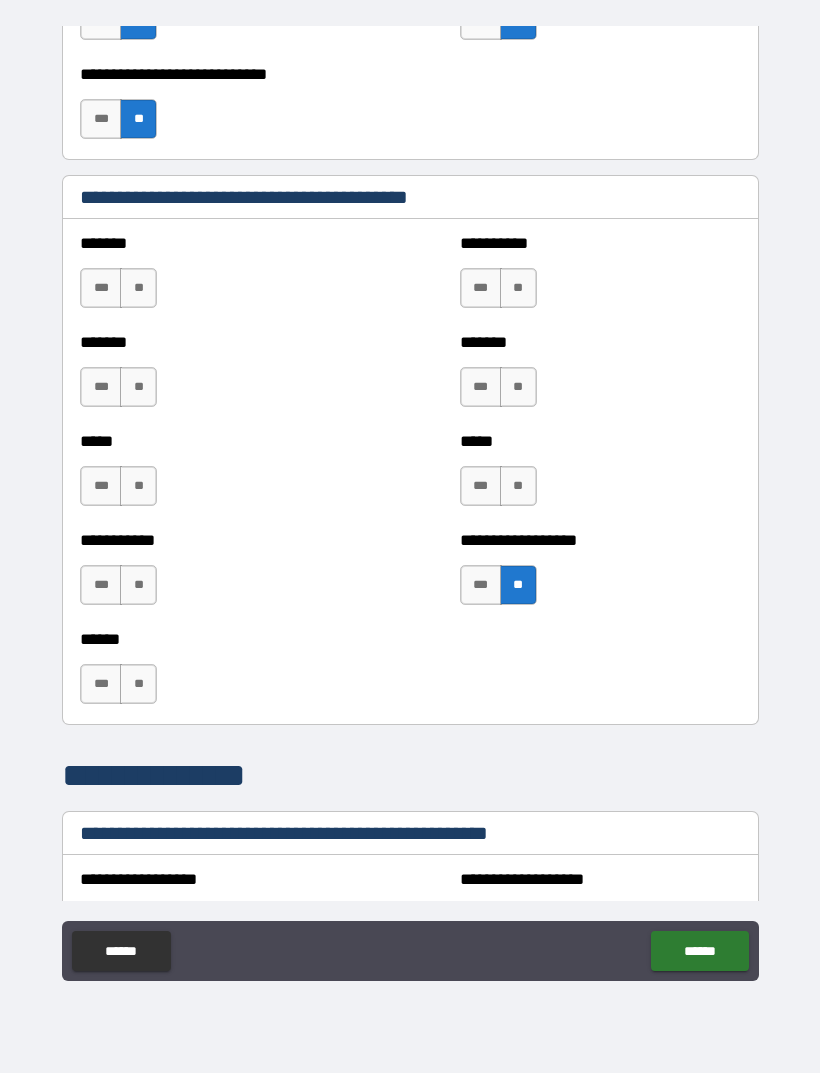 click on "**" at bounding box center [518, 486] 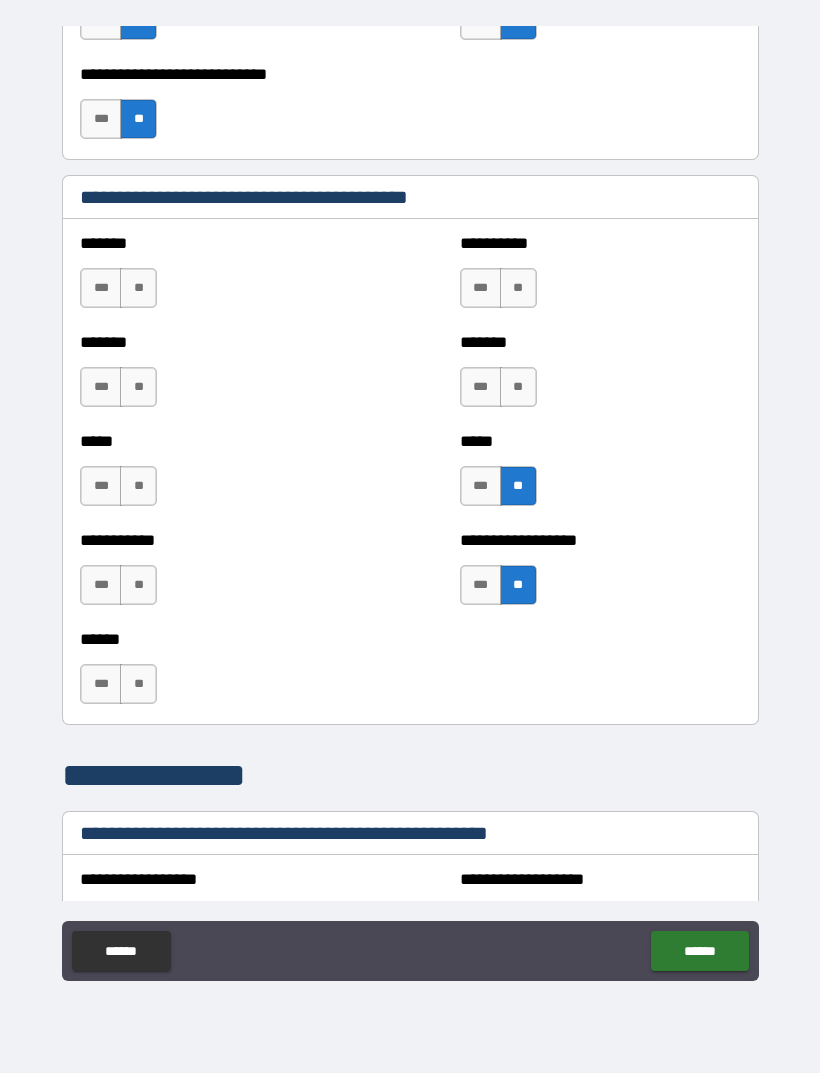 click on "**" at bounding box center (518, 387) 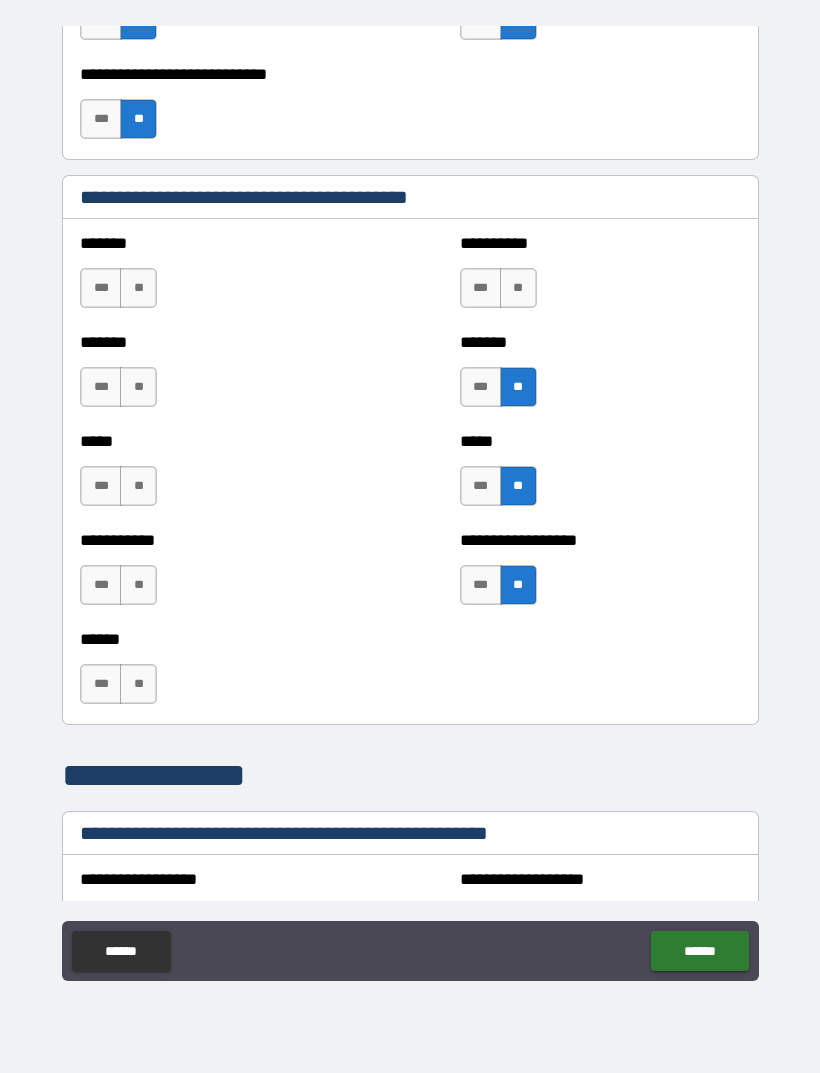 click on "**" at bounding box center [518, 288] 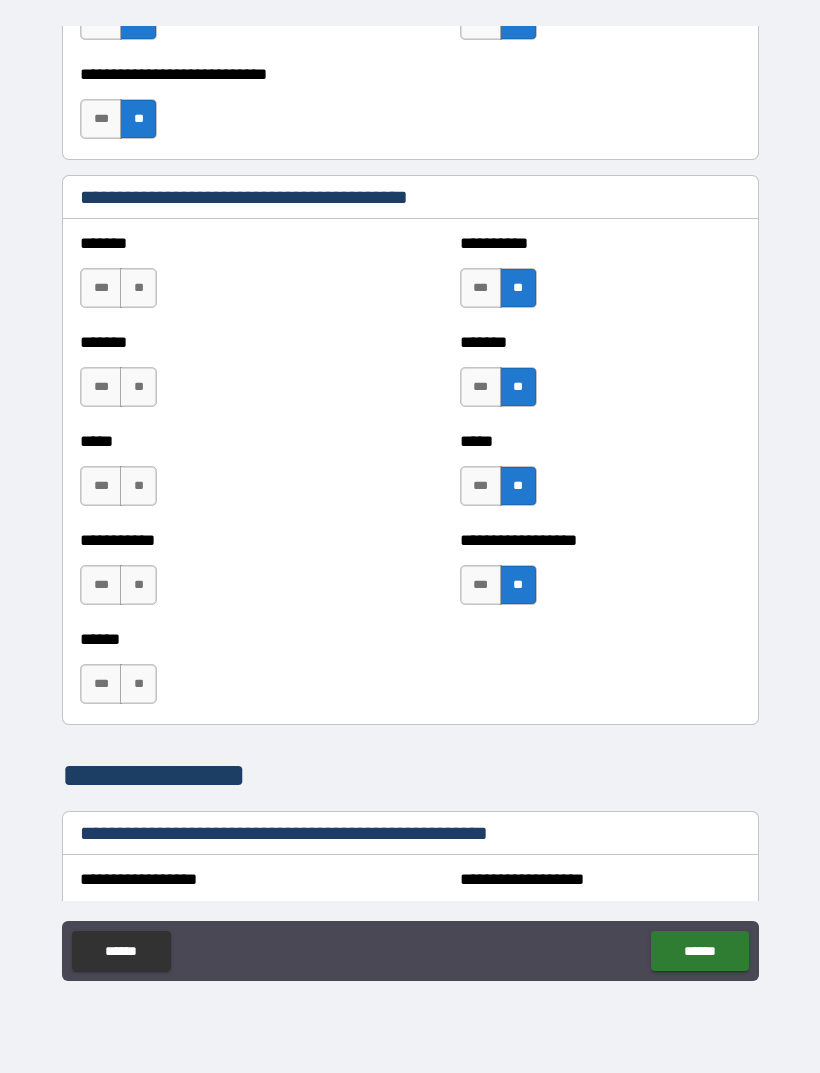 click on "**" at bounding box center [138, 684] 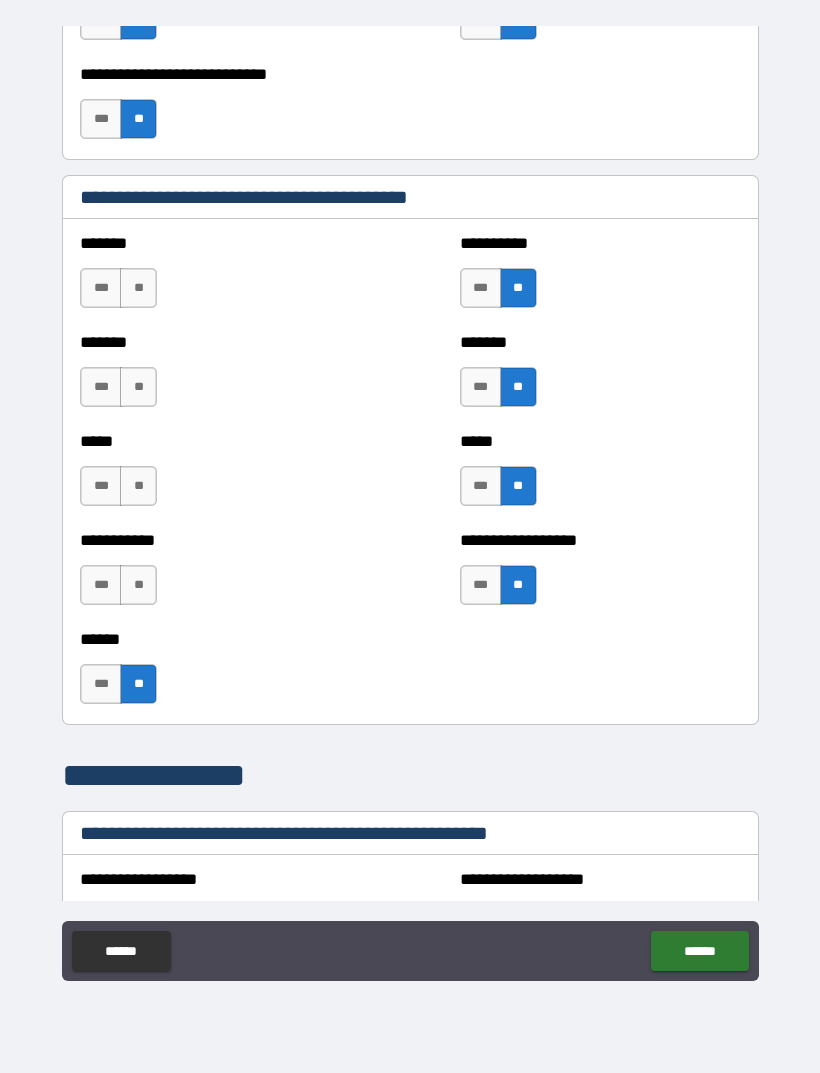 click on "**" at bounding box center [138, 585] 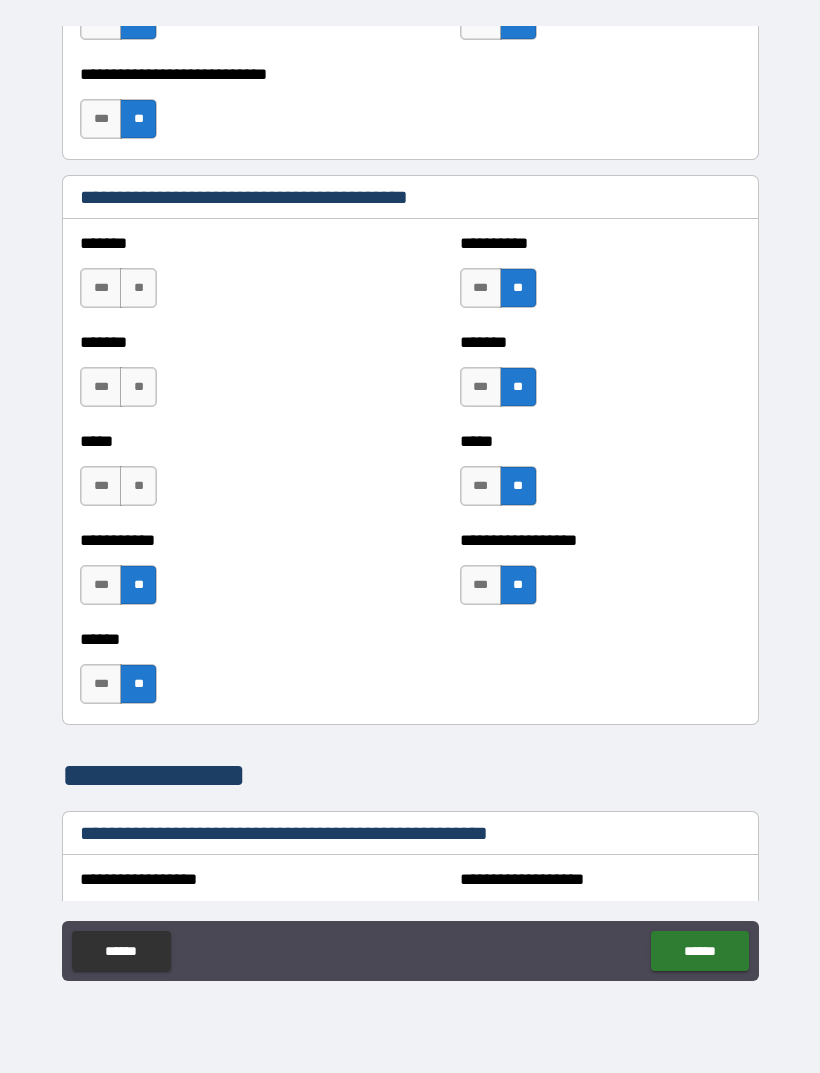 click on "**" at bounding box center (138, 486) 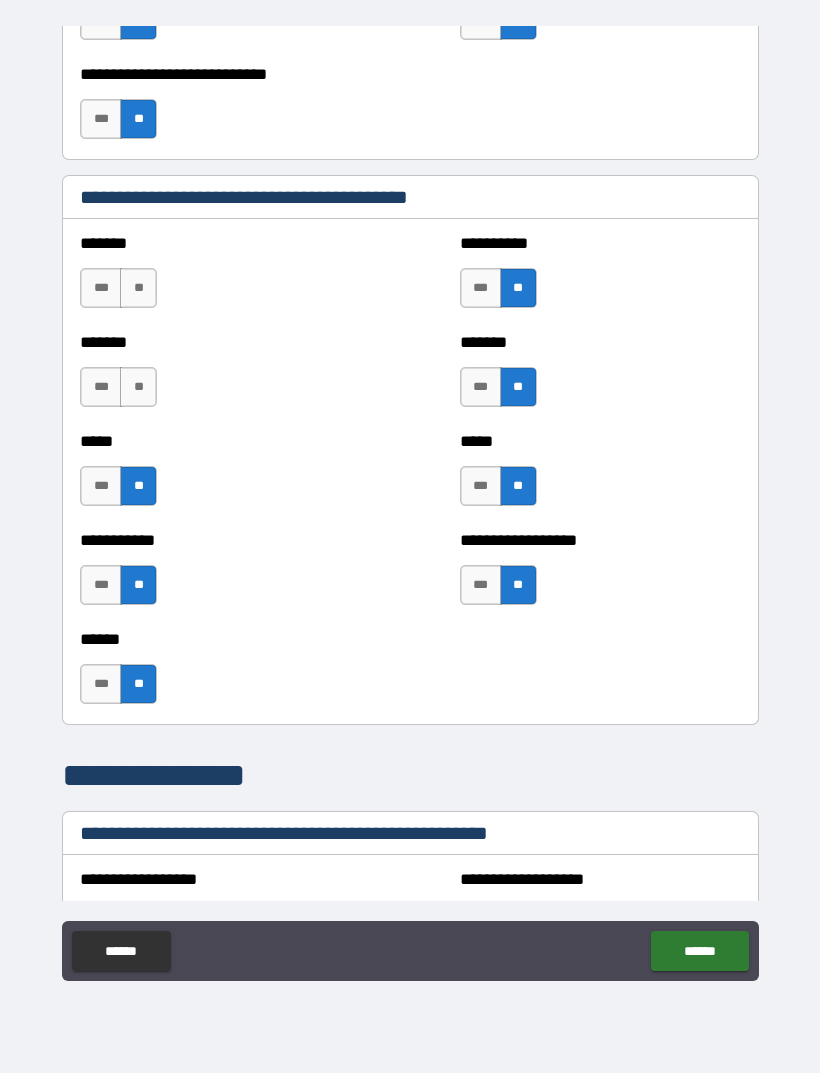 click on "**" at bounding box center (138, 387) 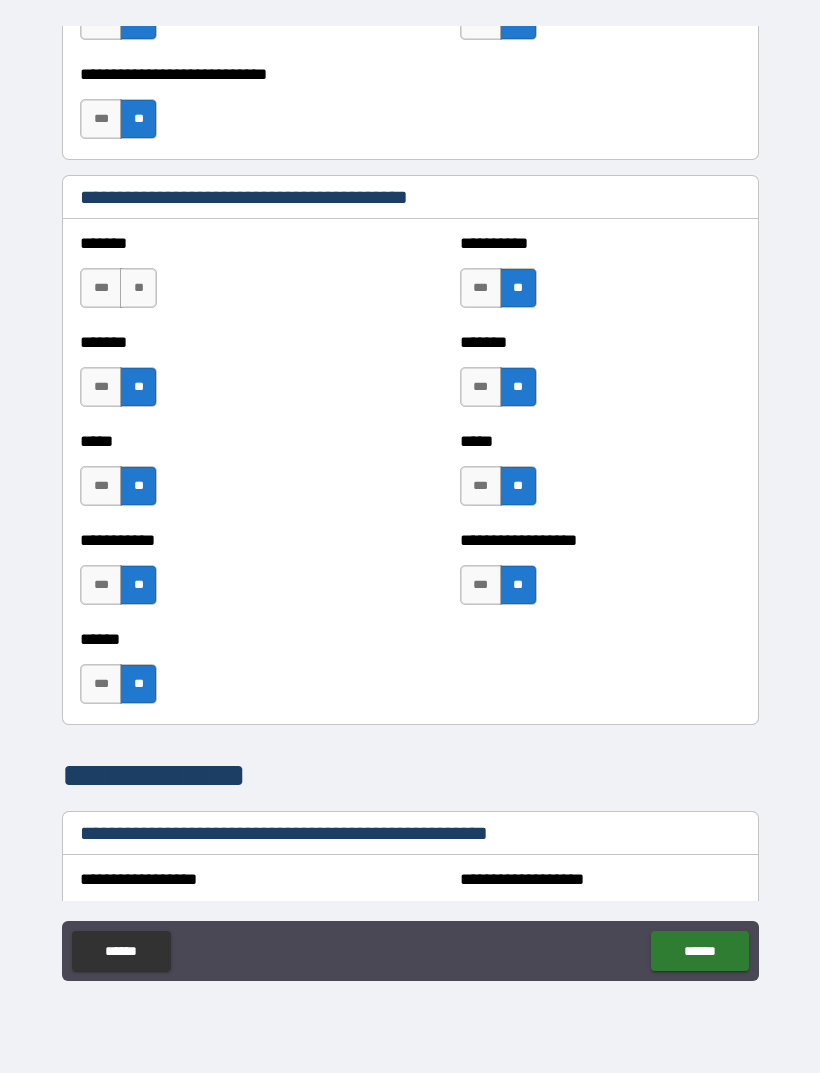 click on "**" at bounding box center (138, 288) 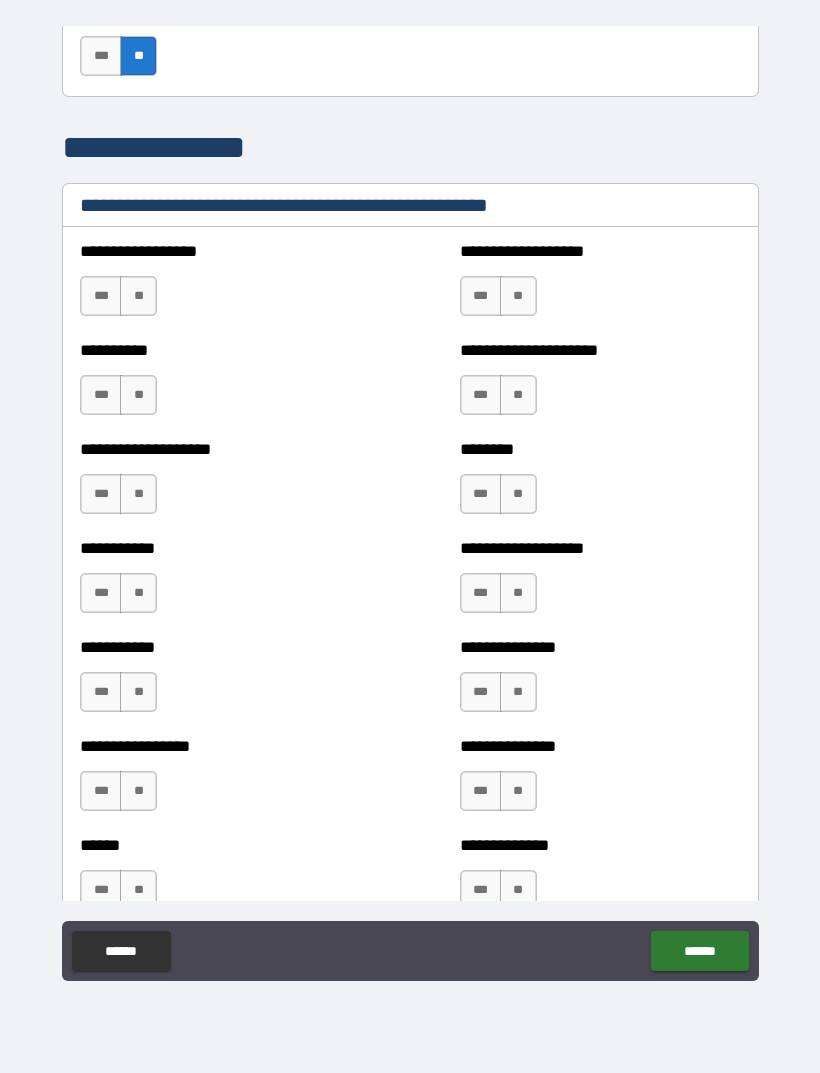 scroll, scrollTop: 2249, scrollLeft: 0, axis: vertical 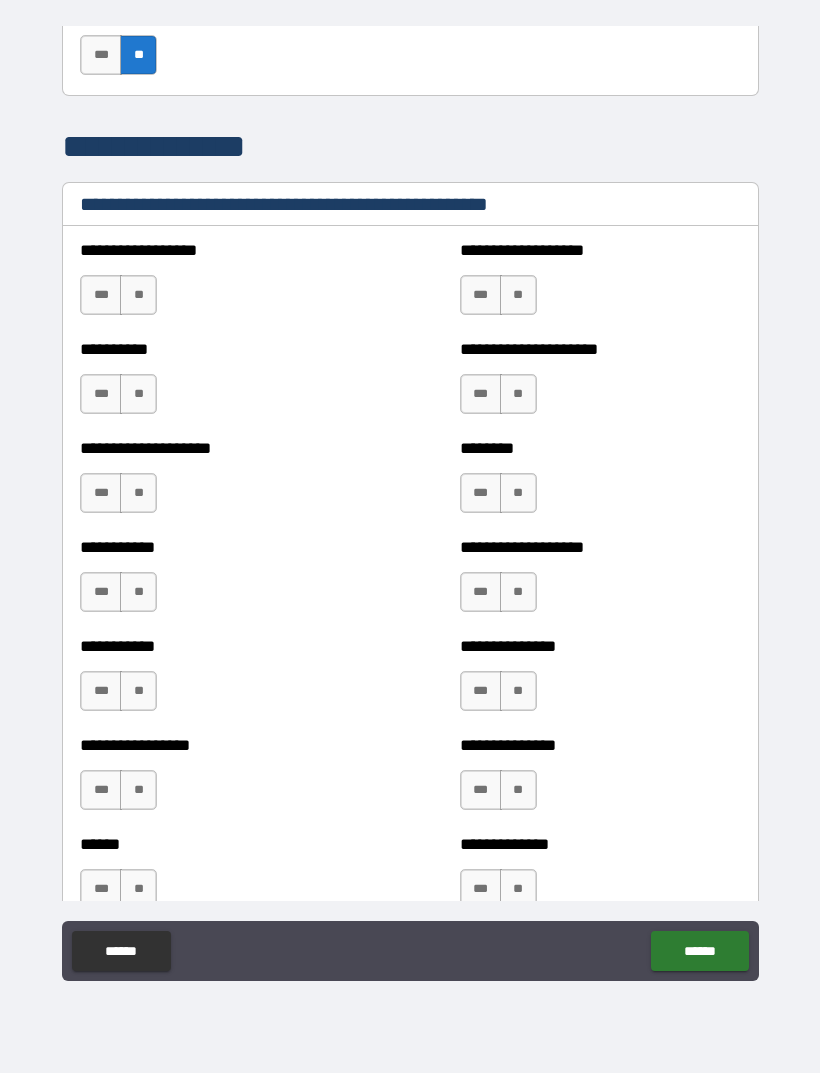 click on "**" at bounding box center (138, 295) 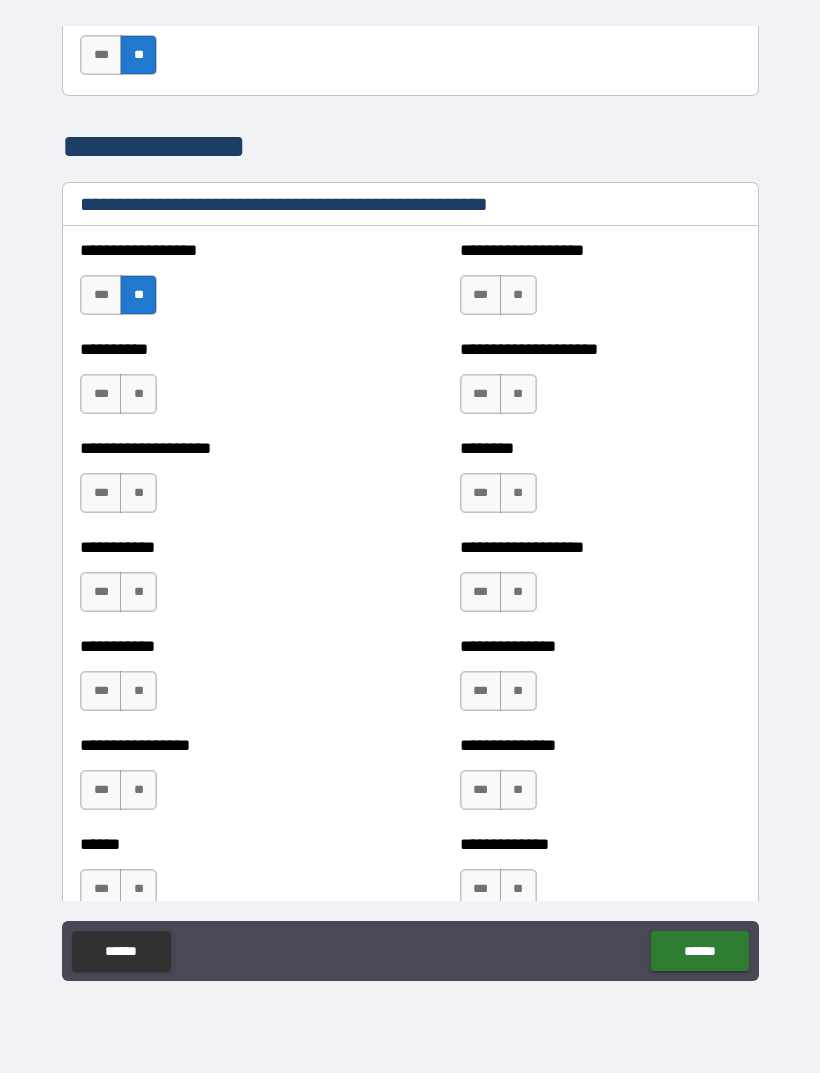 click on "**" at bounding box center (138, 394) 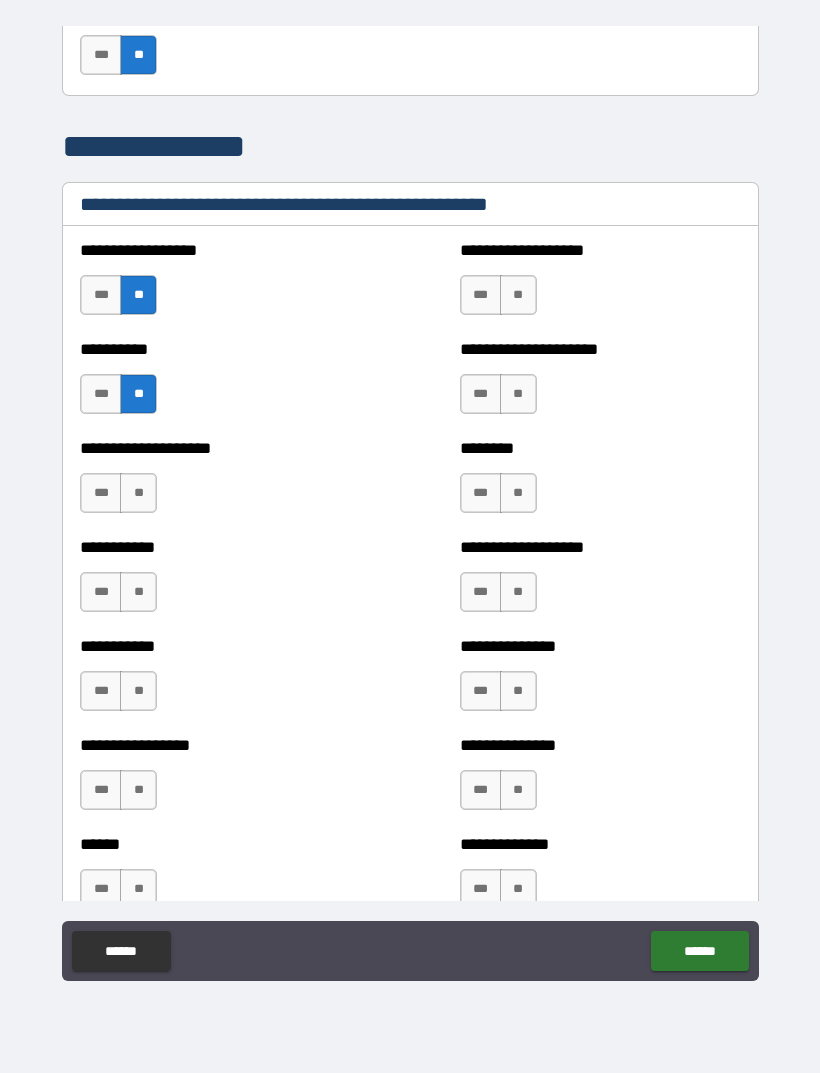 click on "**" at bounding box center (138, 493) 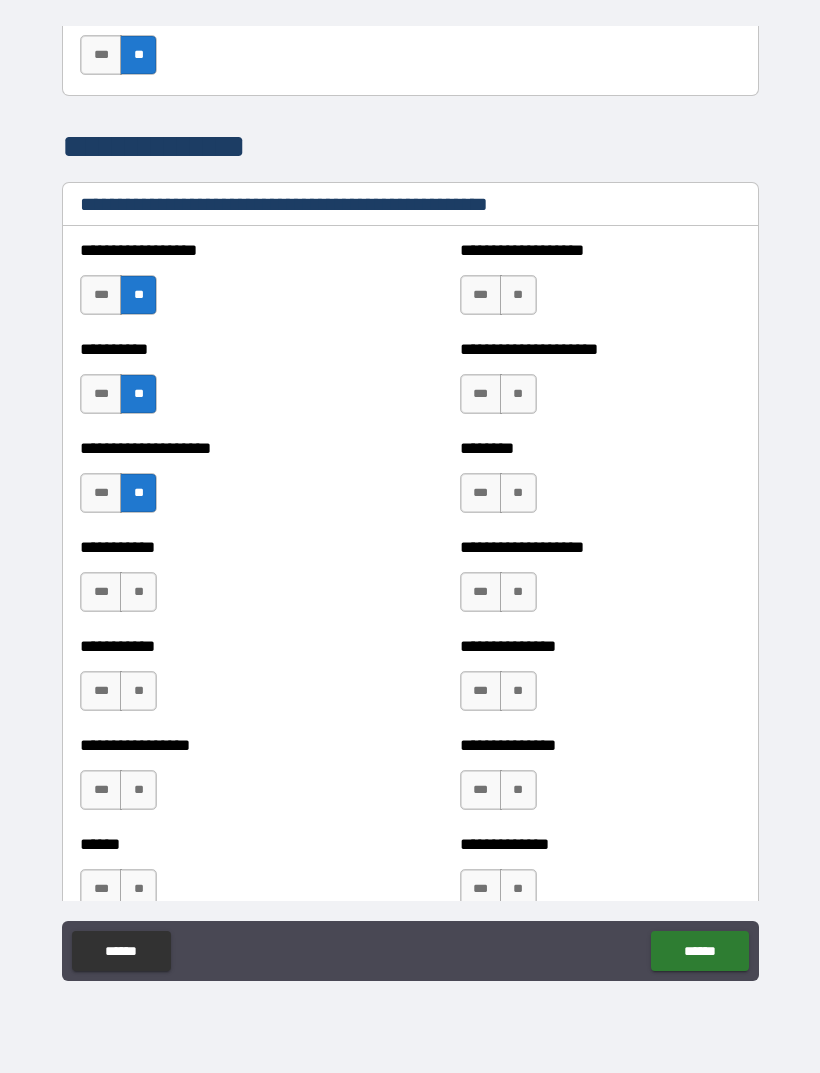 click on "**" at bounding box center (138, 592) 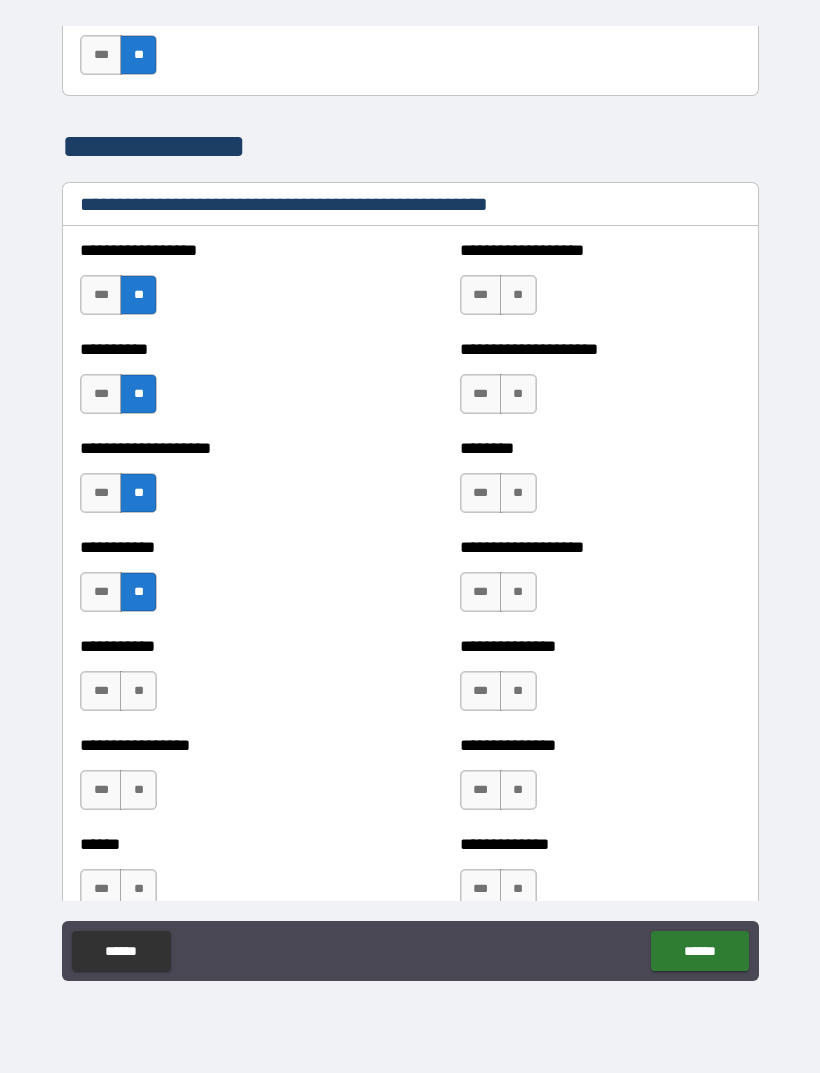 click on "**" at bounding box center [138, 691] 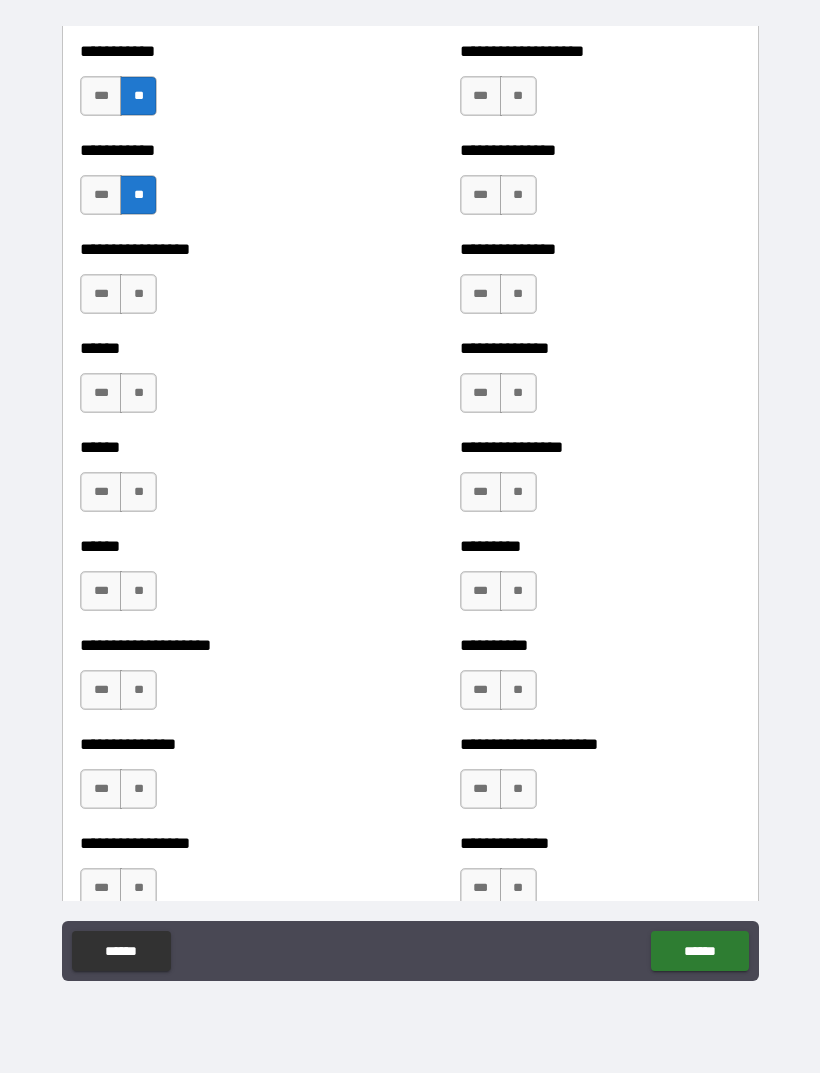 scroll, scrollTop: 2748, scrollLeft: 0, axis: vertical 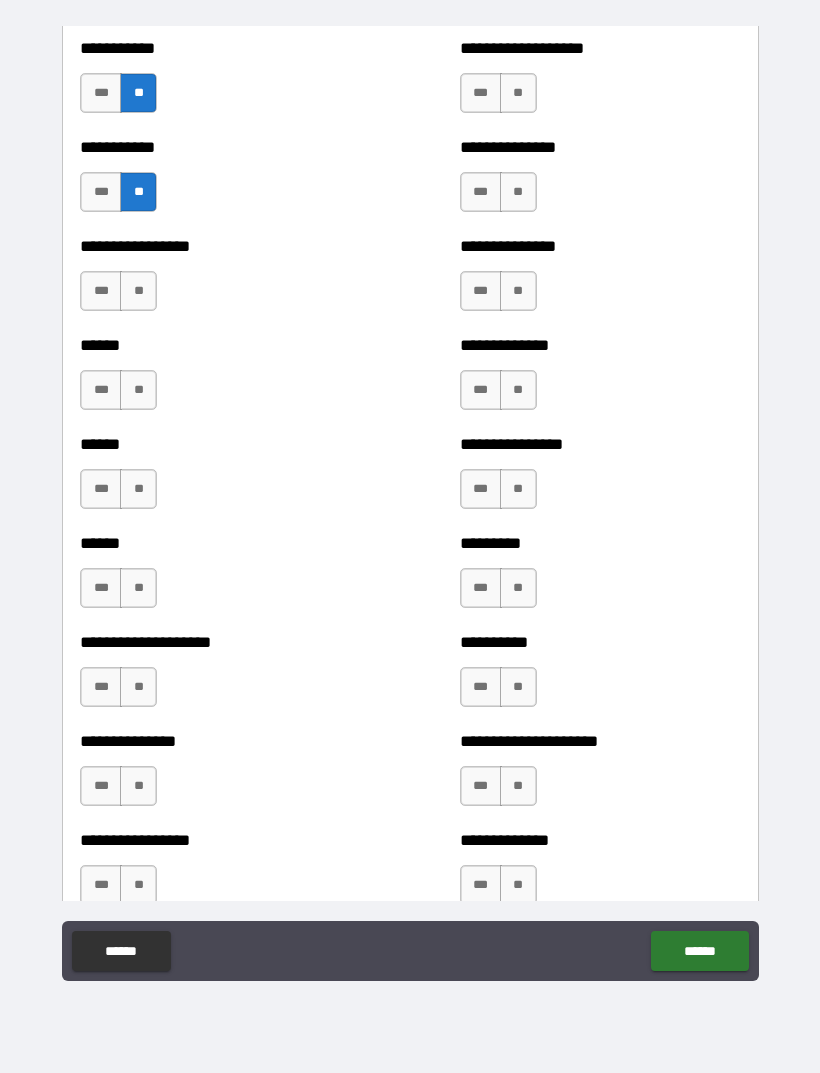 click on "**" at bounding box center (138, 291) 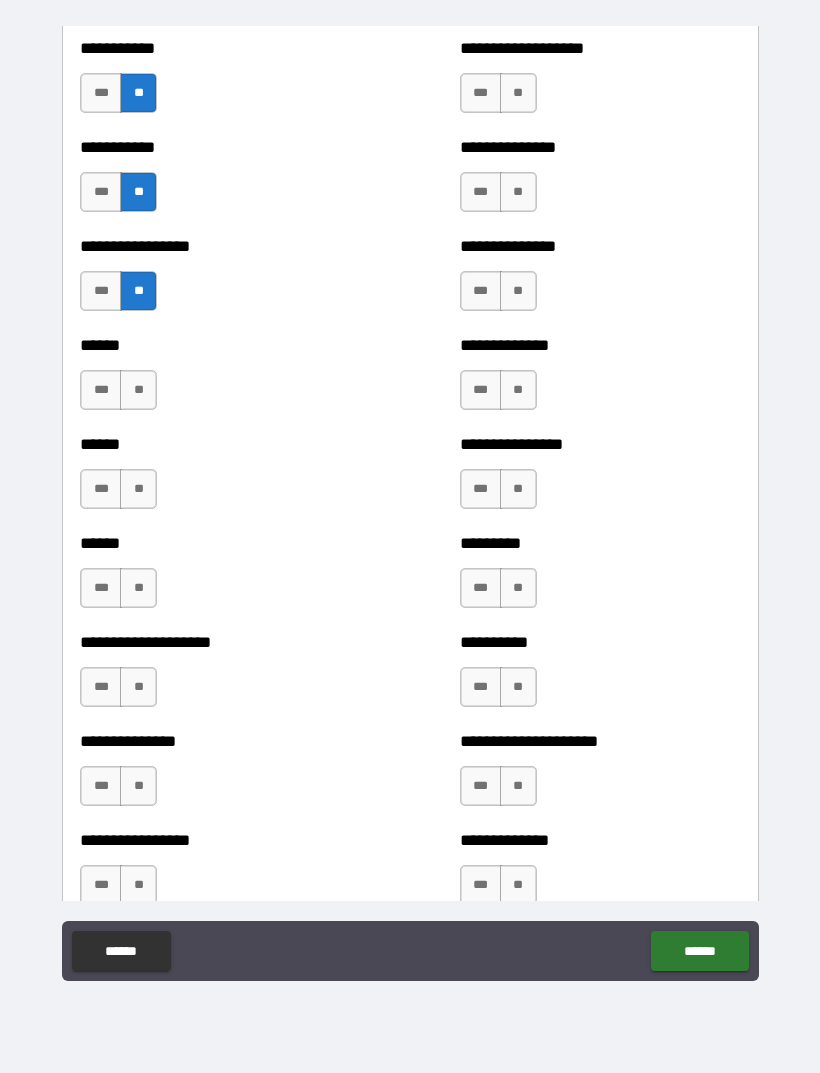 click on "**" at bounding box center (138, 390) 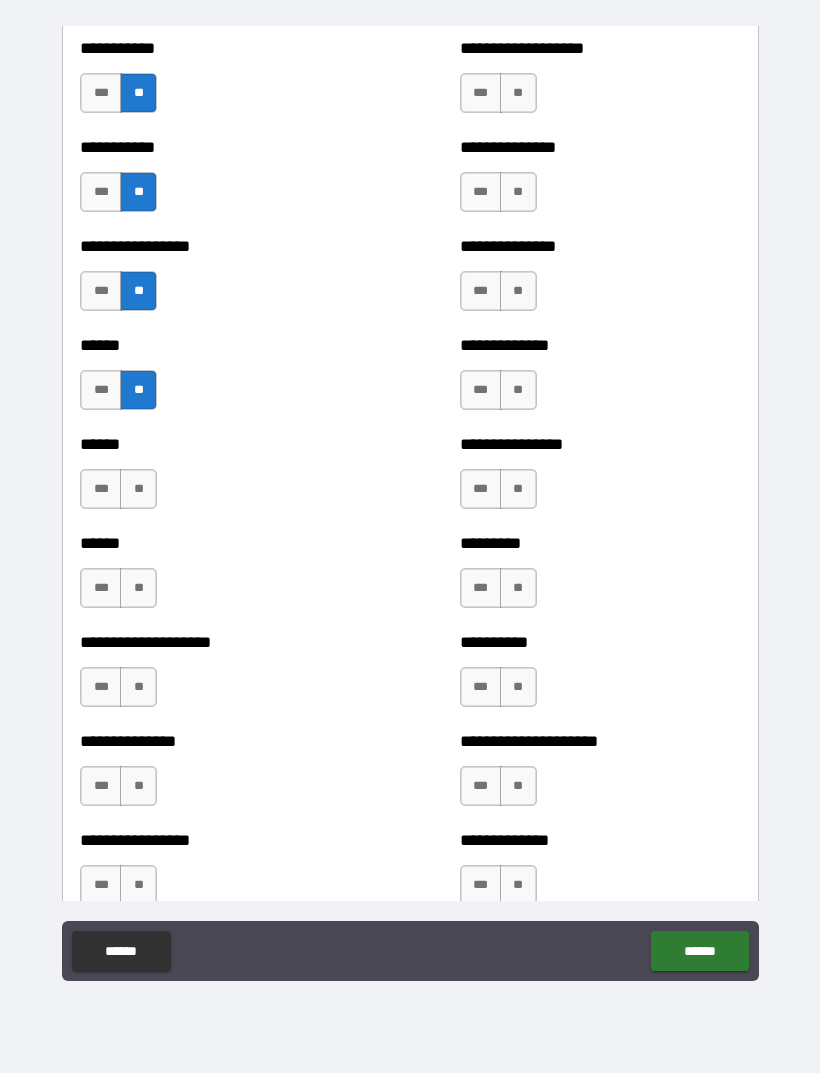 click on "**" at bounding box center (138, 489) 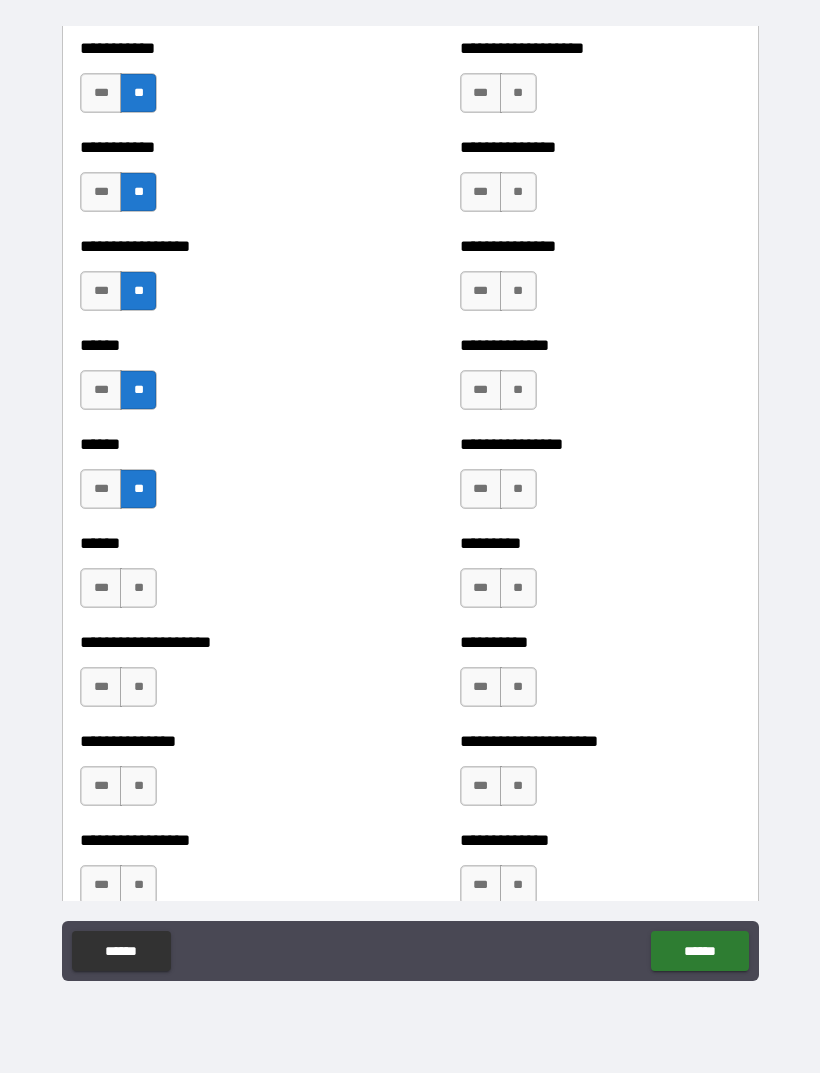 click on "**" at bounding box center [138, 588] 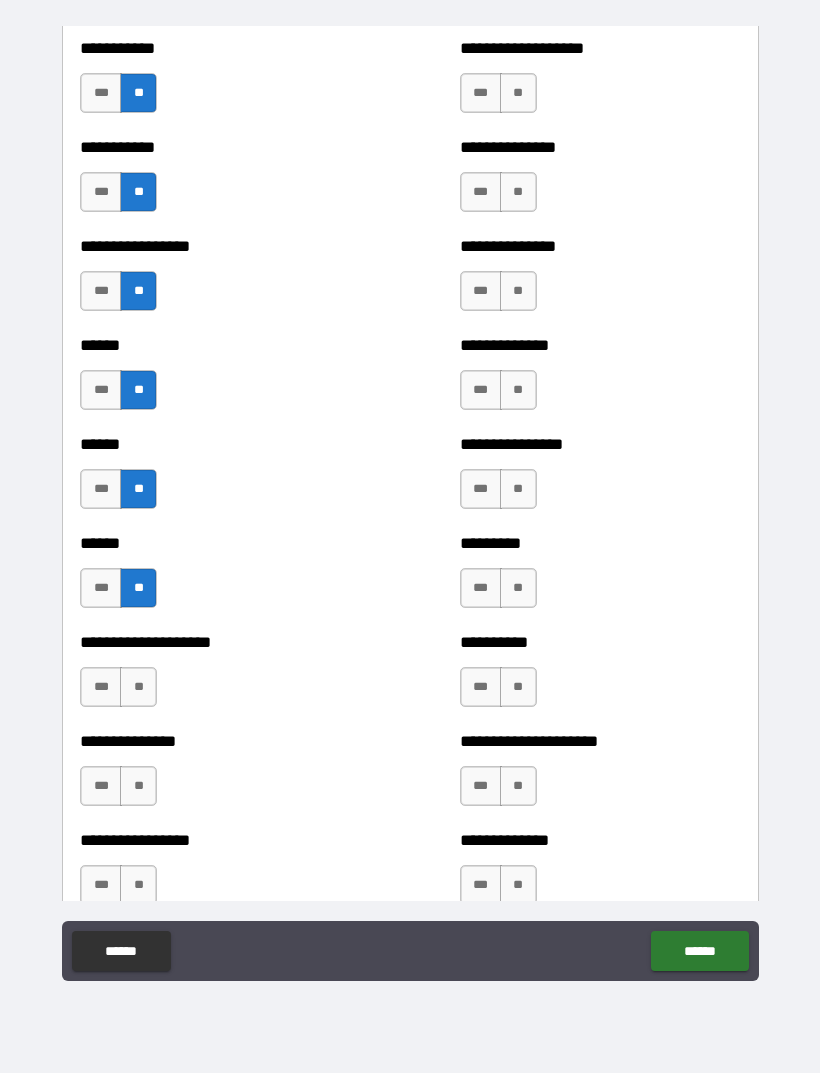 click on "**" at bounding box center [138, 687] 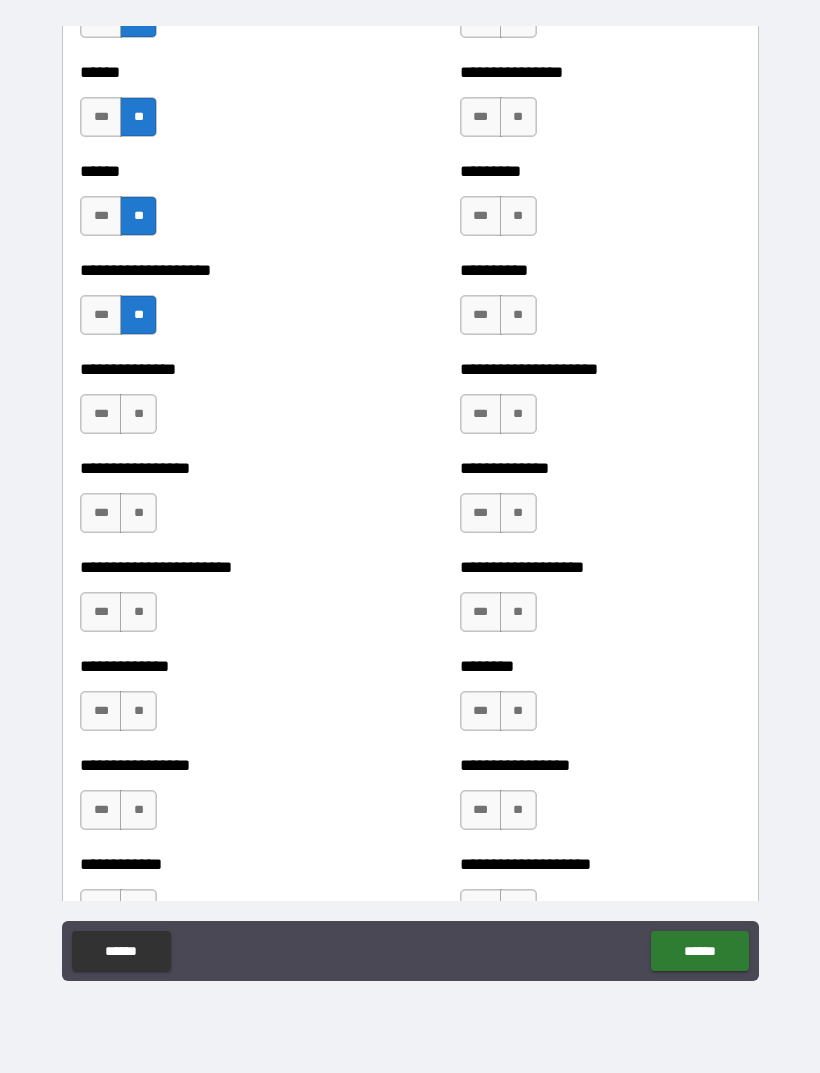 scroll, scrollTop: 3191, scrollLeft: 0, axis: vertical 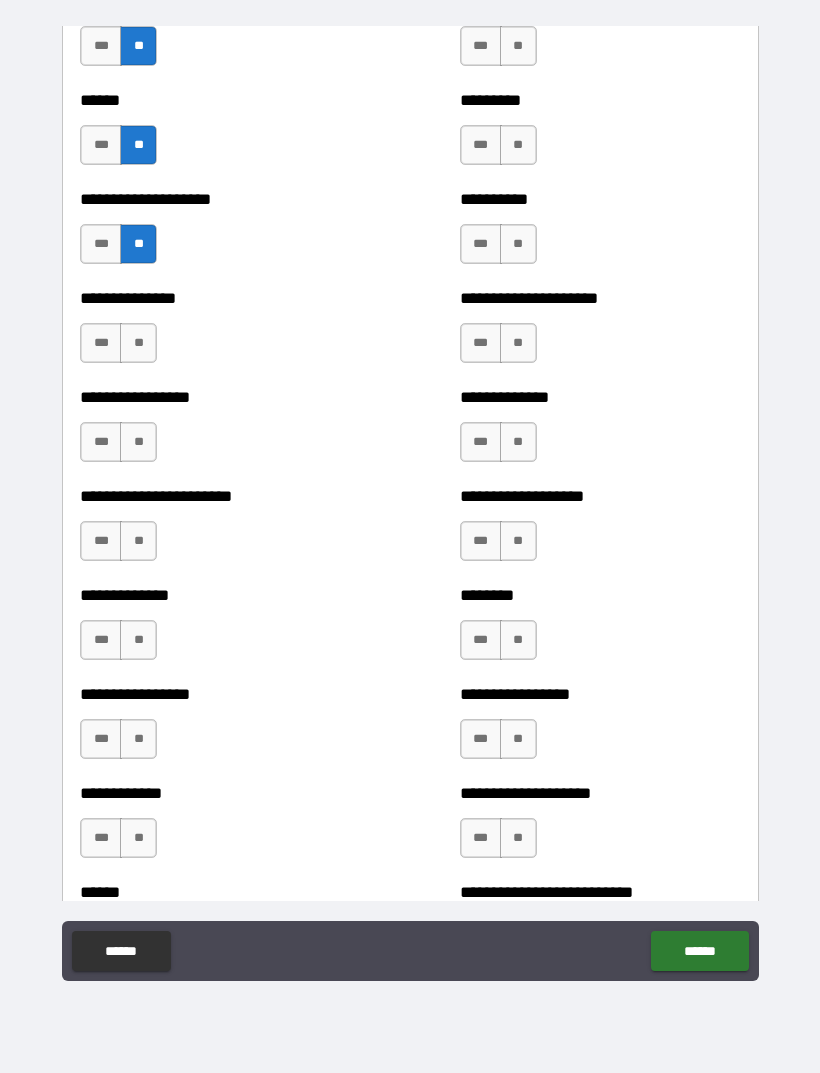 click on "**" at bounding box center (138, 343) 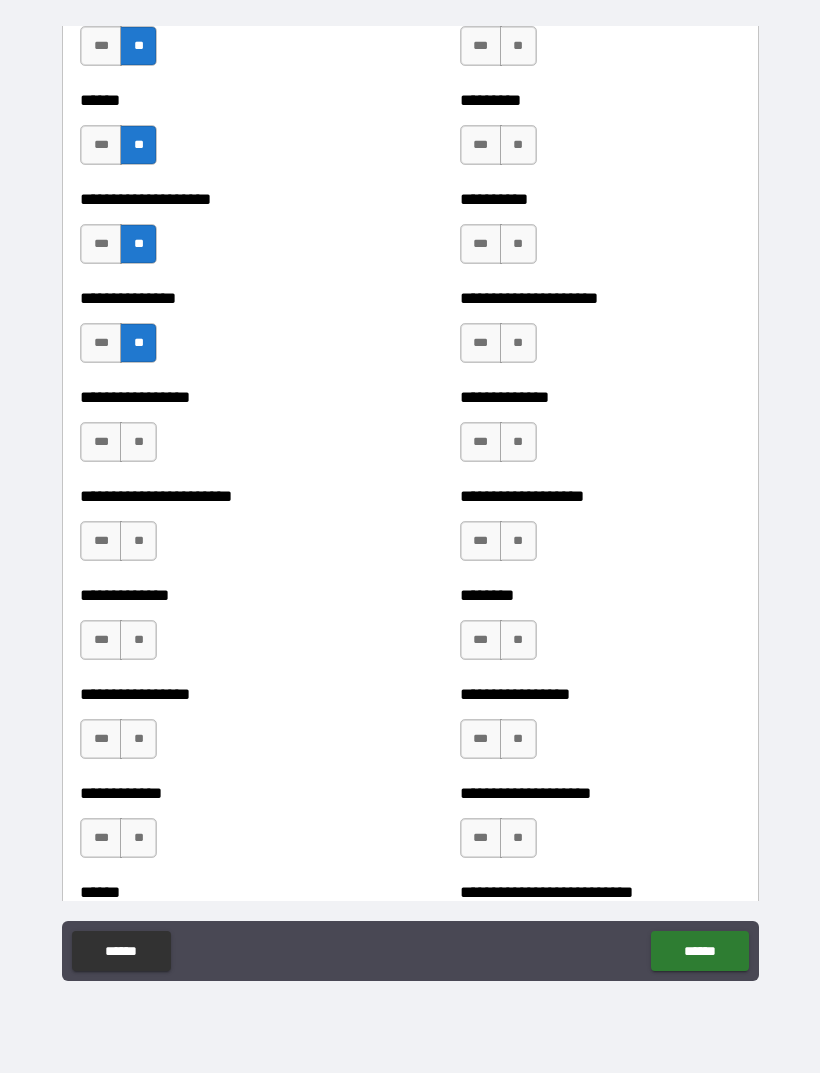 click on "**" at bounding box center [138, 442] 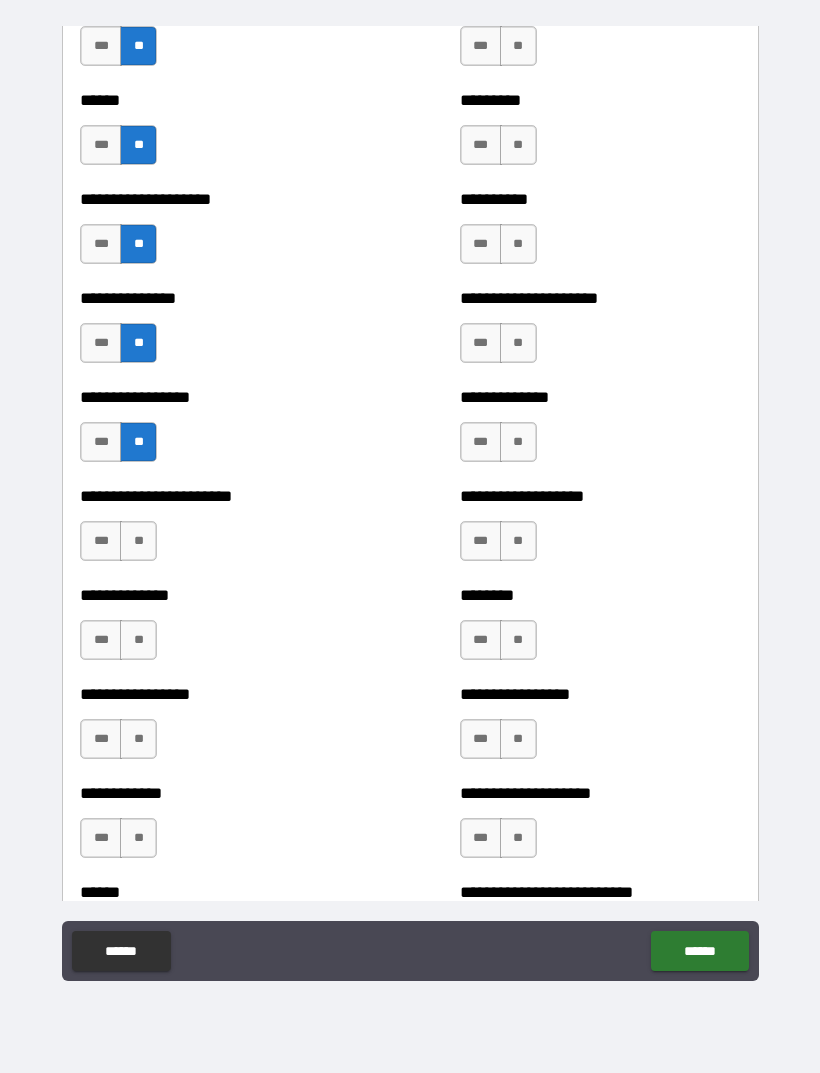 click on "**" at bounding box center [138, 541] 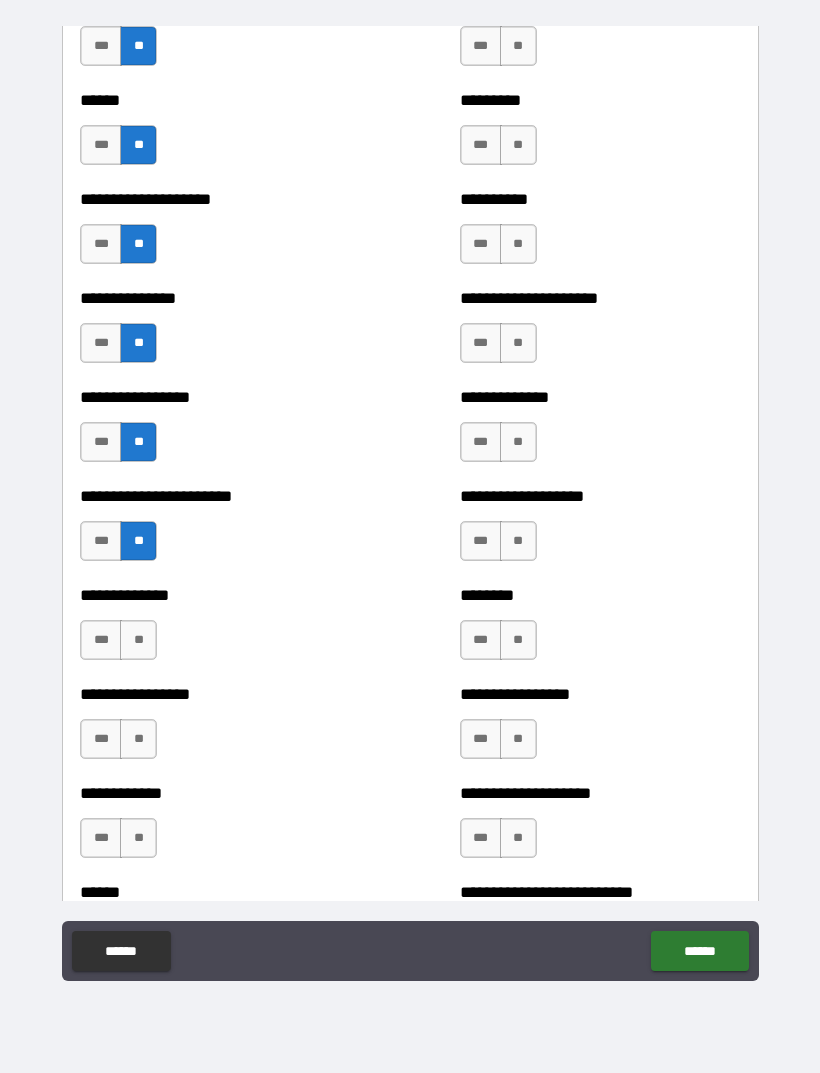 click on "**" at bounding box center (138, 640) 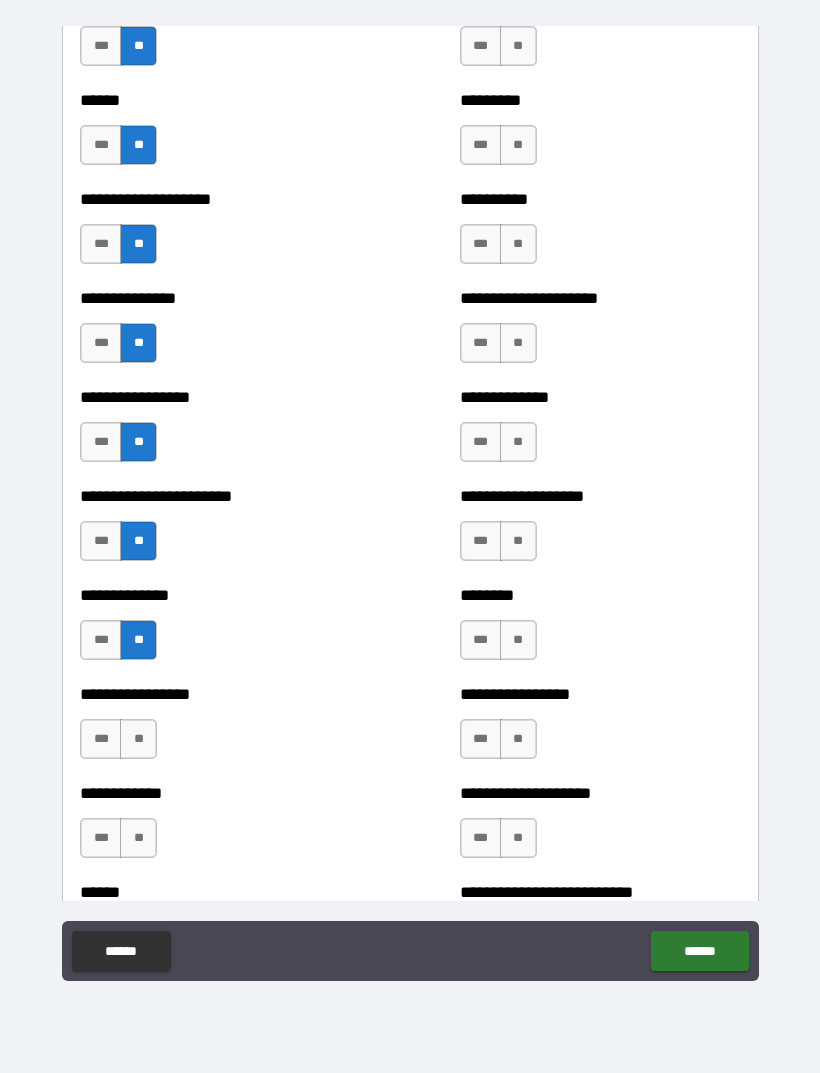 click on "**" at bounding box center (138, 739) 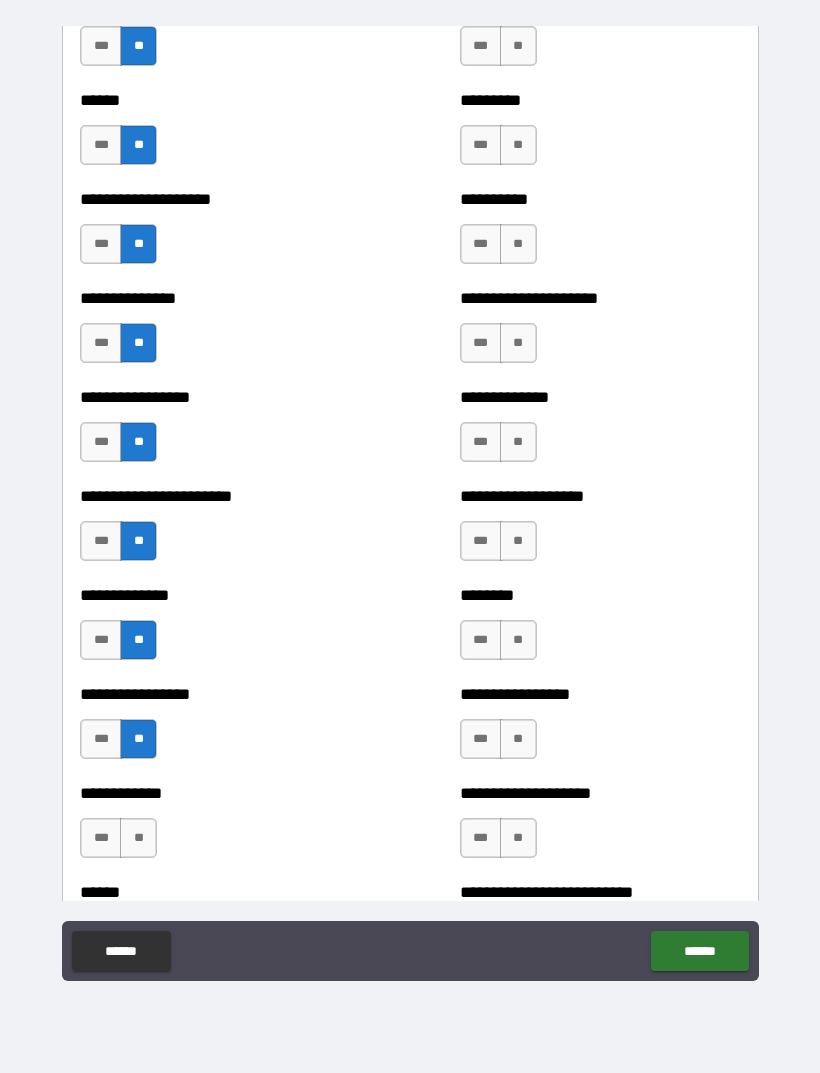 click on "**" at bounding box center (138, 838) 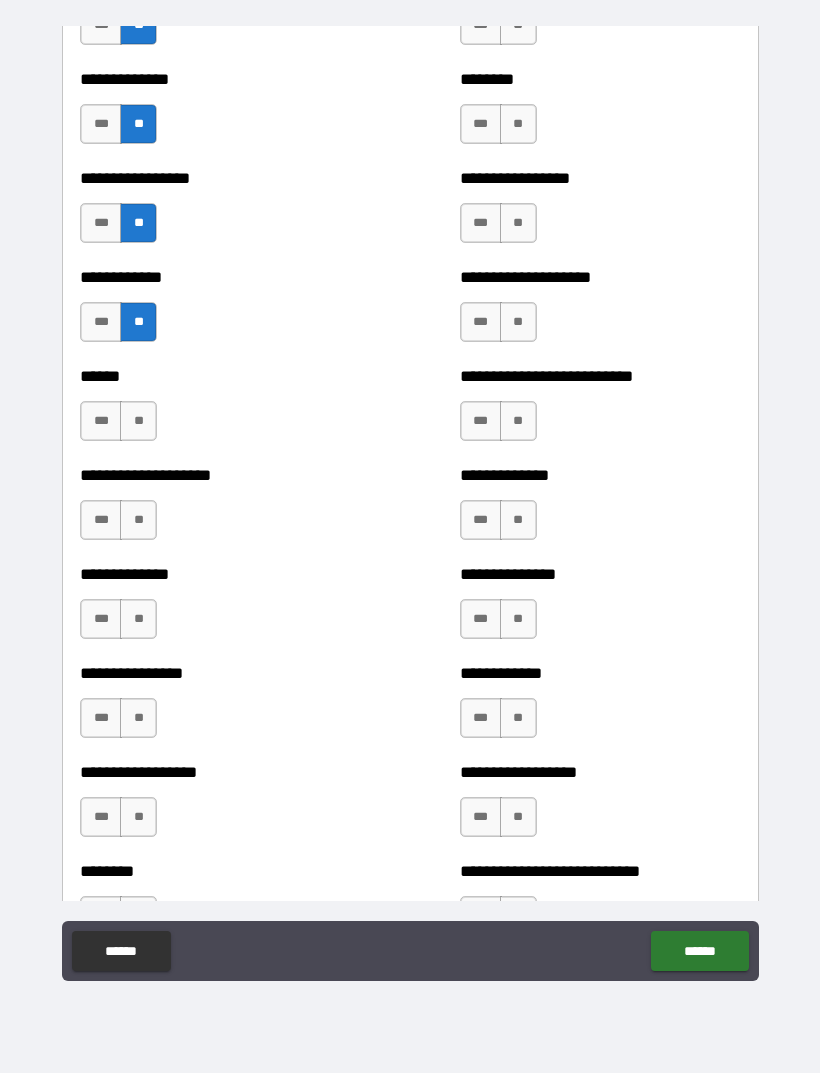 scroll, scrollTop: 3709, scrollLeft: 0, axis: vertical 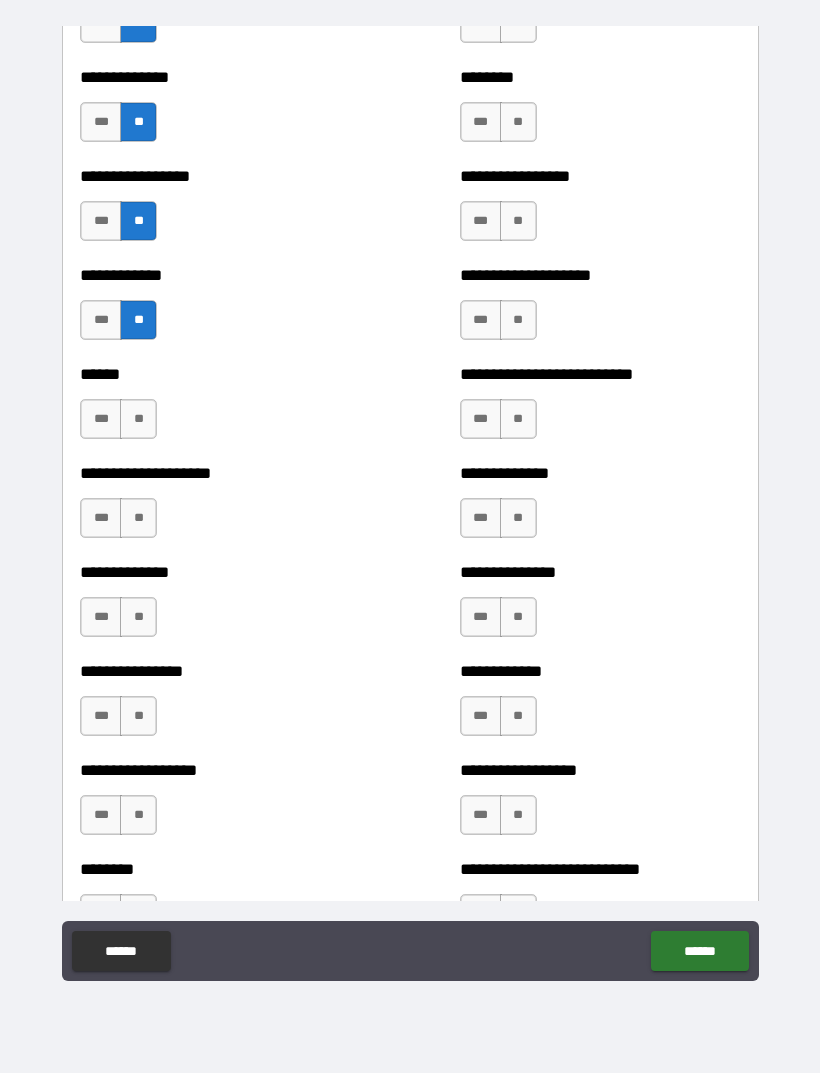 click on "**" at bounding box center [138, 419] 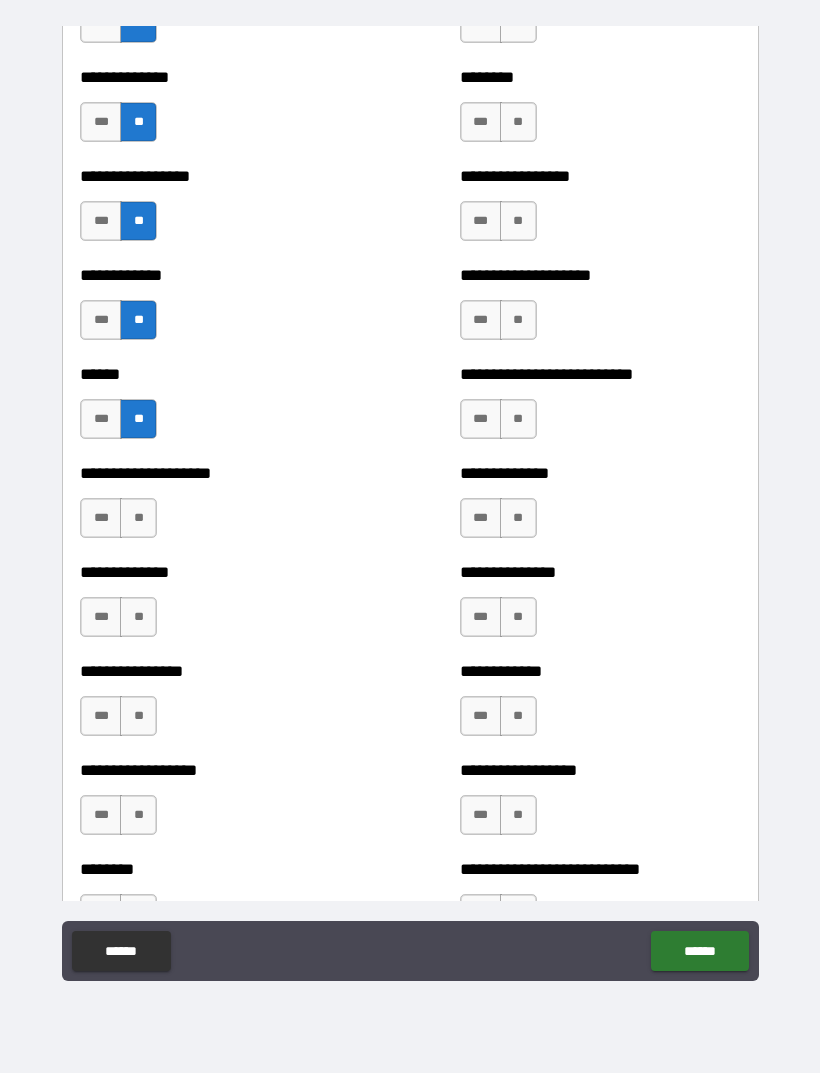 click on "**" at bounding box center (138, 518) 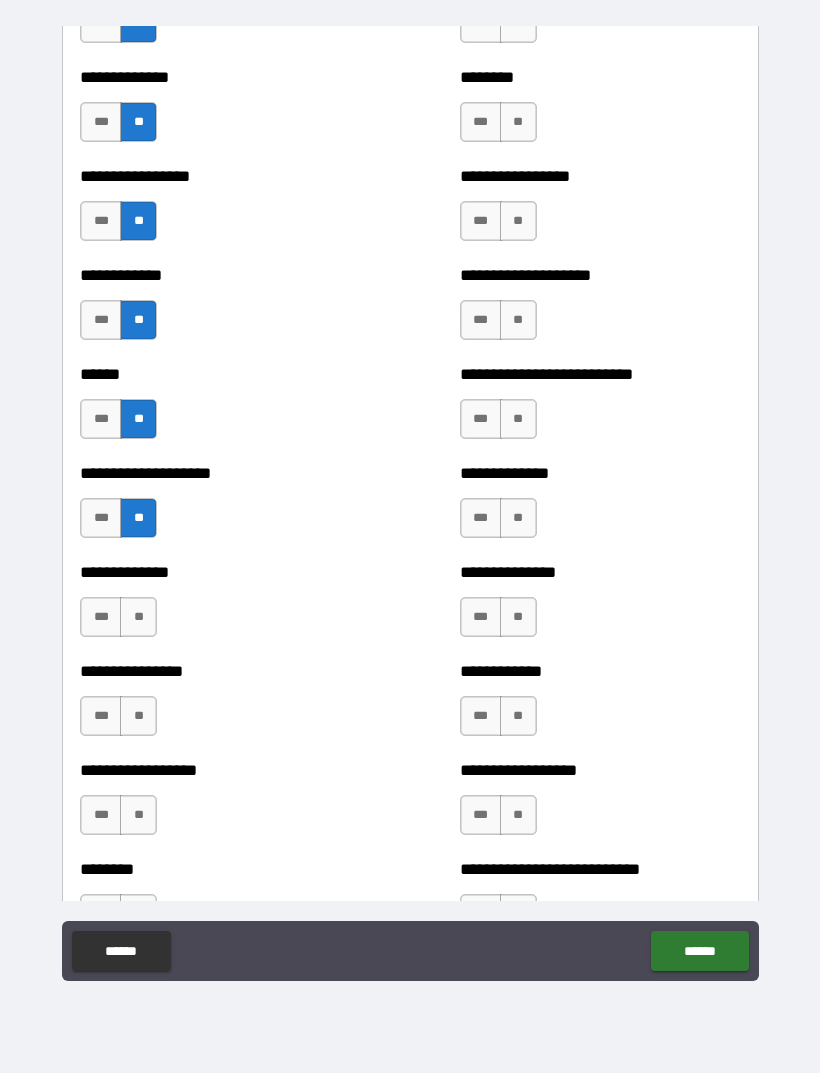 click on "**" at bounding box center (138, 617) 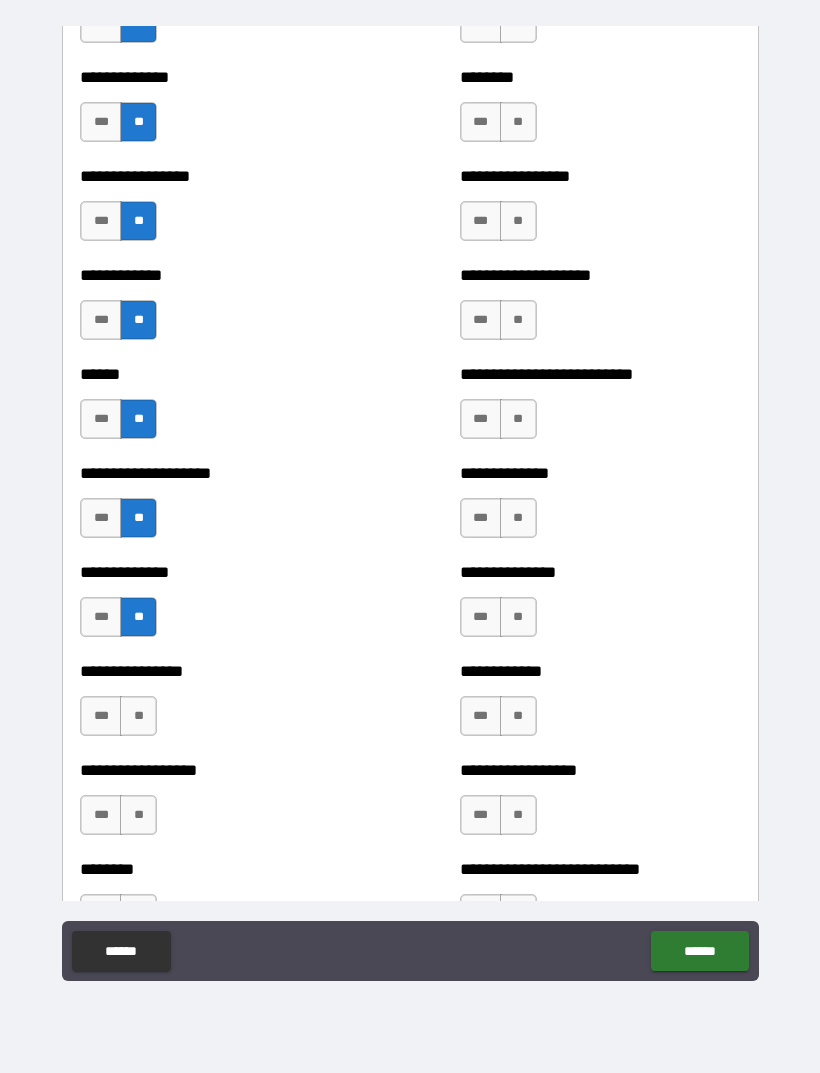 click on "**" at bounding box center (138, 716) 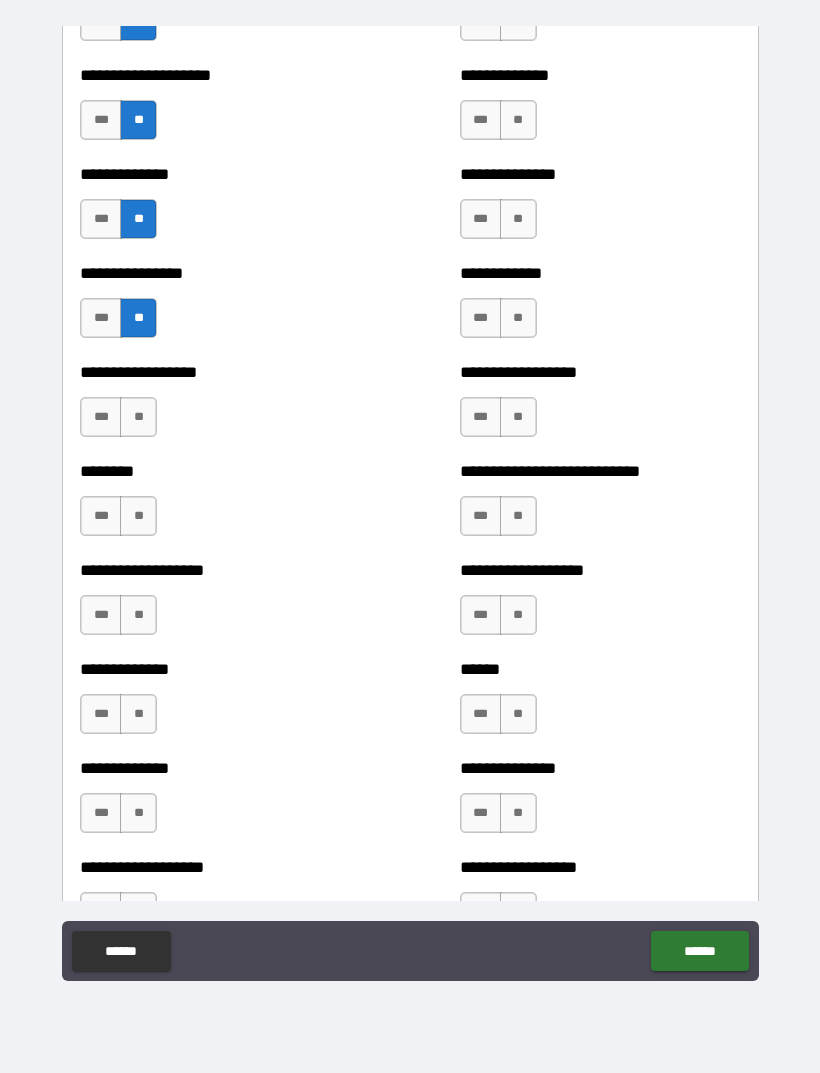 scroll, scrollTop: 4110, scrollLeft: 0, axis: vertical 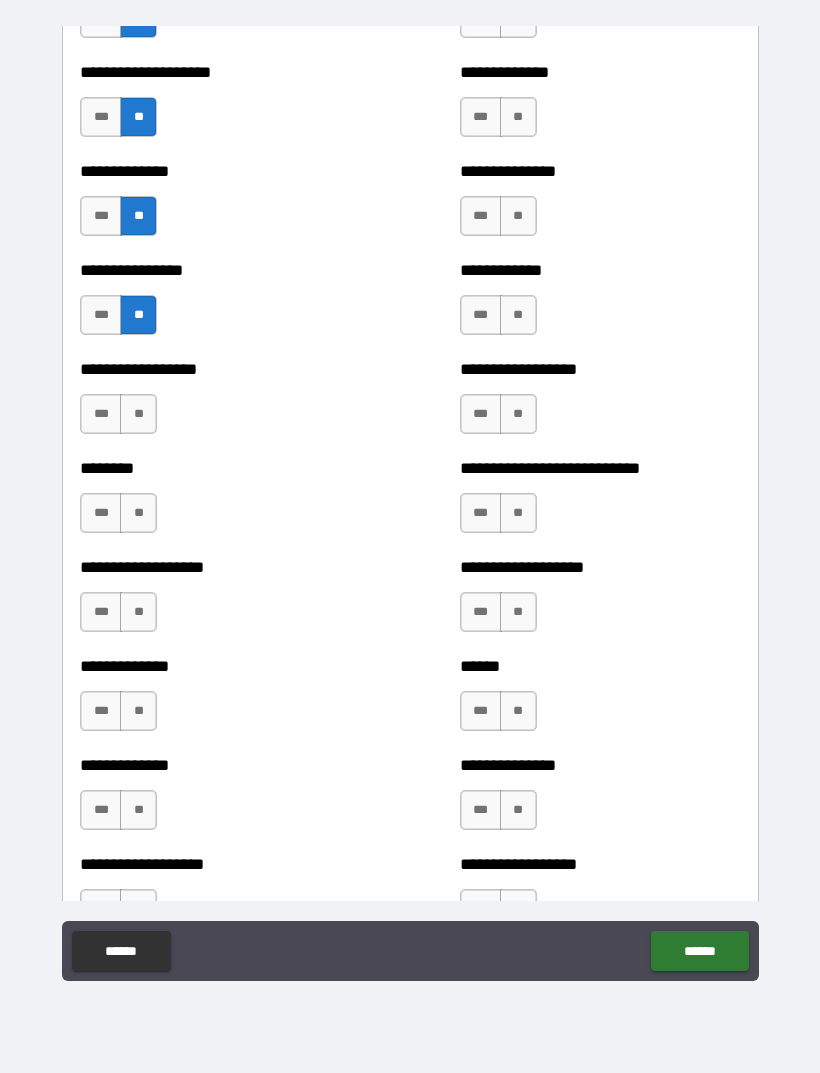 click on "**" at bounding box center (138, 414) 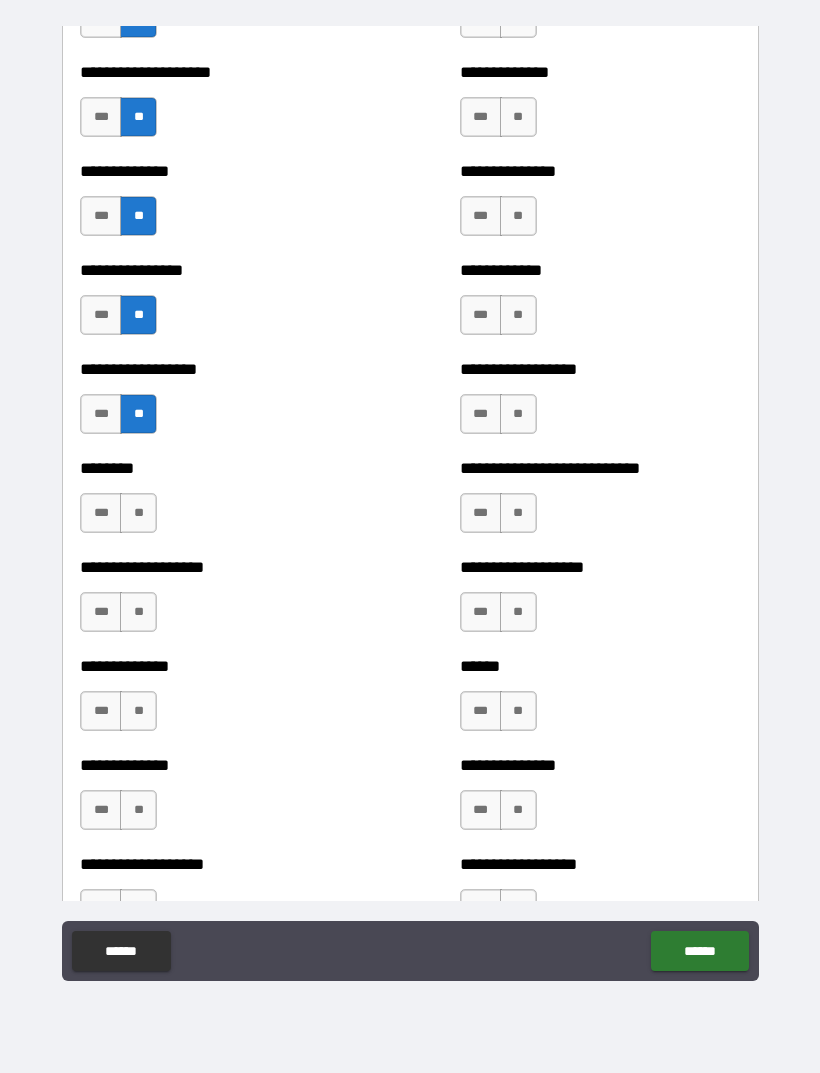 click on "**" at bounding box center [138, 513] 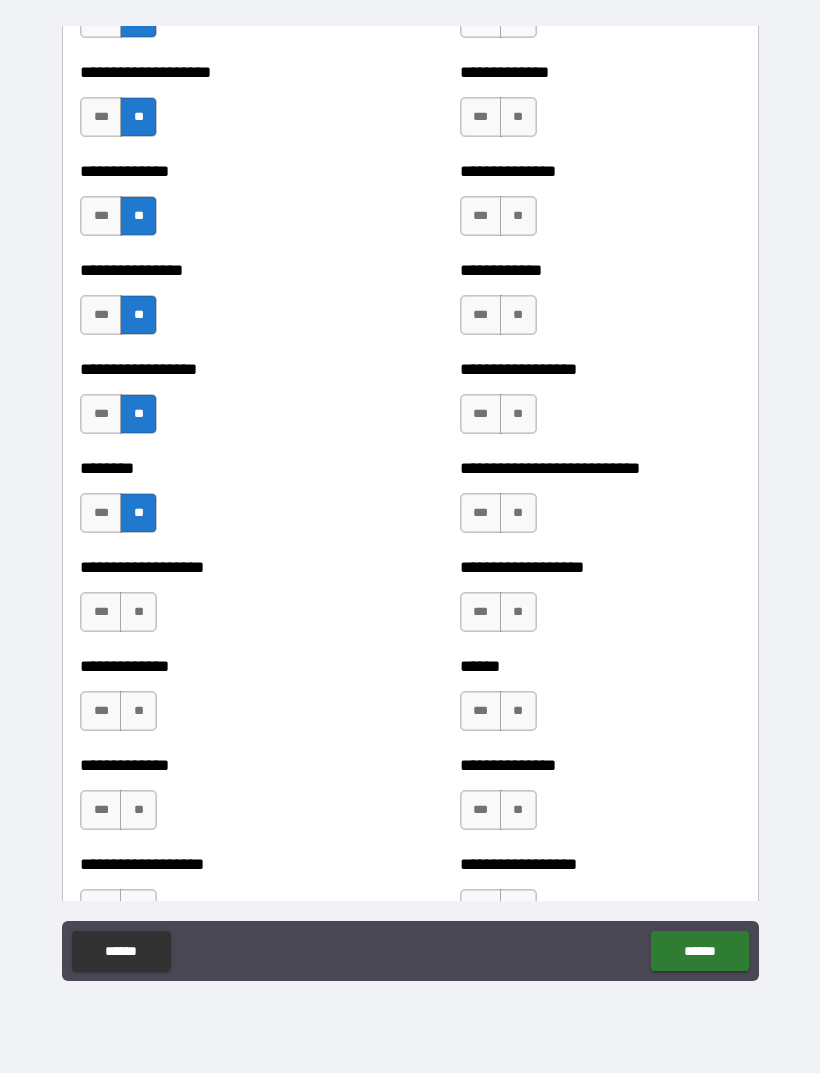 click on "**" at bounding box center (138, 612) 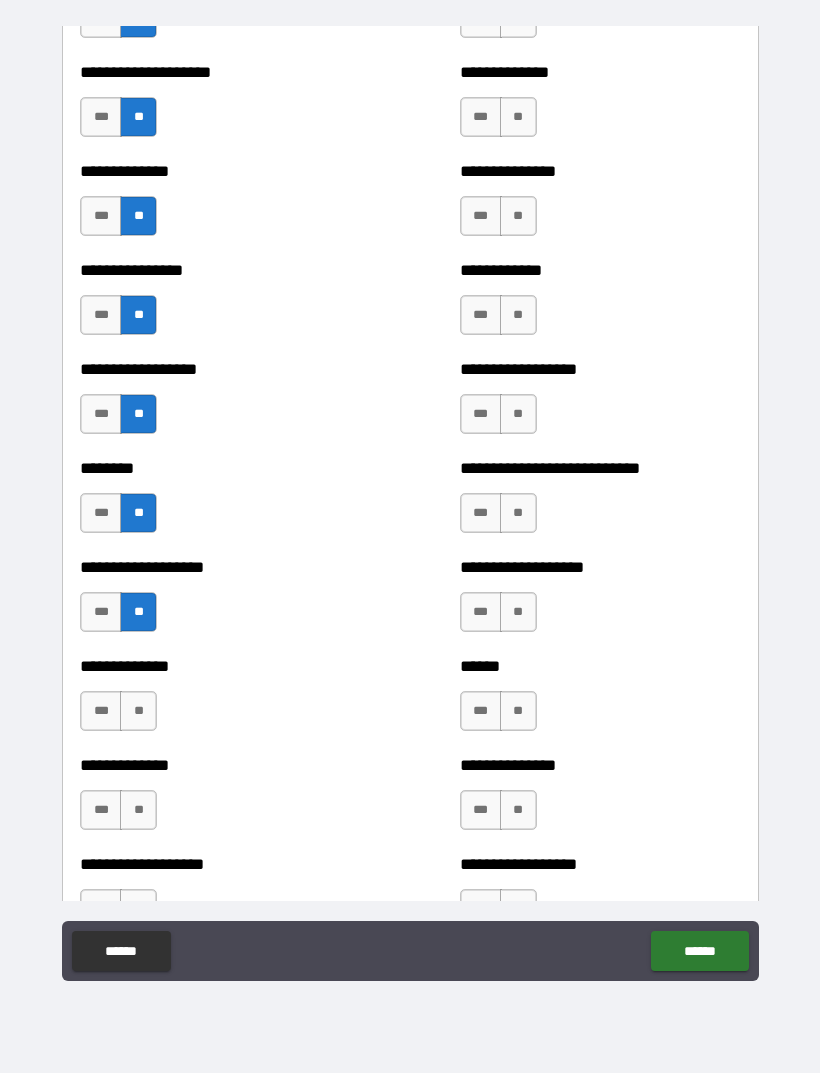 click on "**" at bounding box center (138, 711) 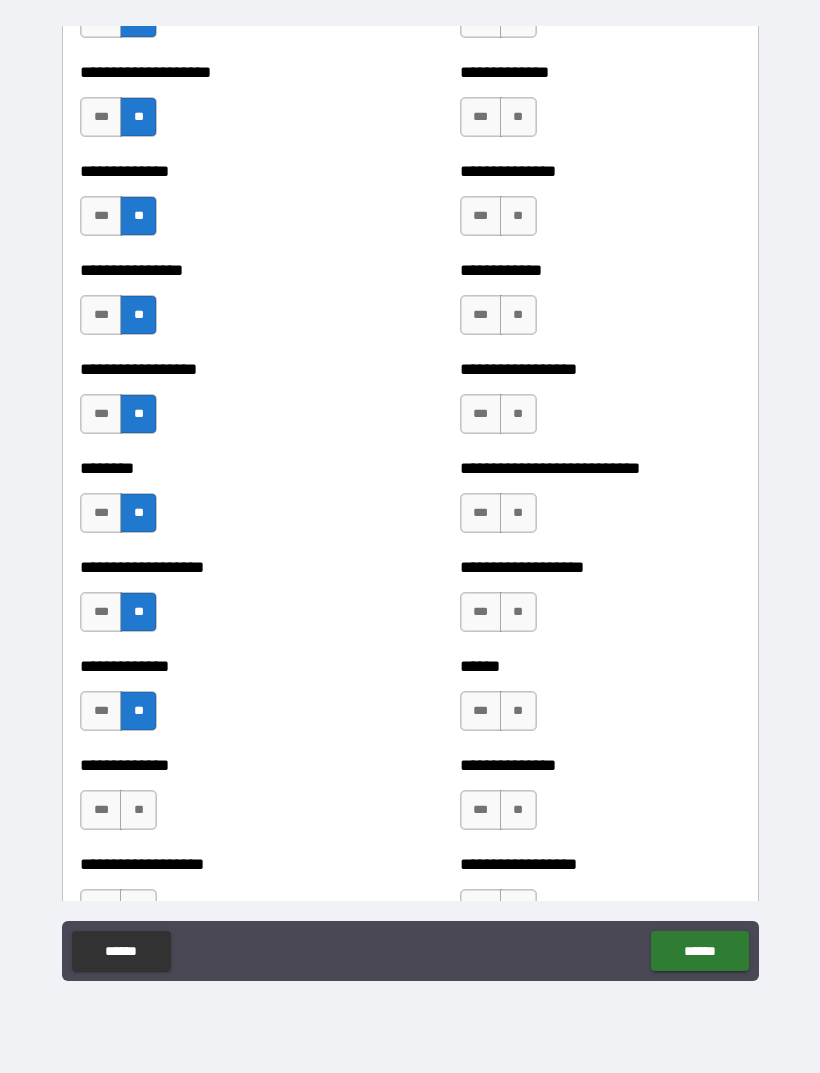 click on "**" at bounding box center [138, 810] 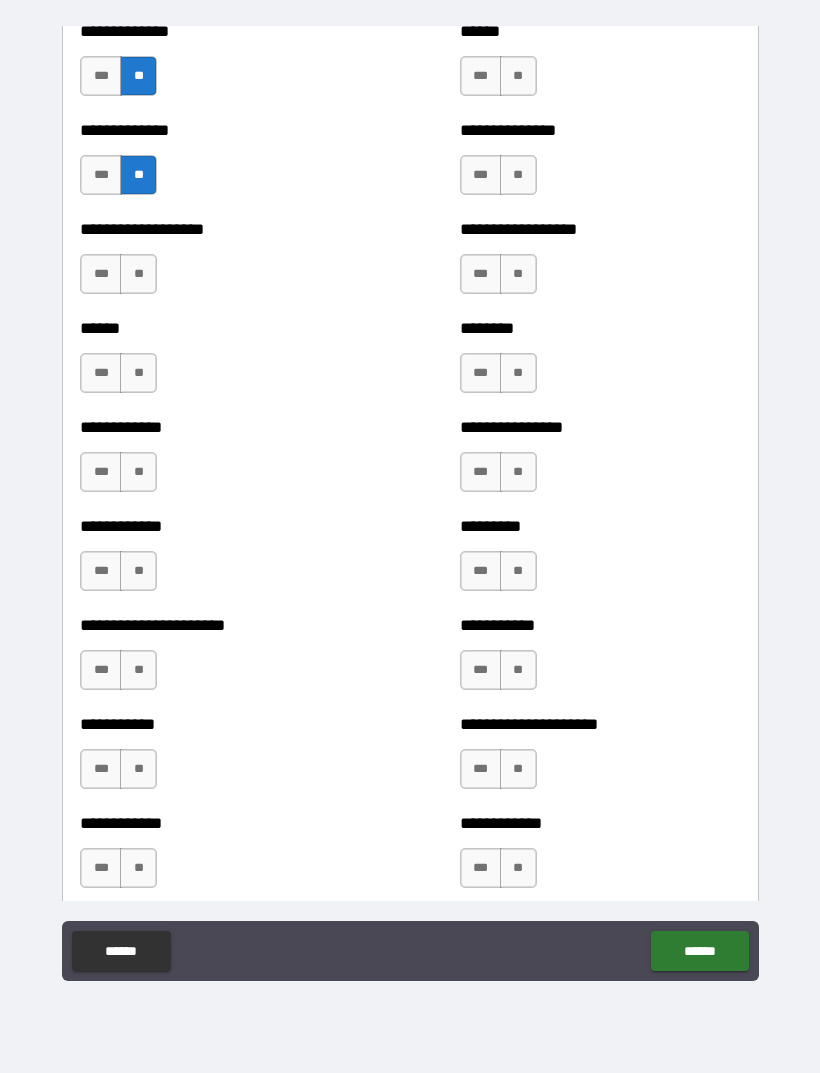 scroll, scrollTop: 4747, scrollLeft: 0, axis: vertical 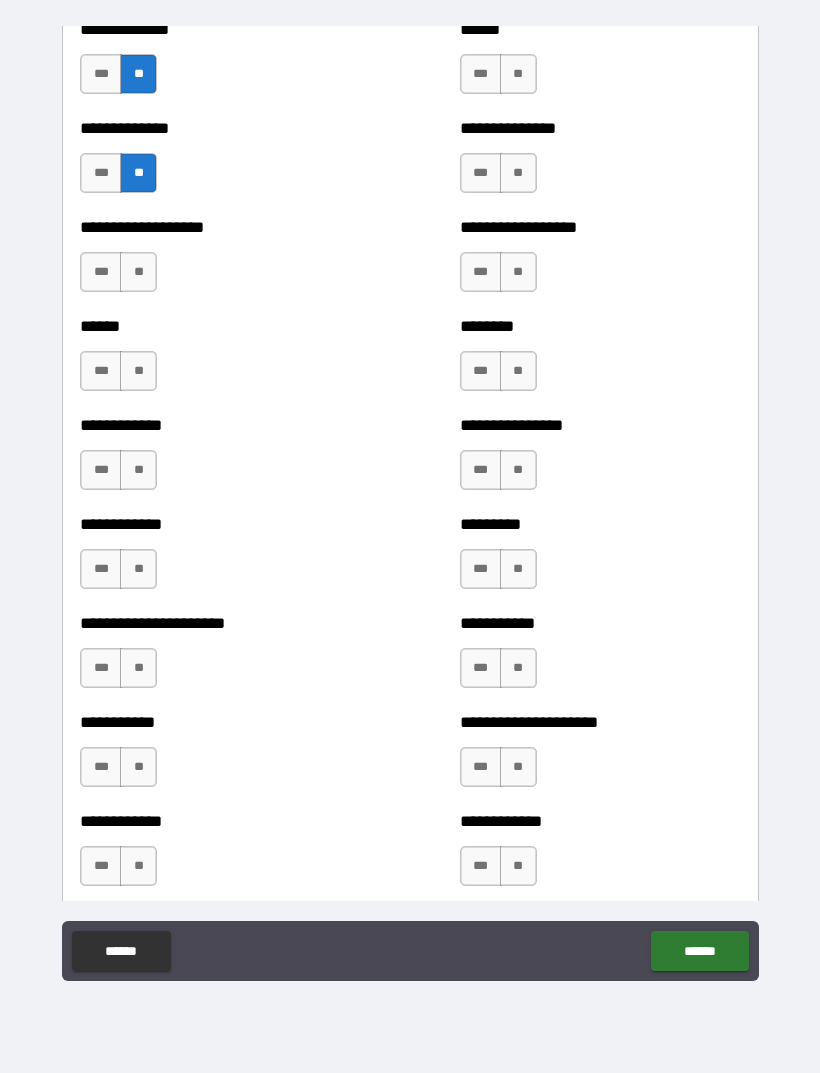 click on "**" at bounding box center [138, 272] 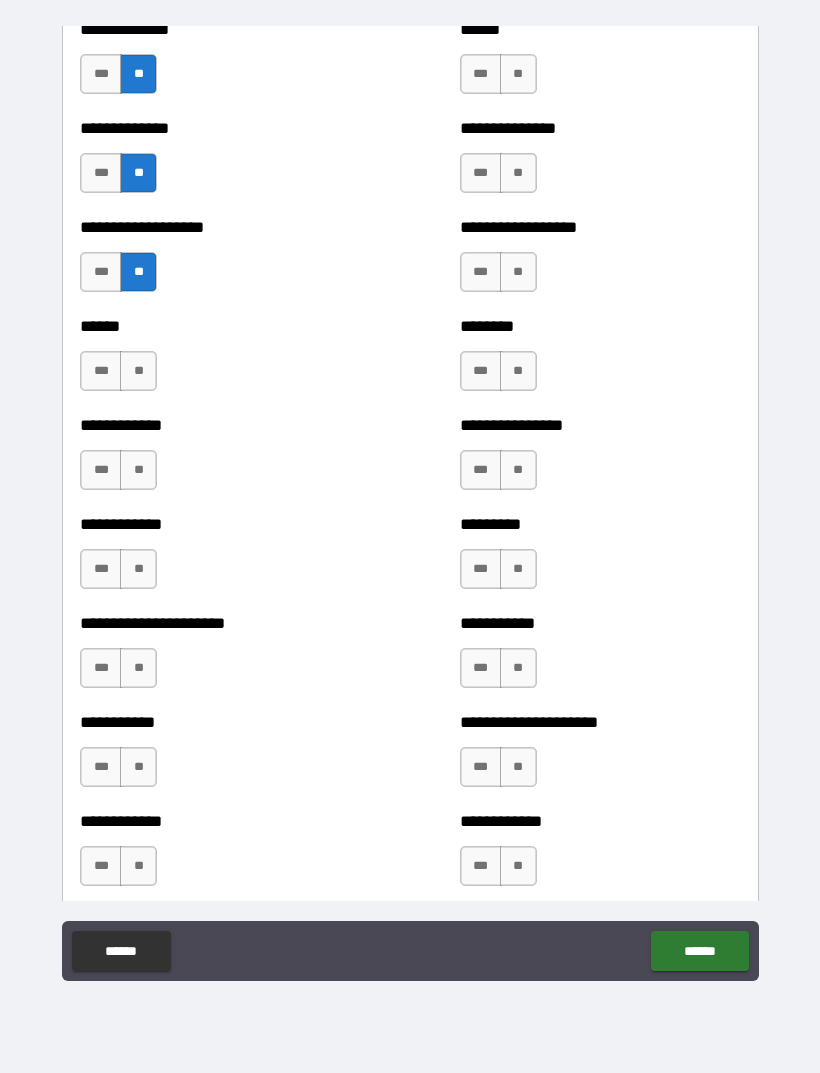 click on "**" at bounding box center (138, 371) 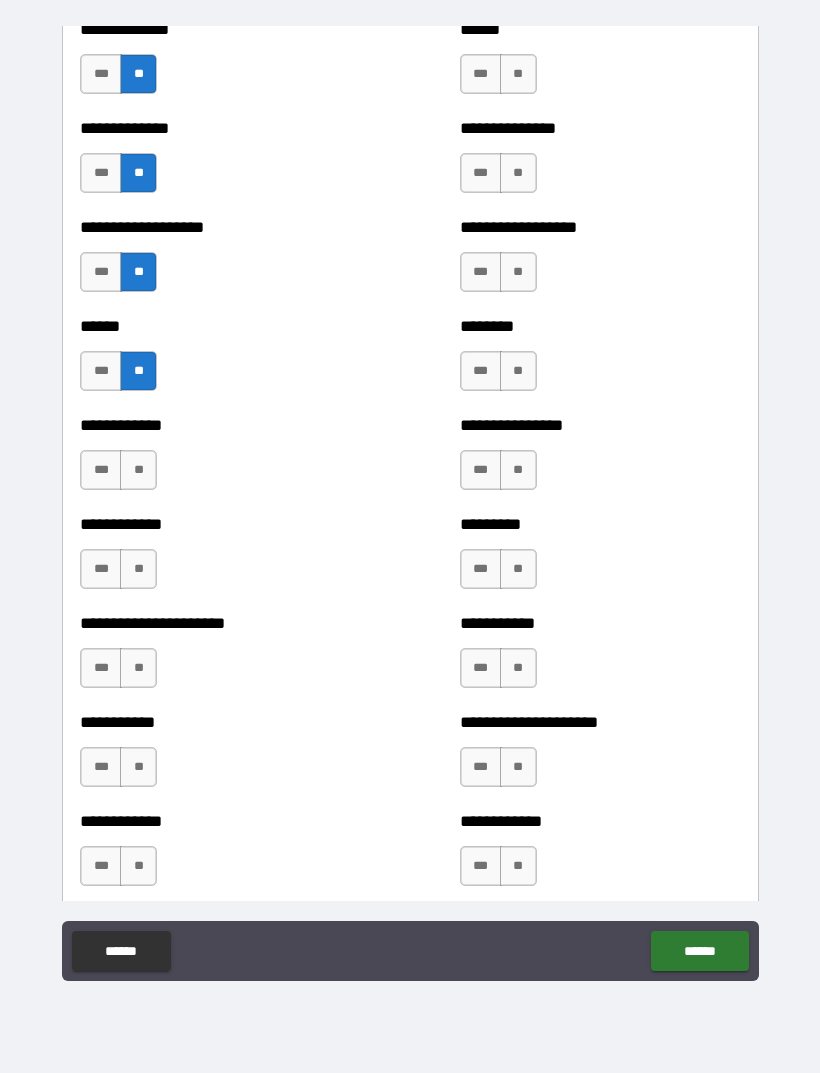 click on "**" at bounding box center [138, 470] 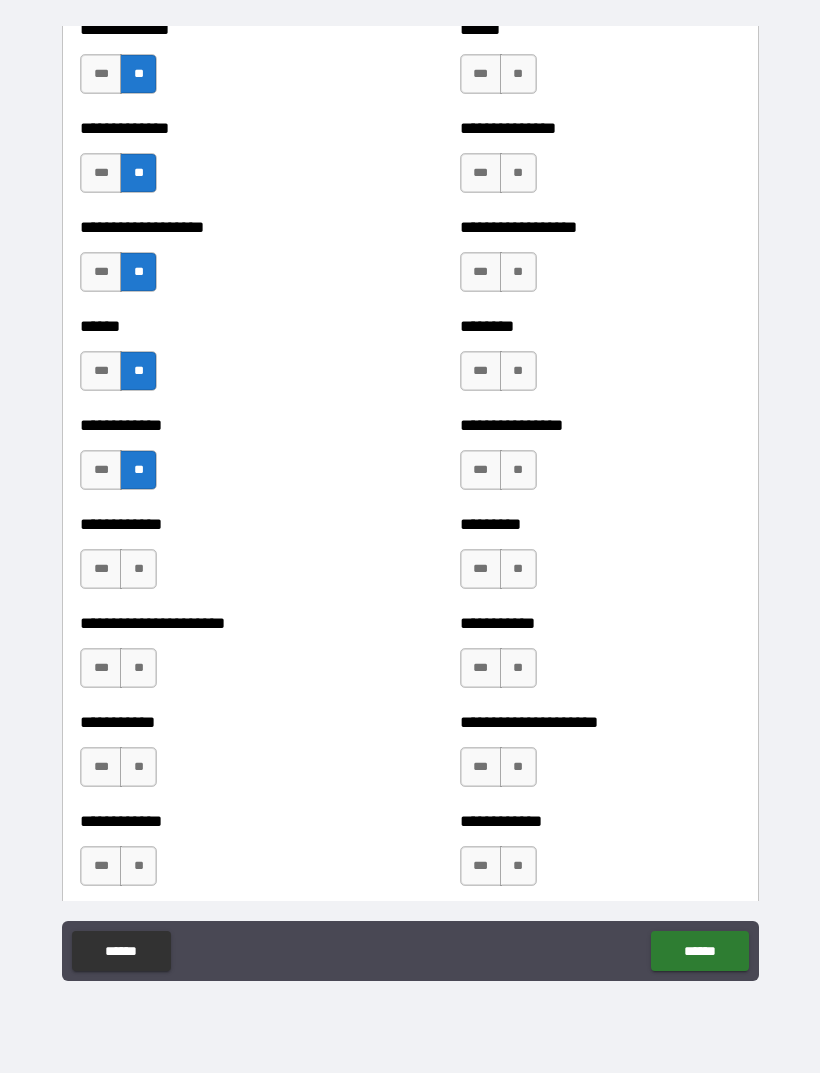 click on "**" at bounding box center [138, 569] 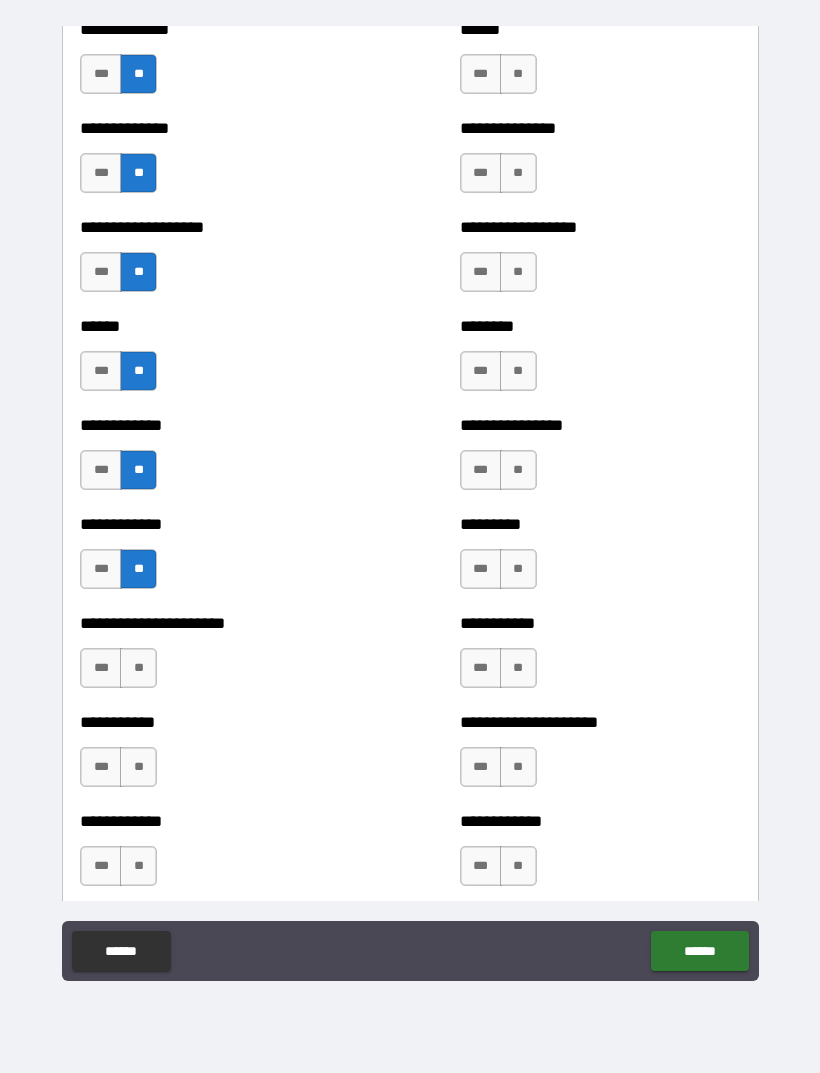 click on "**" at bounding box center (138, 668) 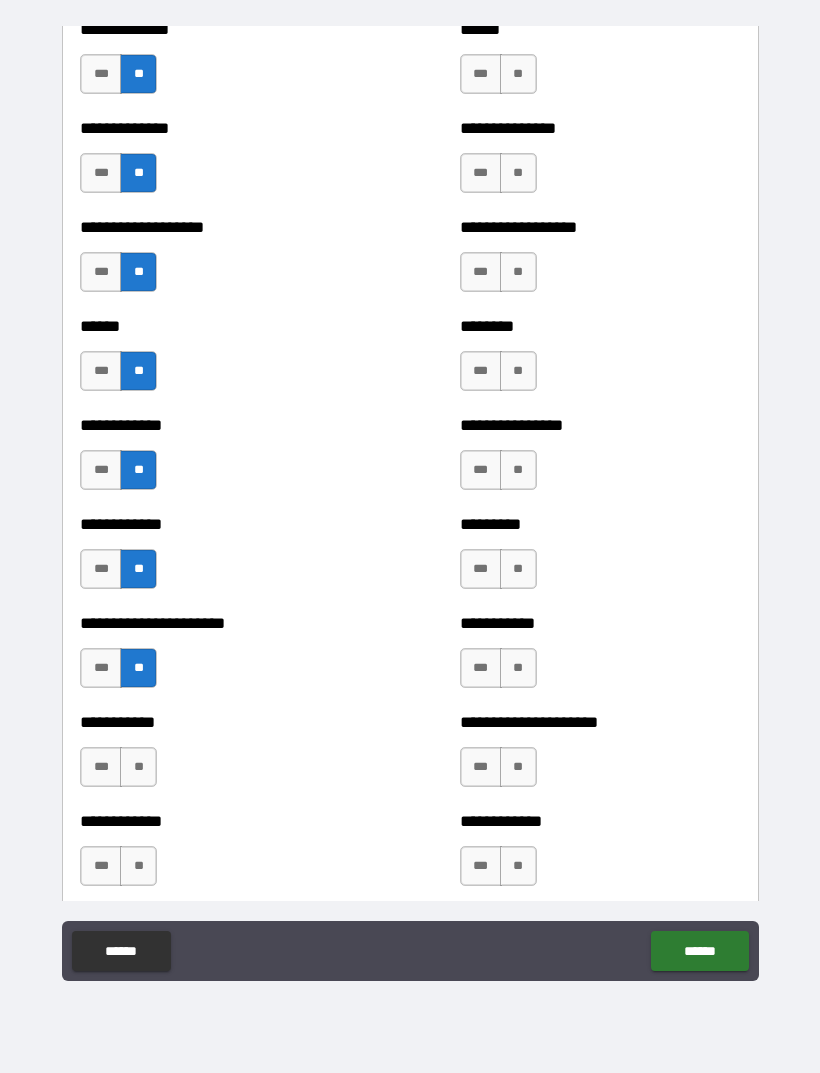 click on "**" at bounding box center (138, 767) 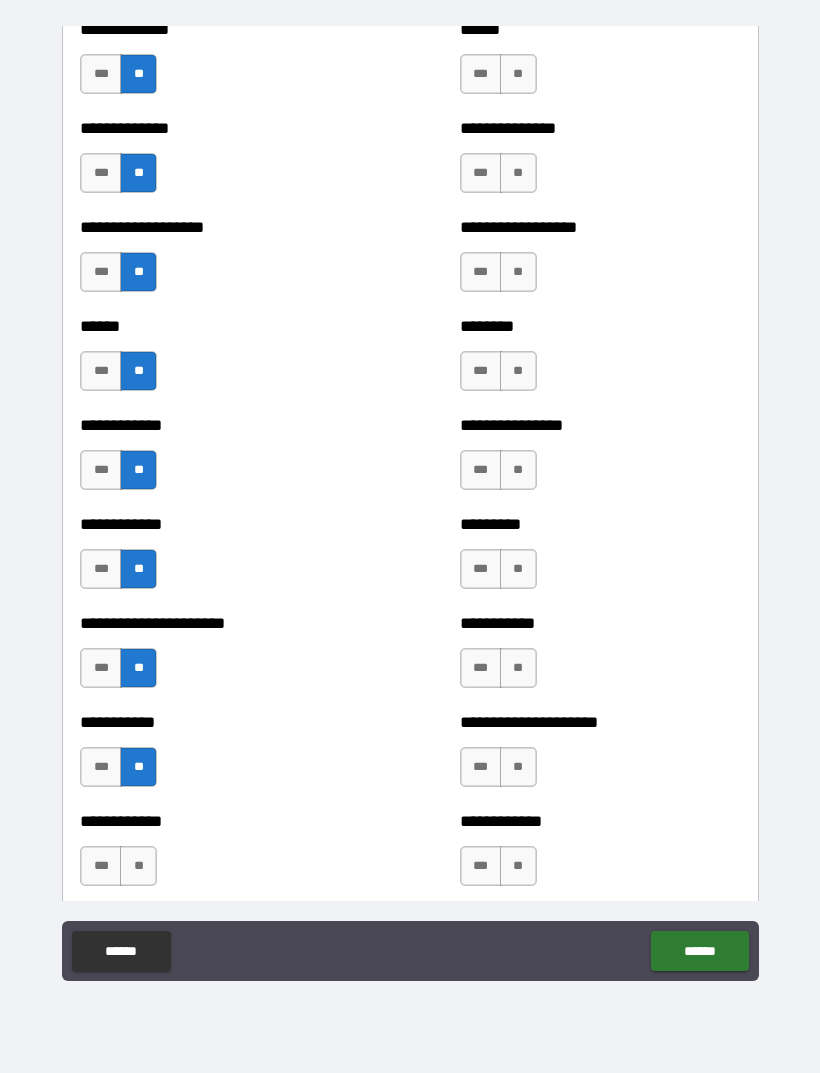 click on "**" at bounding box center (138, 866) 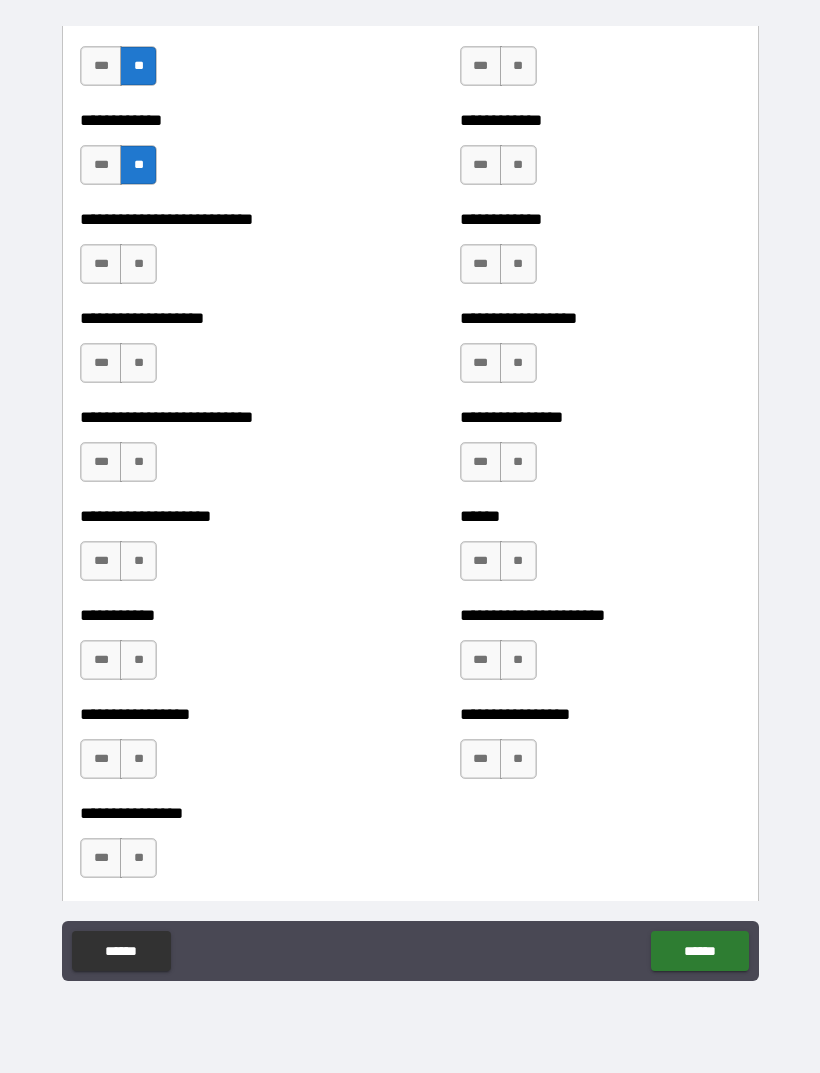 scroll, scrollTop: 5463, scrollLeft: 0, axis: vertical 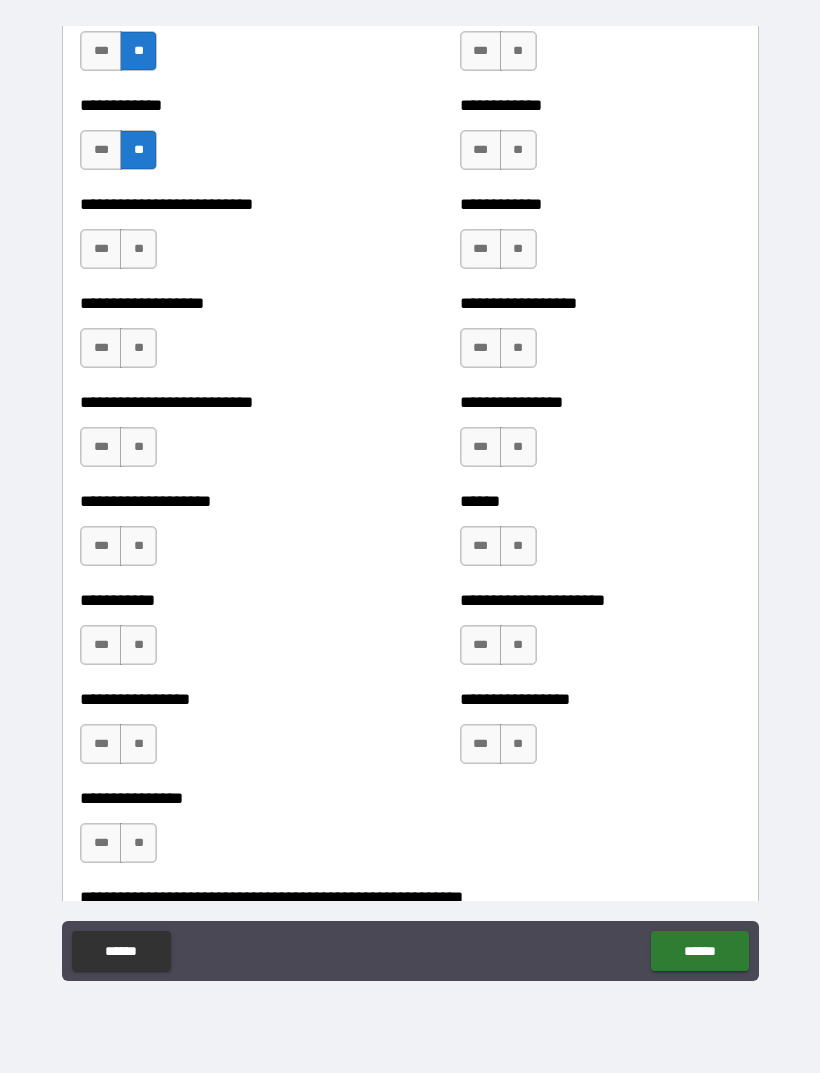 click on "**" at bounding box center (138, 249) 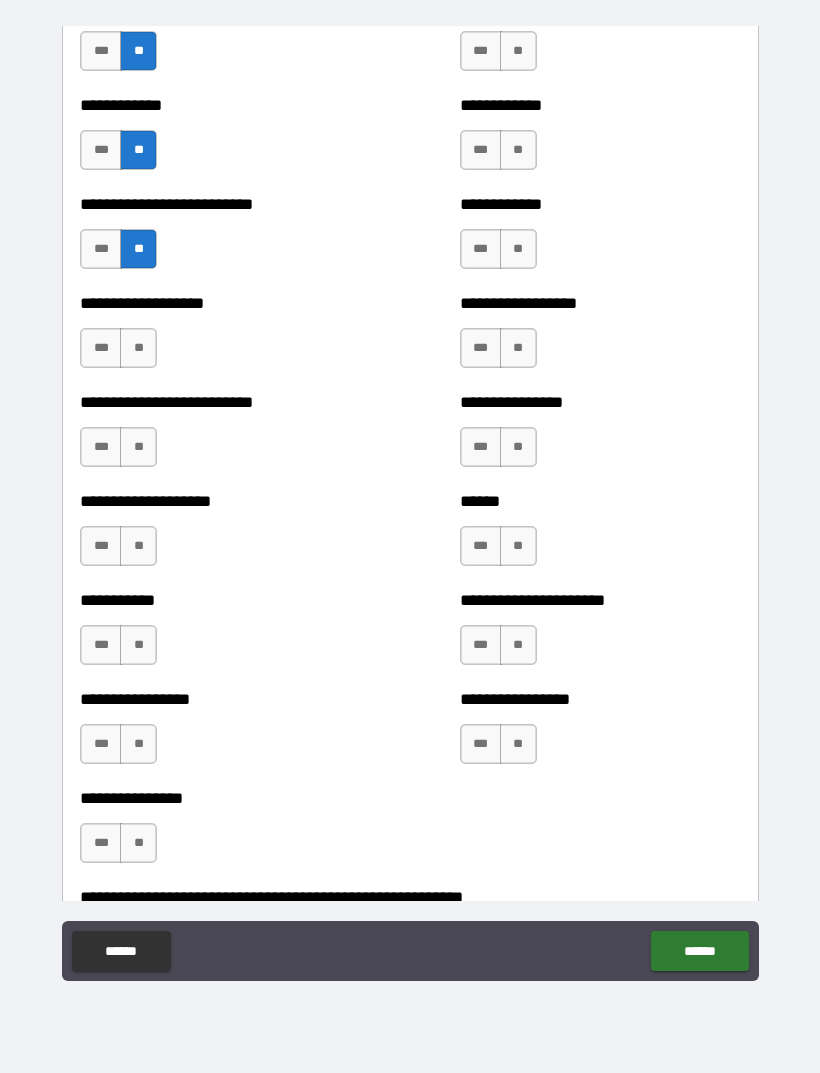 click on "**" at bounding box center (138, 348) 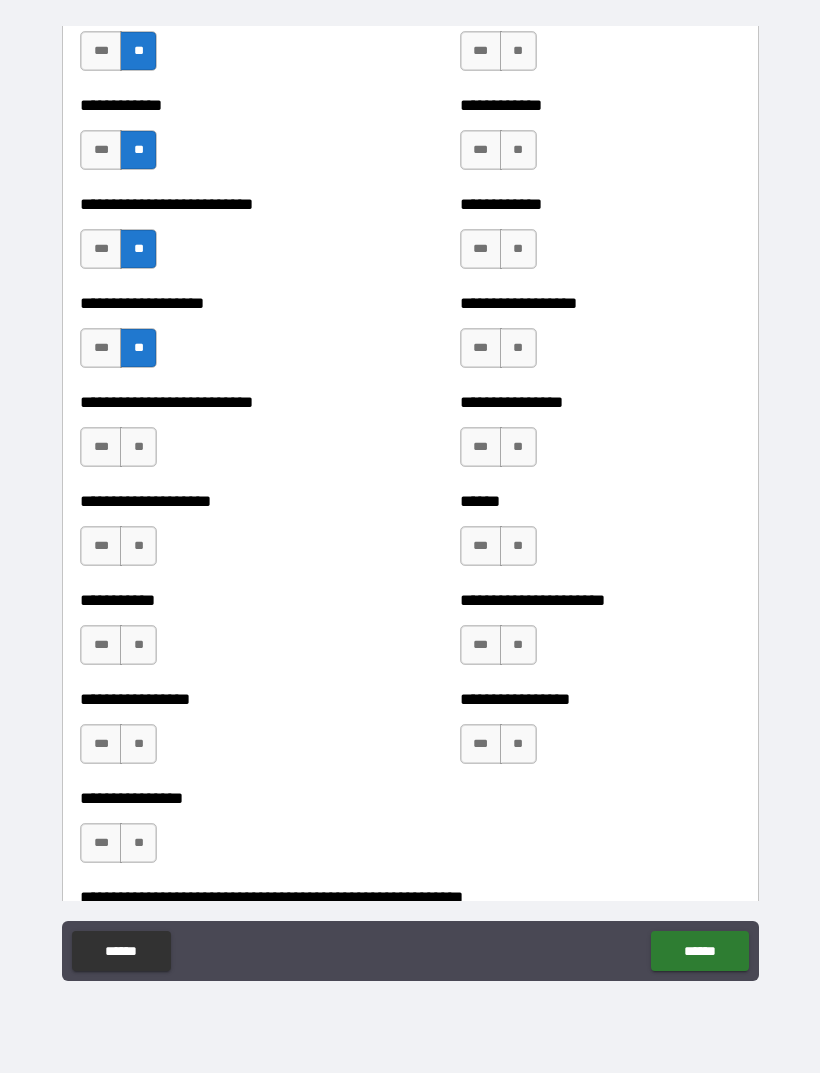 click on "**" at bounding box center (138, 447) 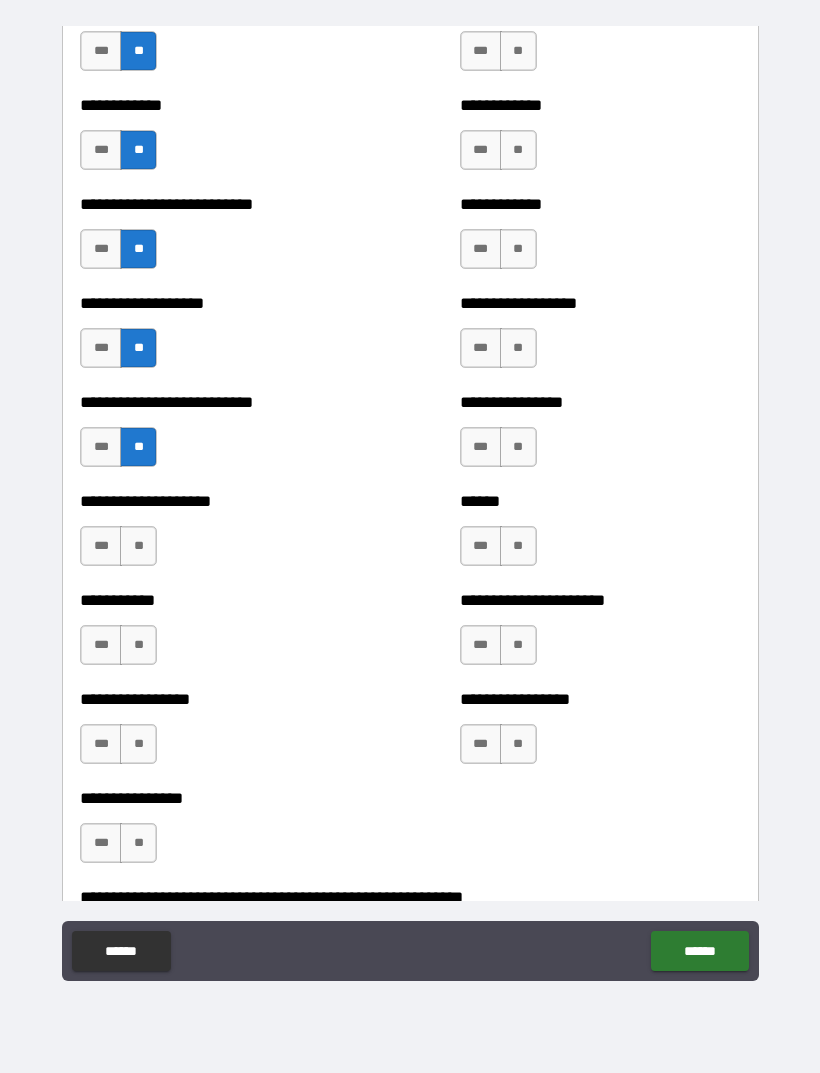 click on "**" at bounding box center (138, 546) 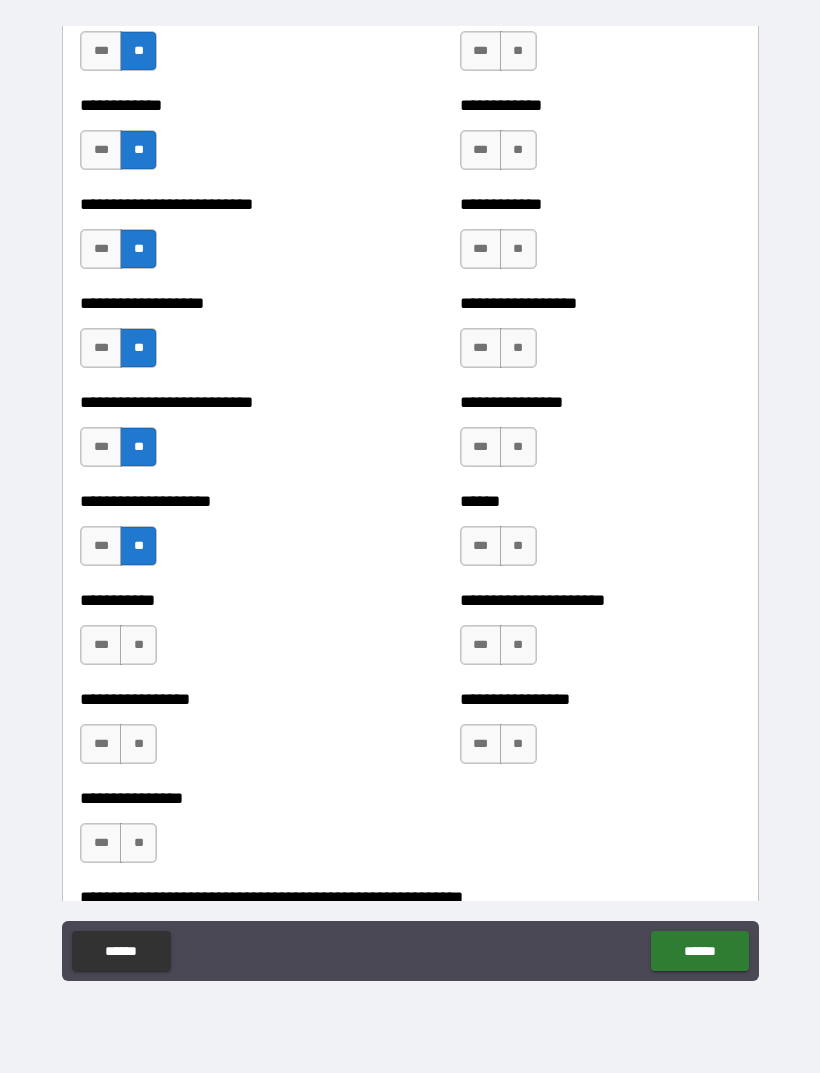 click on "**" at bounding box center [138, 645] 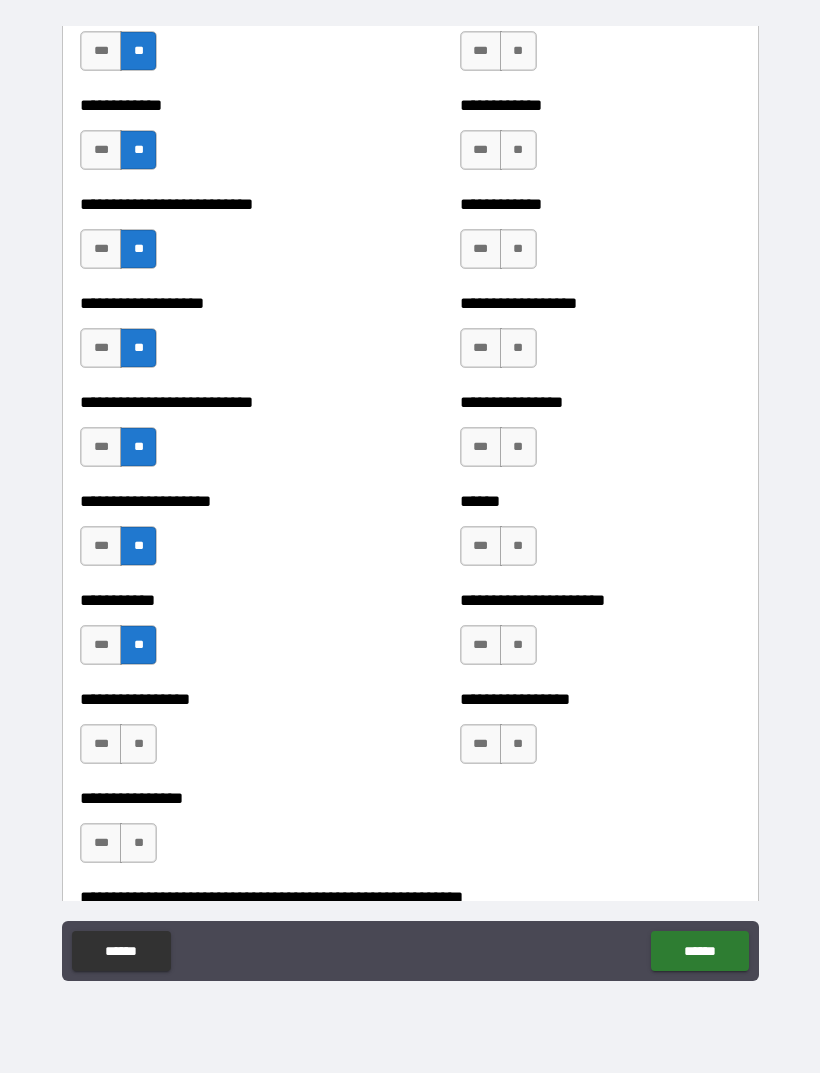 click on "**" at bounding box center [138, 744] 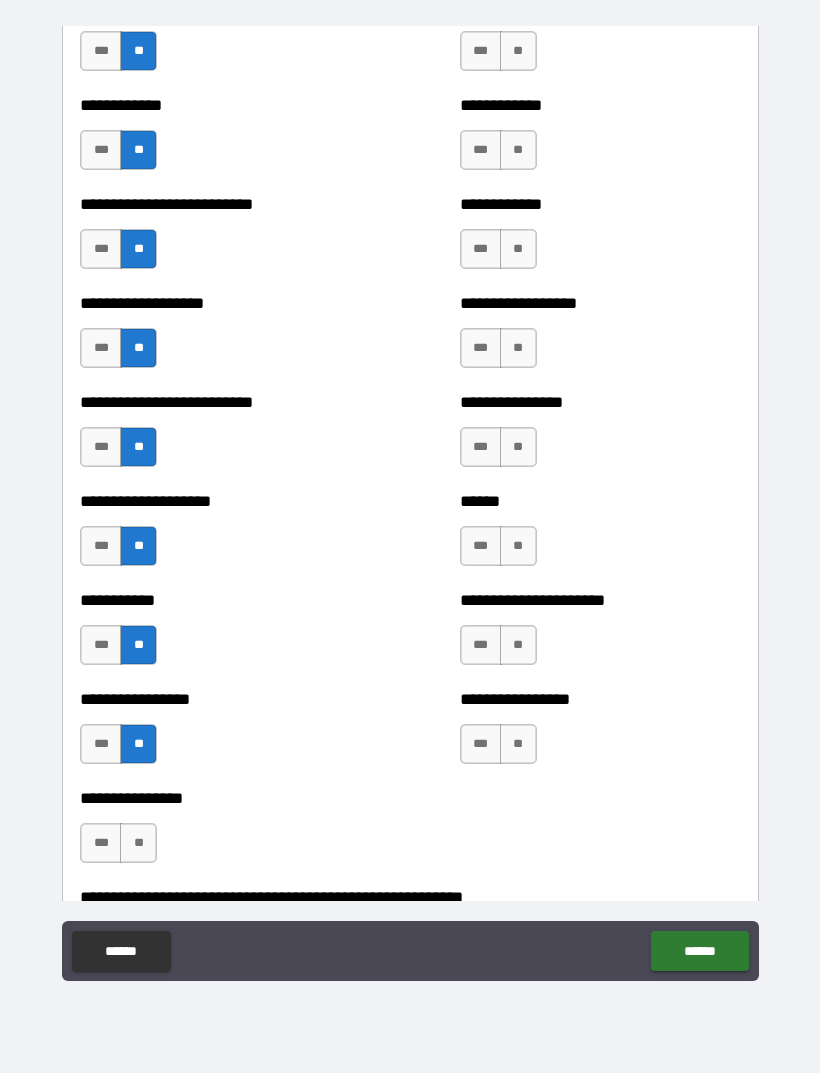 click on "**" at bounding box center [138, 843] 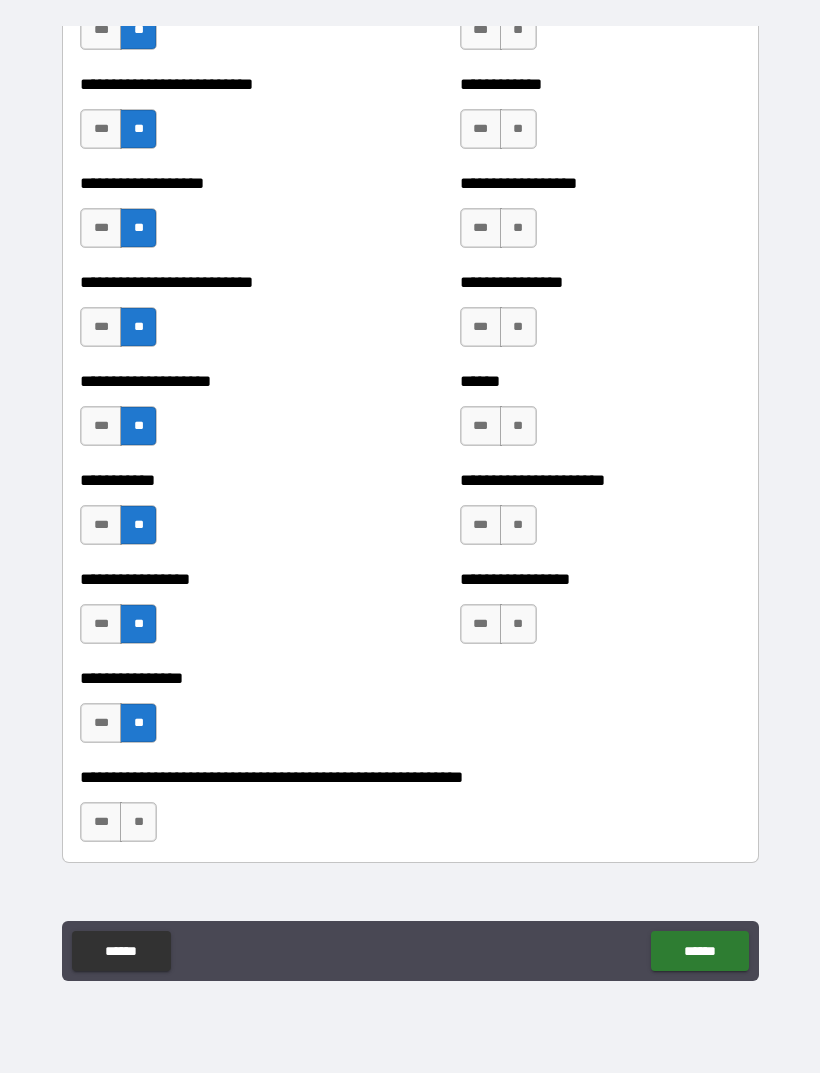 scroll, scrollTop: 5578, scrollLeft: 0, axis: vertical 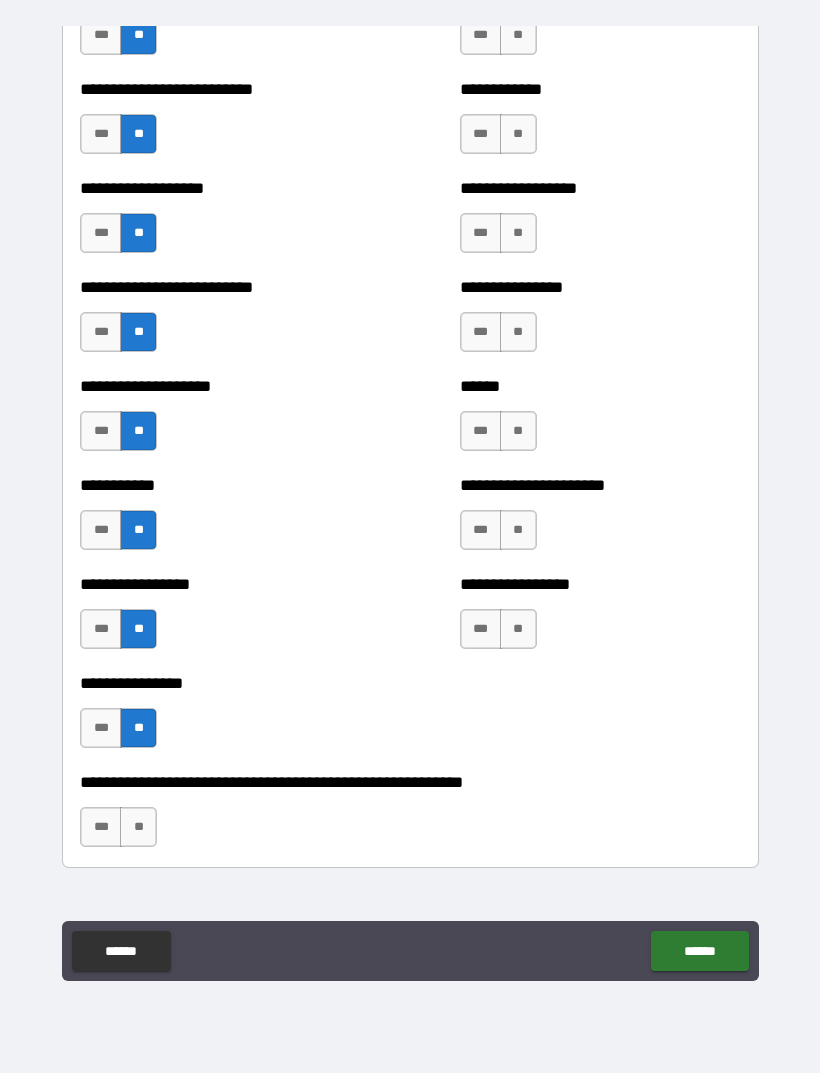 click on "**" at bounding box center (518, 629) 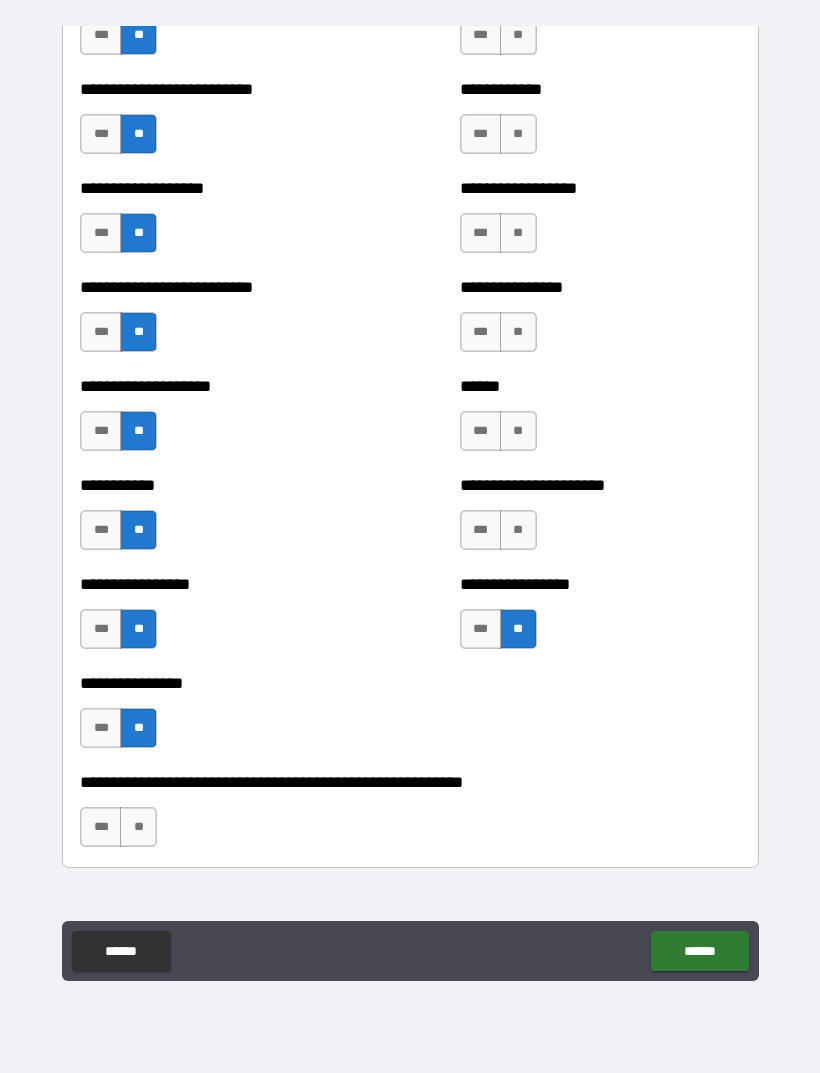 click on "**" at bounding box center [518, 530] 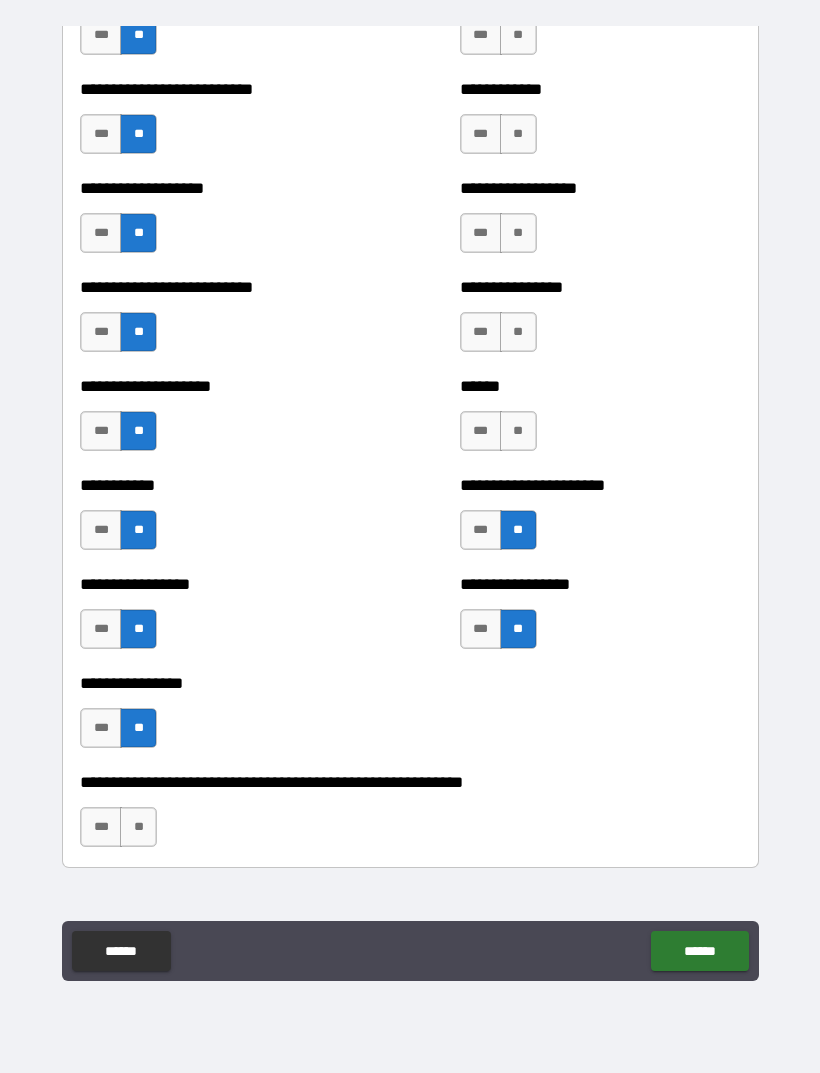 click on "**" at bounding box center (518, 431) 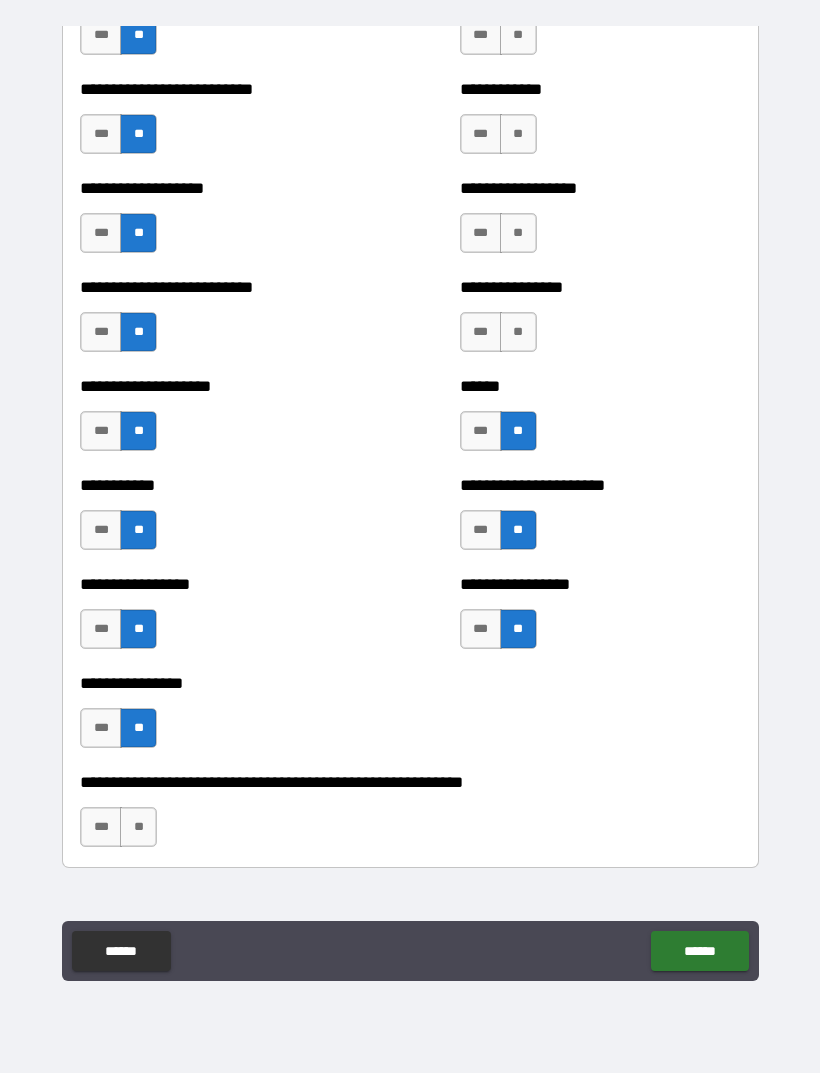 click on "**" at bounding box center (518, 332) 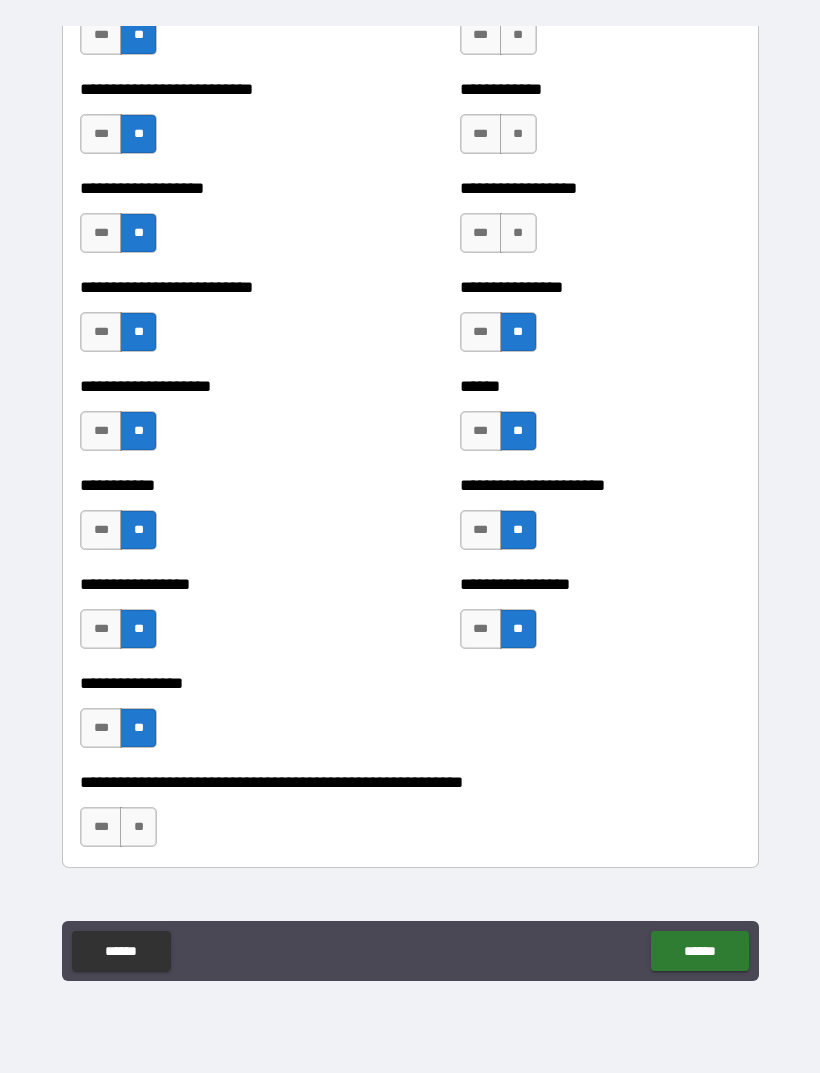 click on "**" at bounding box center (518, 233) 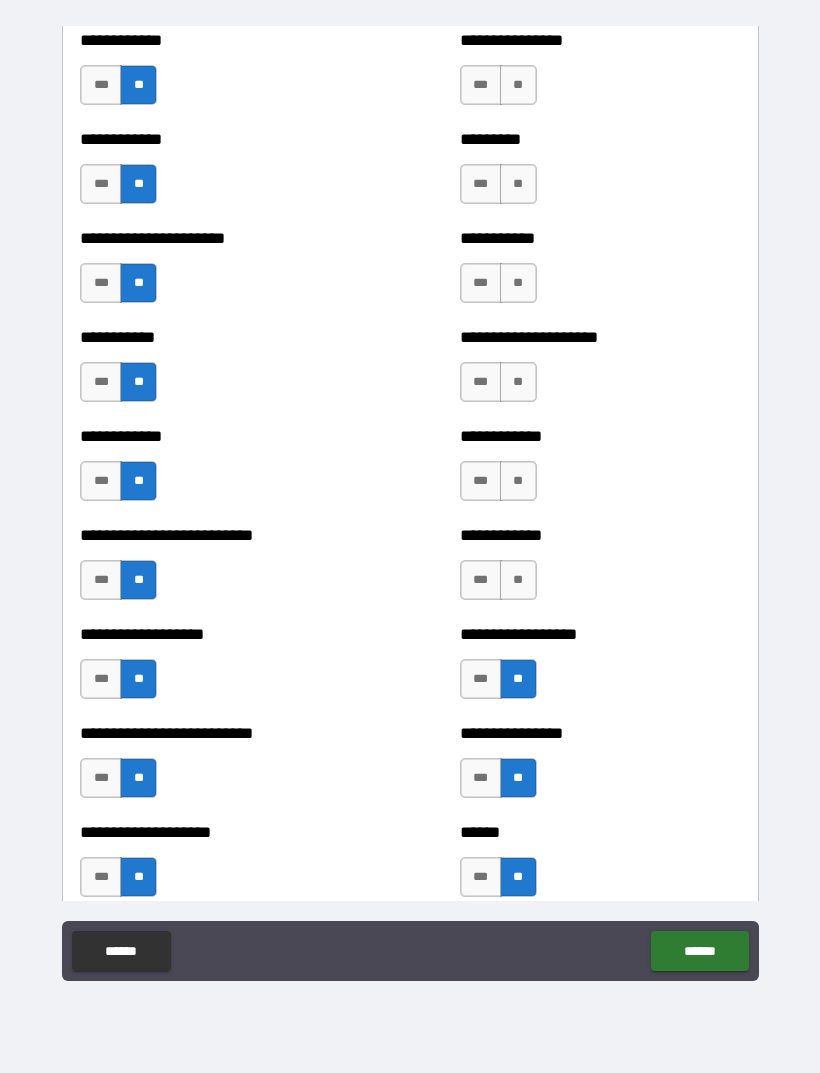 scroll, scrollTop: 5131, scrollLeft: 0, axis: vertical 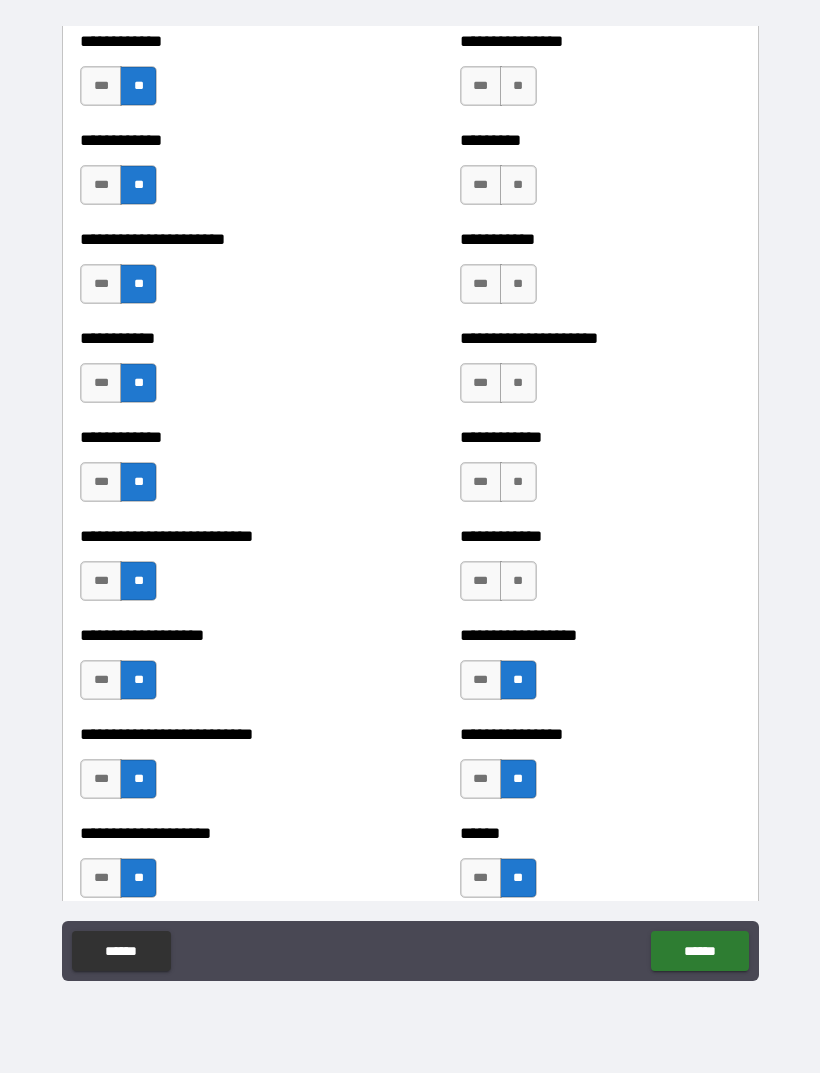 click on "**" at bounding box center [518, 581] 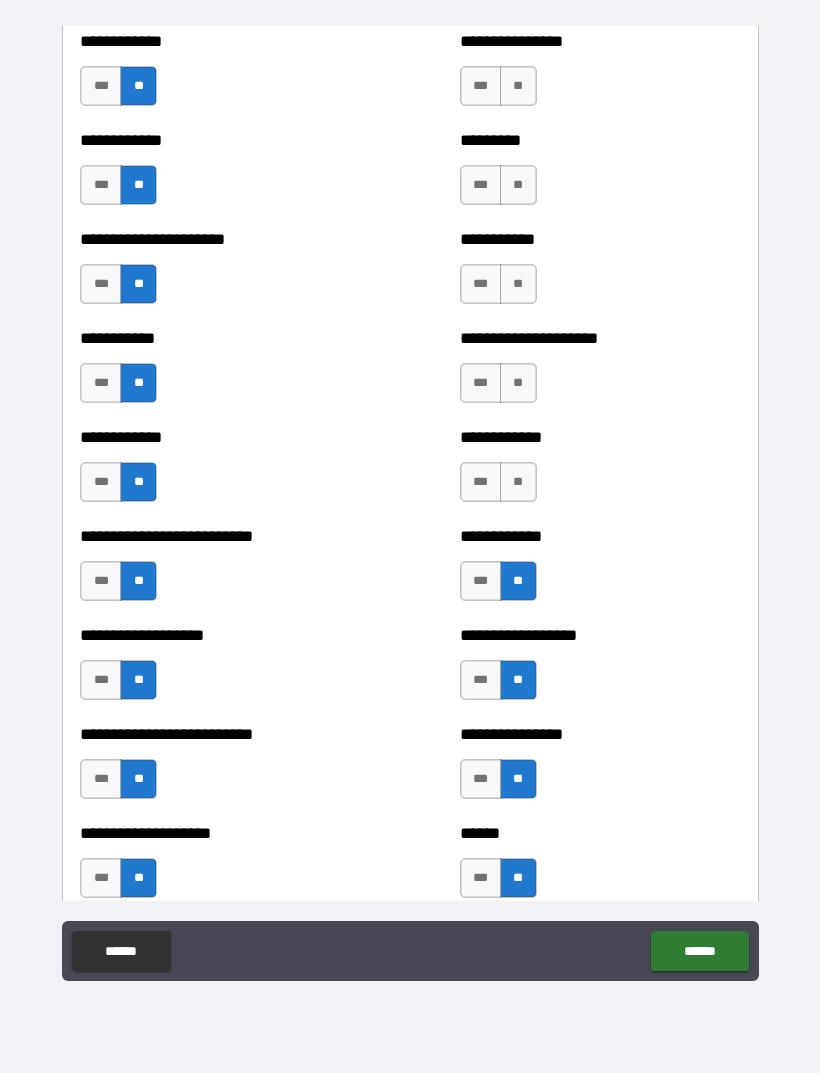 click on "*** **" at bounding box center (501, 487) 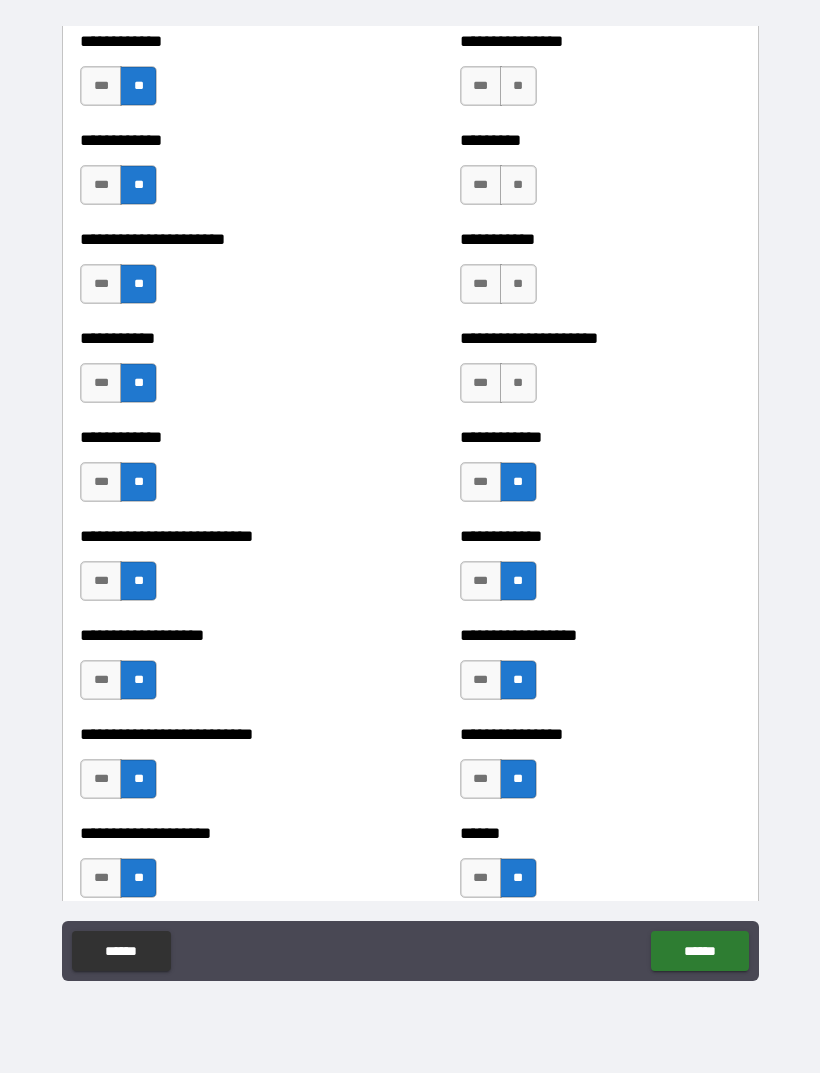 click on "**" at bounding box center (518, 383) 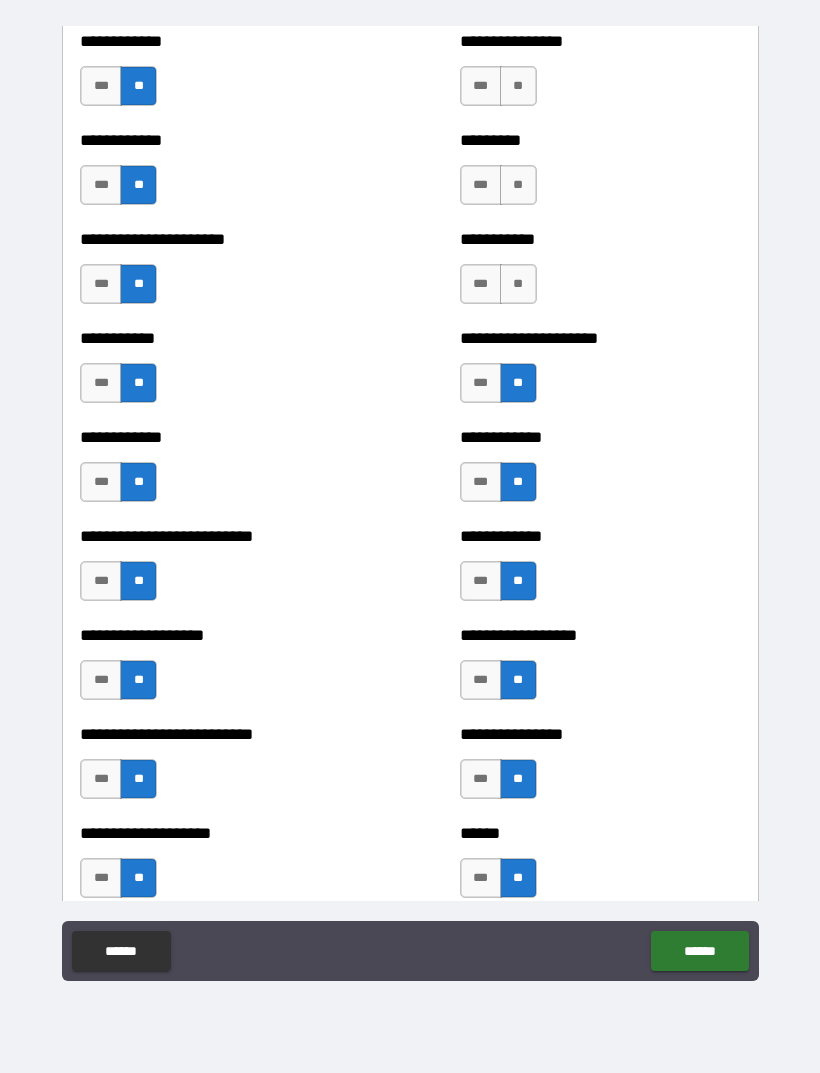 click on "**" at bounding box center [518, 284] 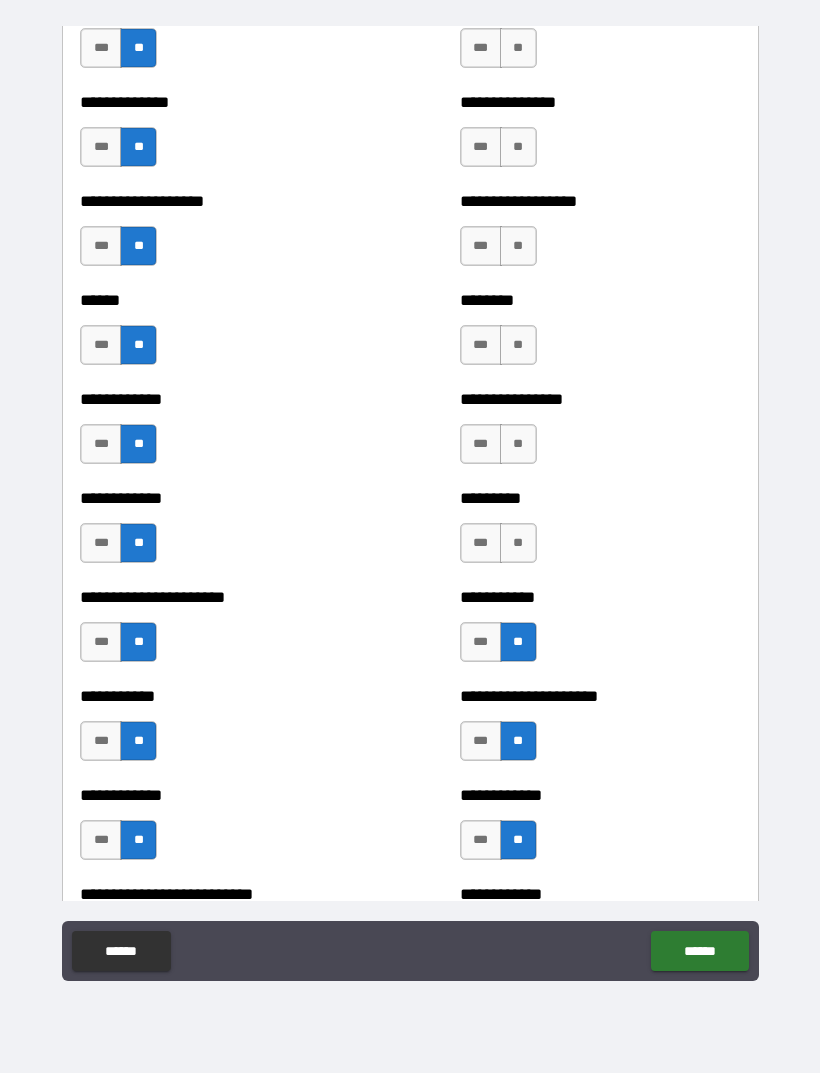 scroll, scrollTop: 4774, scrollLeft: 0, axis: vertical 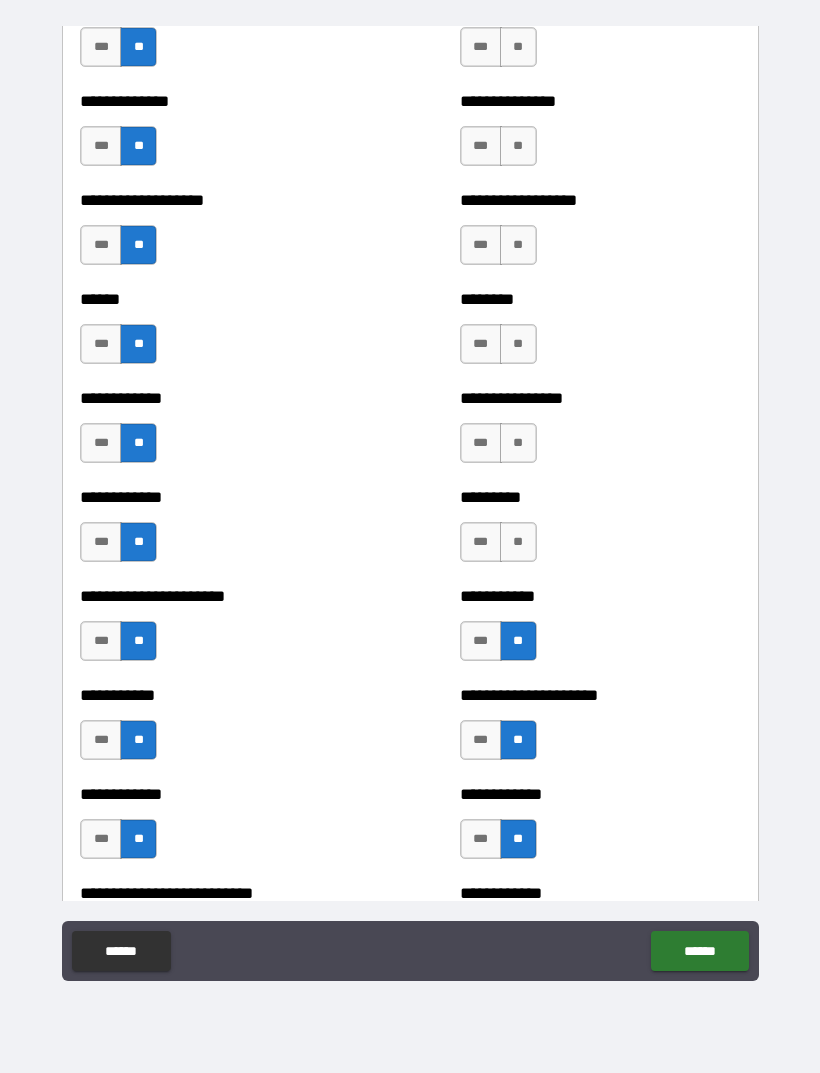 click on "**" at bounding box center (518, 542) 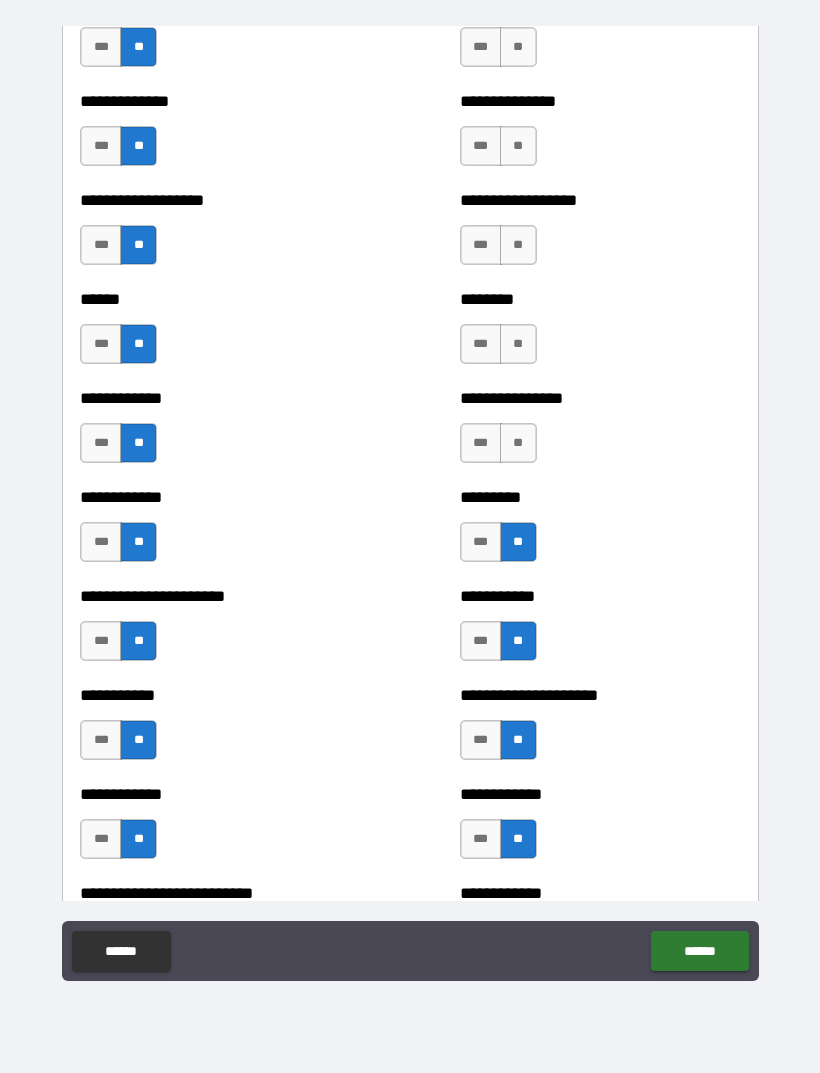 click on "**" at bounding box center (518, 443) 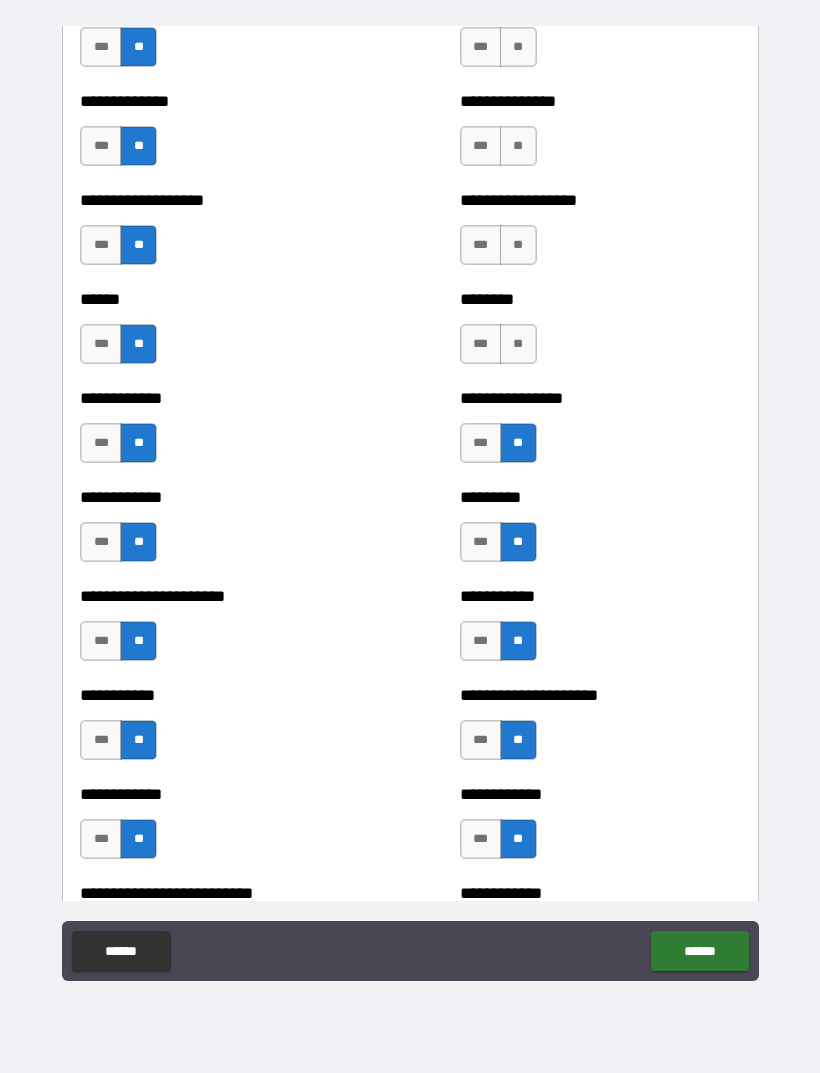 click on "**" at bounding box center (518, 344) 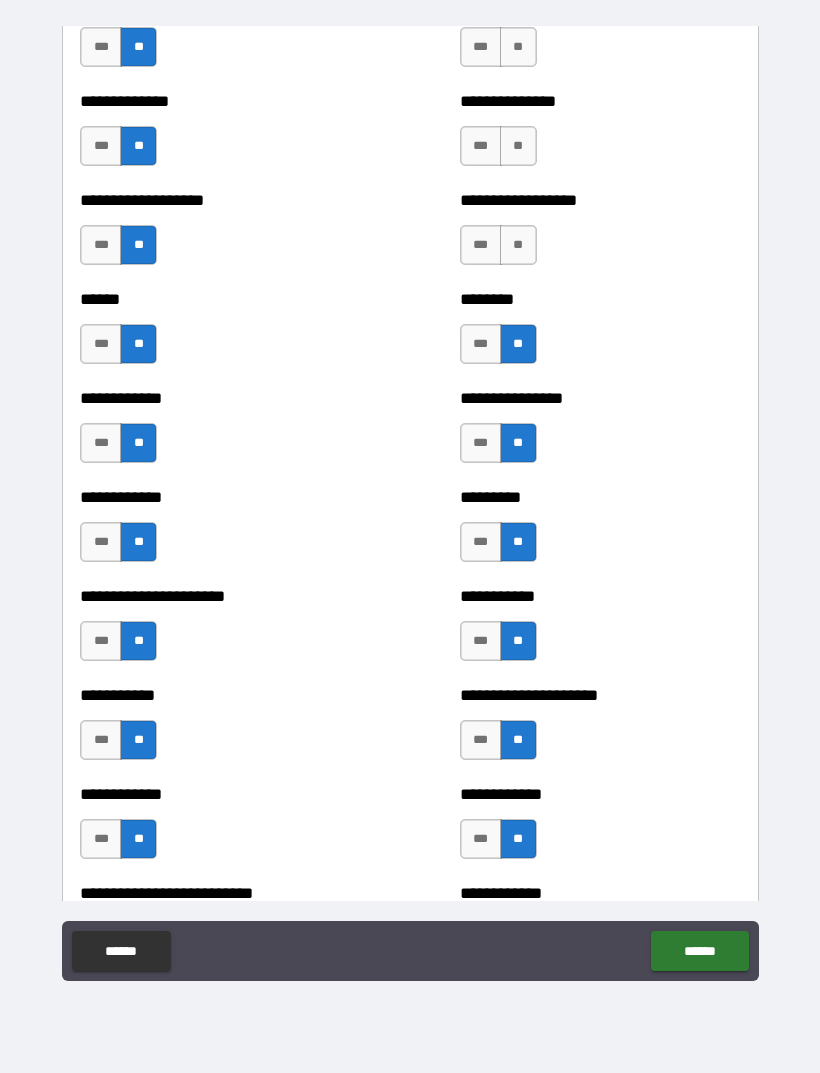 click on "**" at bounding box center [518, 245] 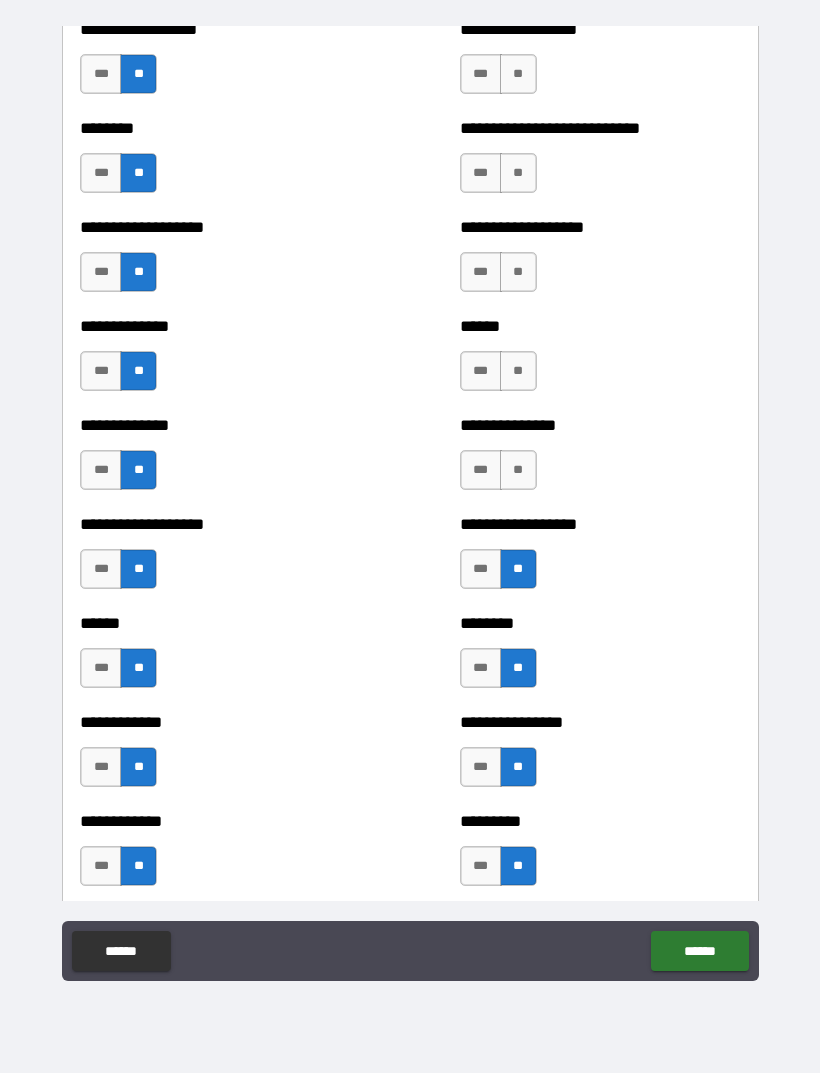 scroll, scrollTop: 4402, scrollLeft: 0, axis: vertical 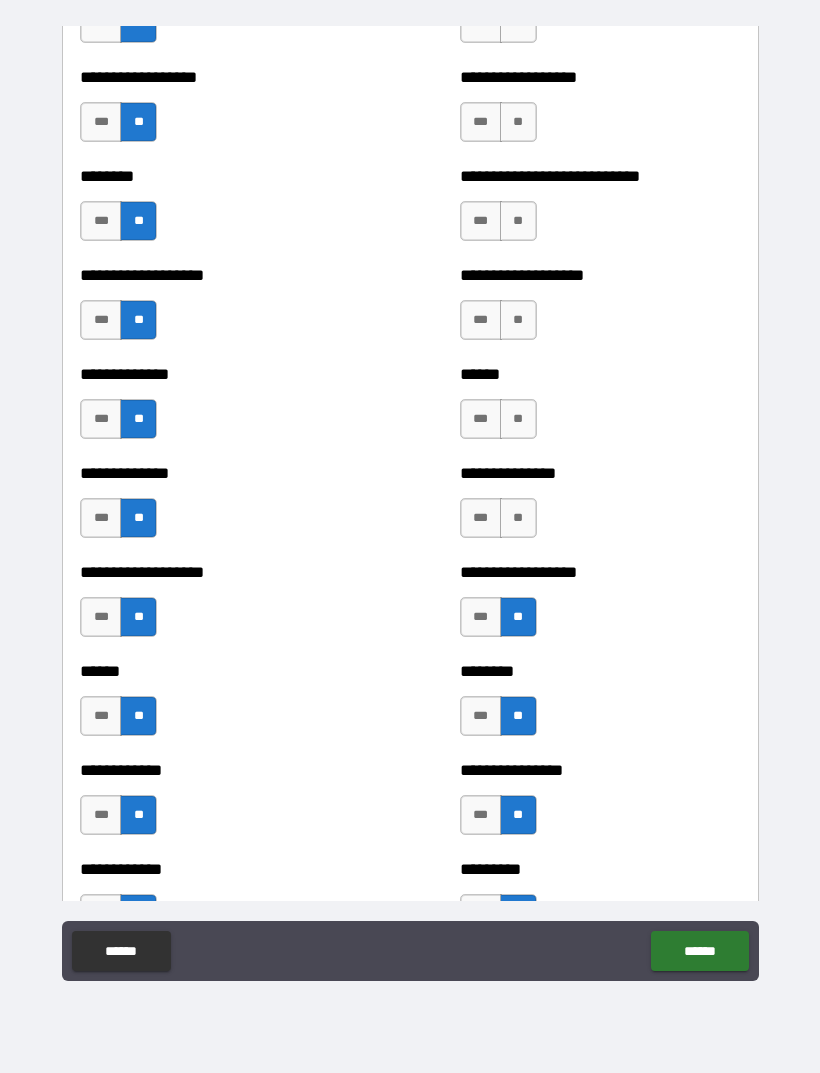 click on "**" at bounding box center (518, 518) 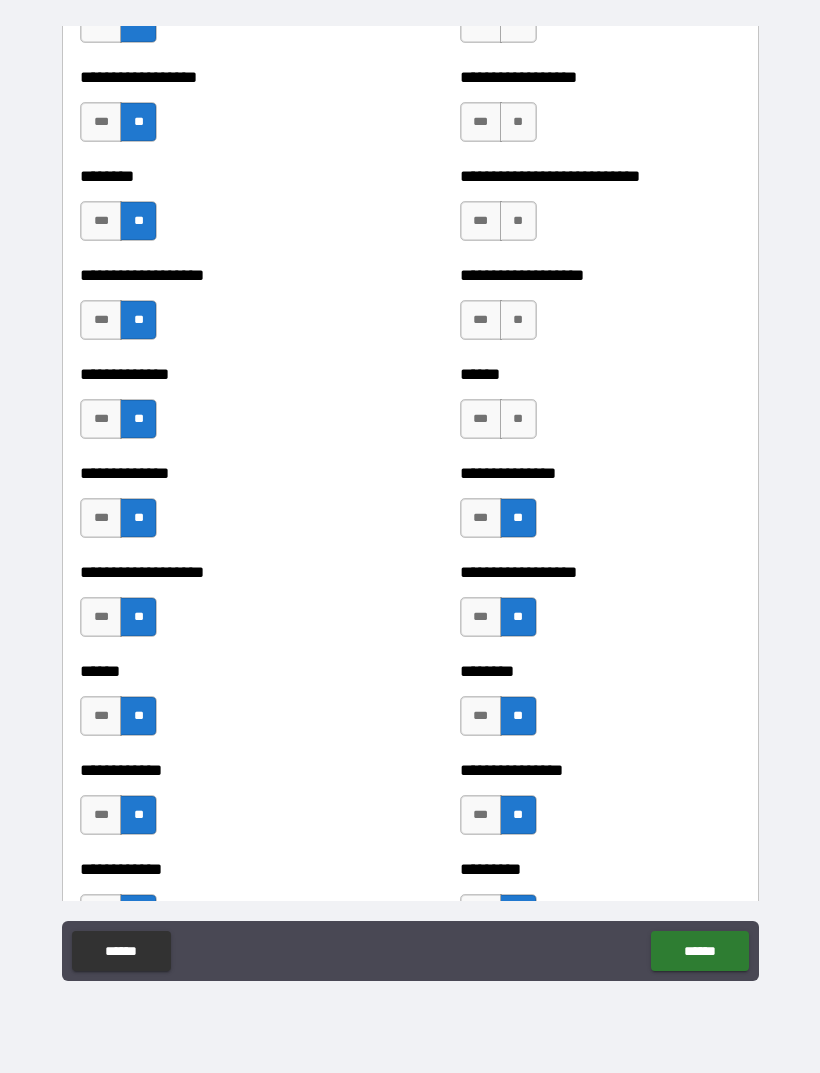 click on "**" at bounding box center (518, 419) 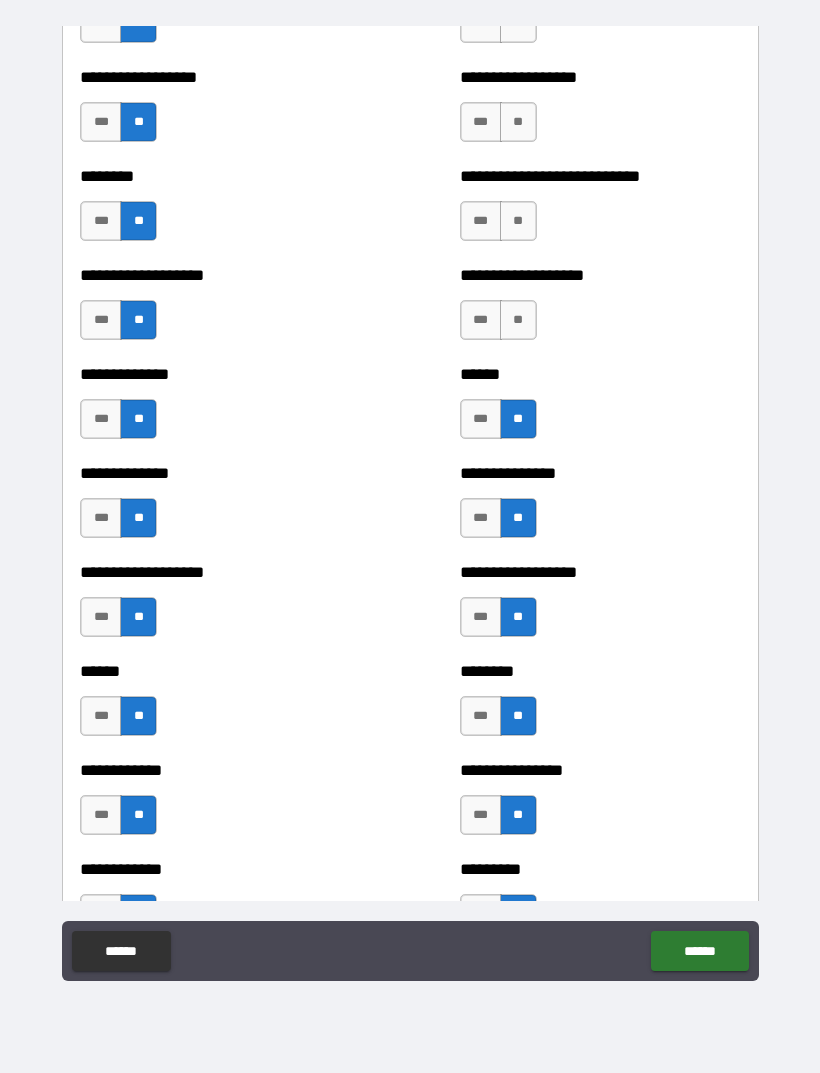 click on "**" at bounding box center (518, 320) 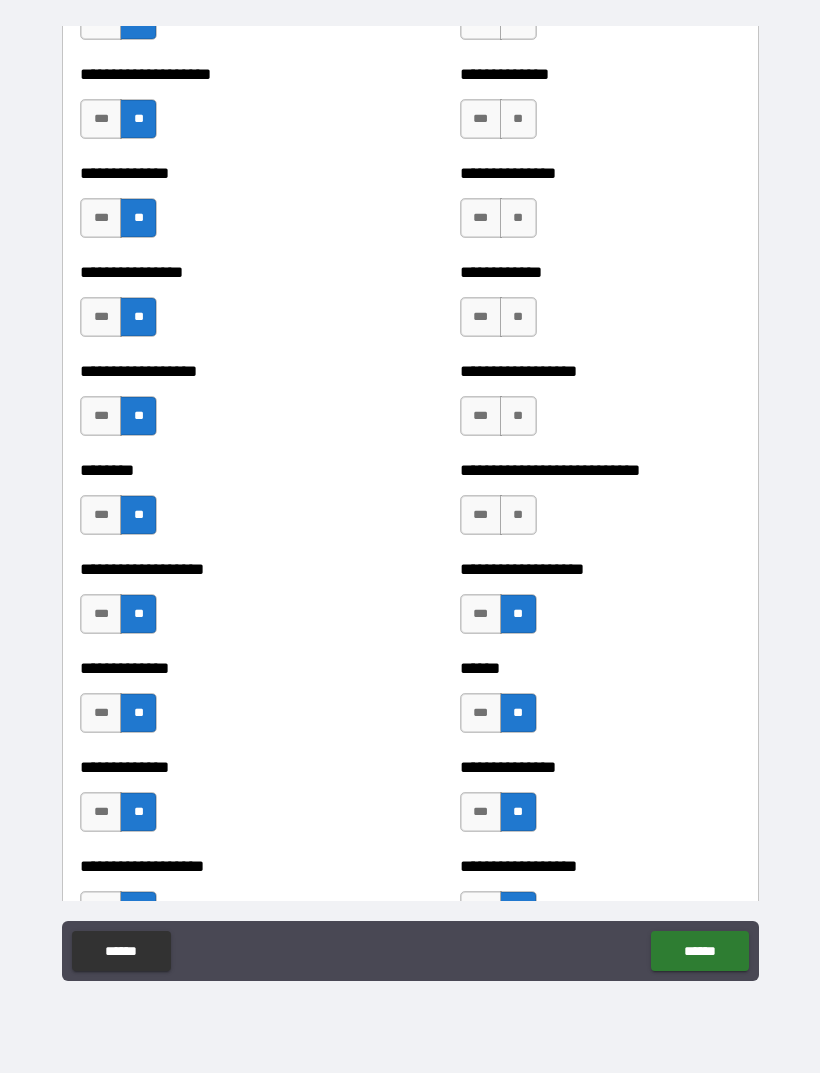 scroll, scrollTop: 4108, scrollLeft: 0, axis: vertical 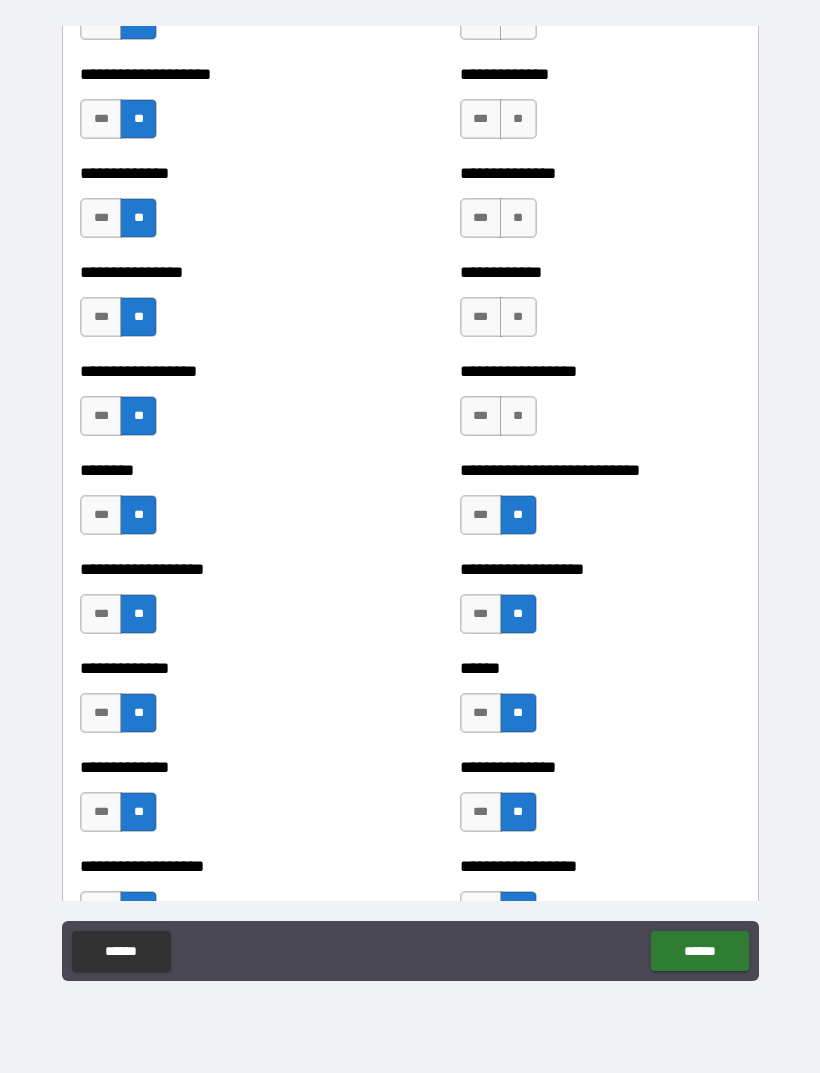 click on "**" at bounding box center [518, 416] 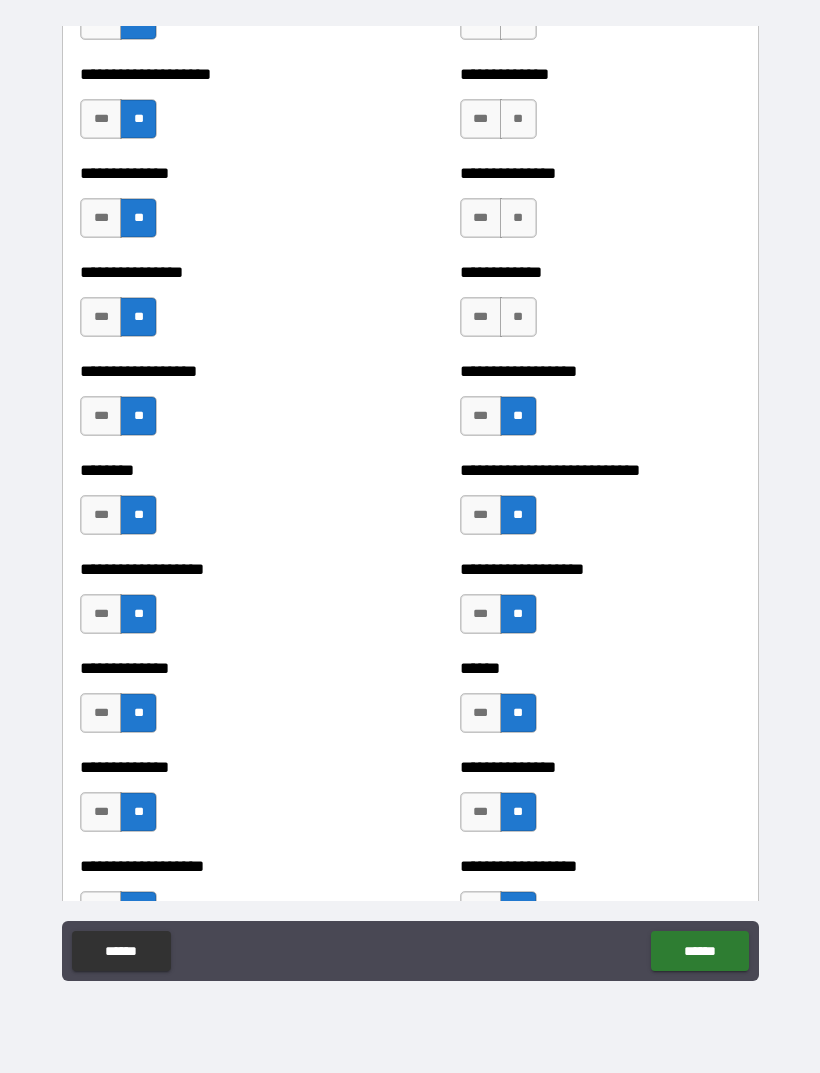 click on "**" at bounding box center (518, 317) 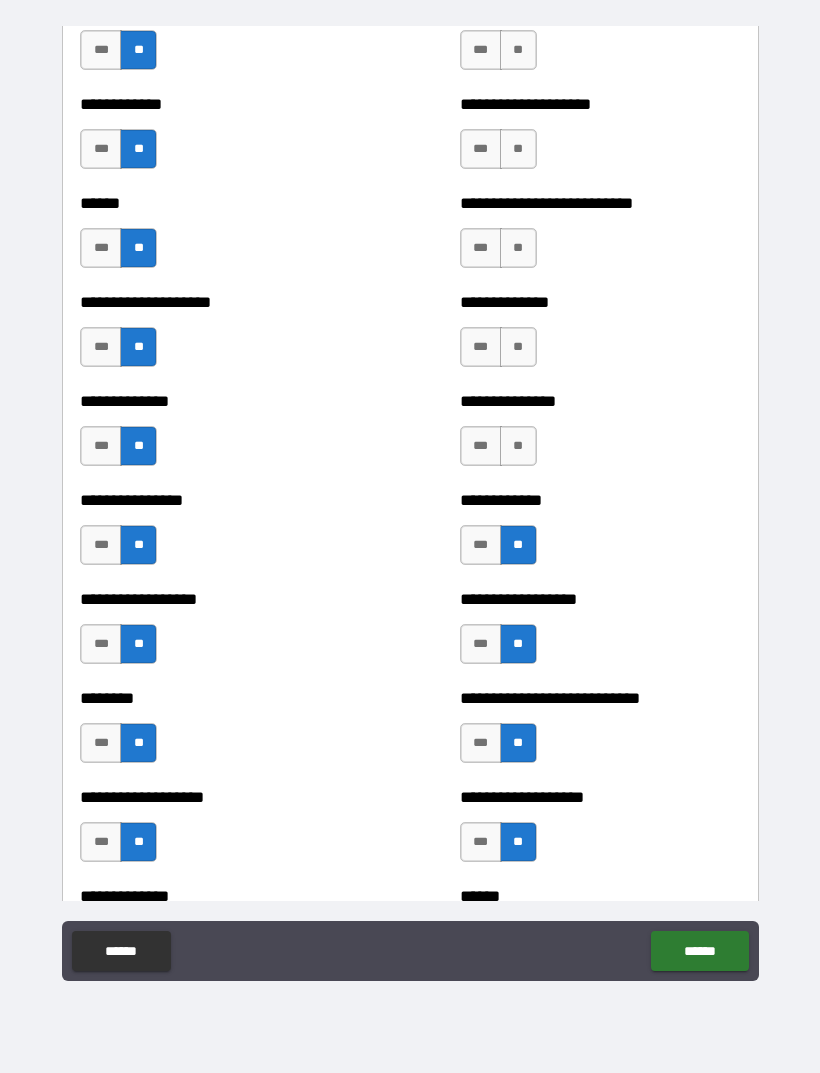 scroll, scrollTop: 3872, scrollLeft: 0, axis: vertical 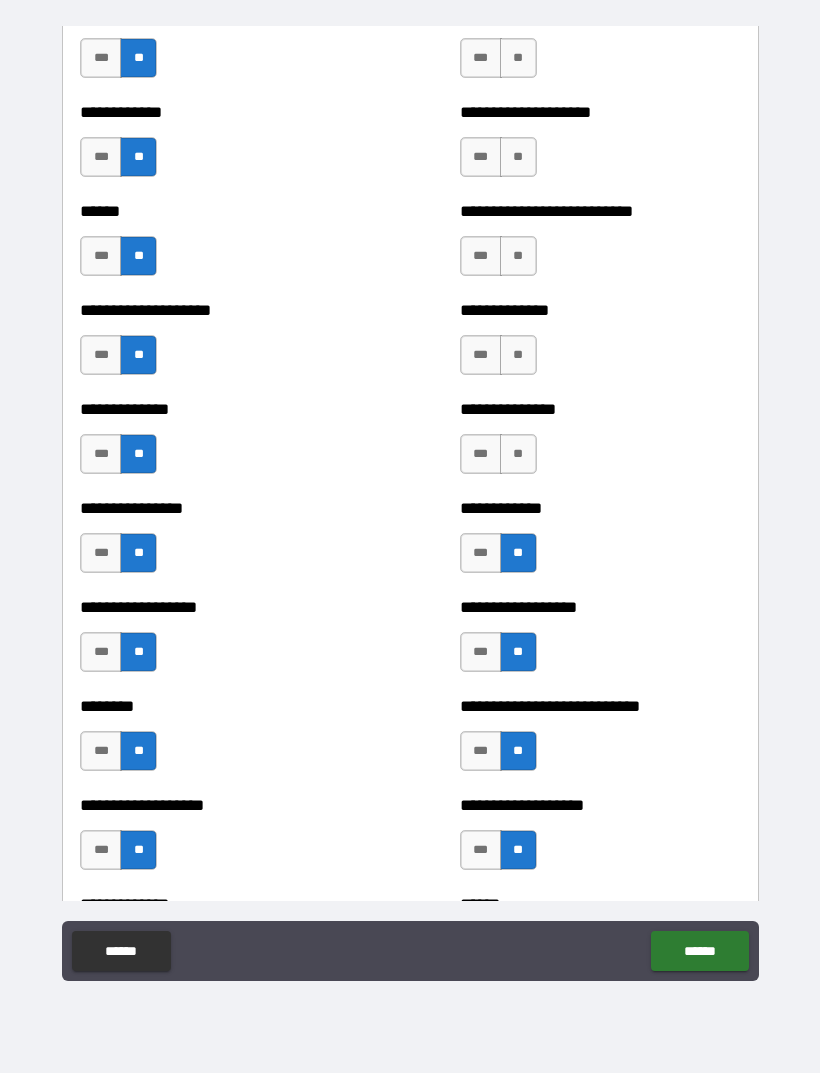 click on "**" at bounding box center [518, 454] 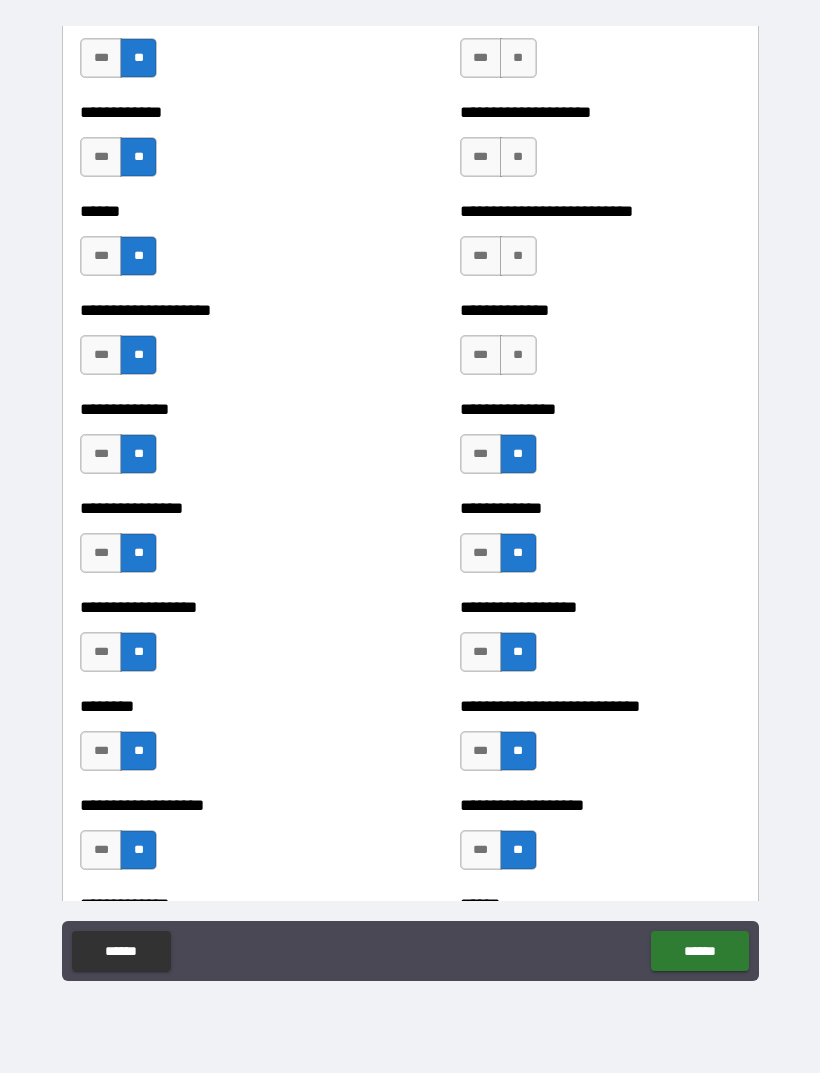 click on "**" at bounding box center (518, 355) 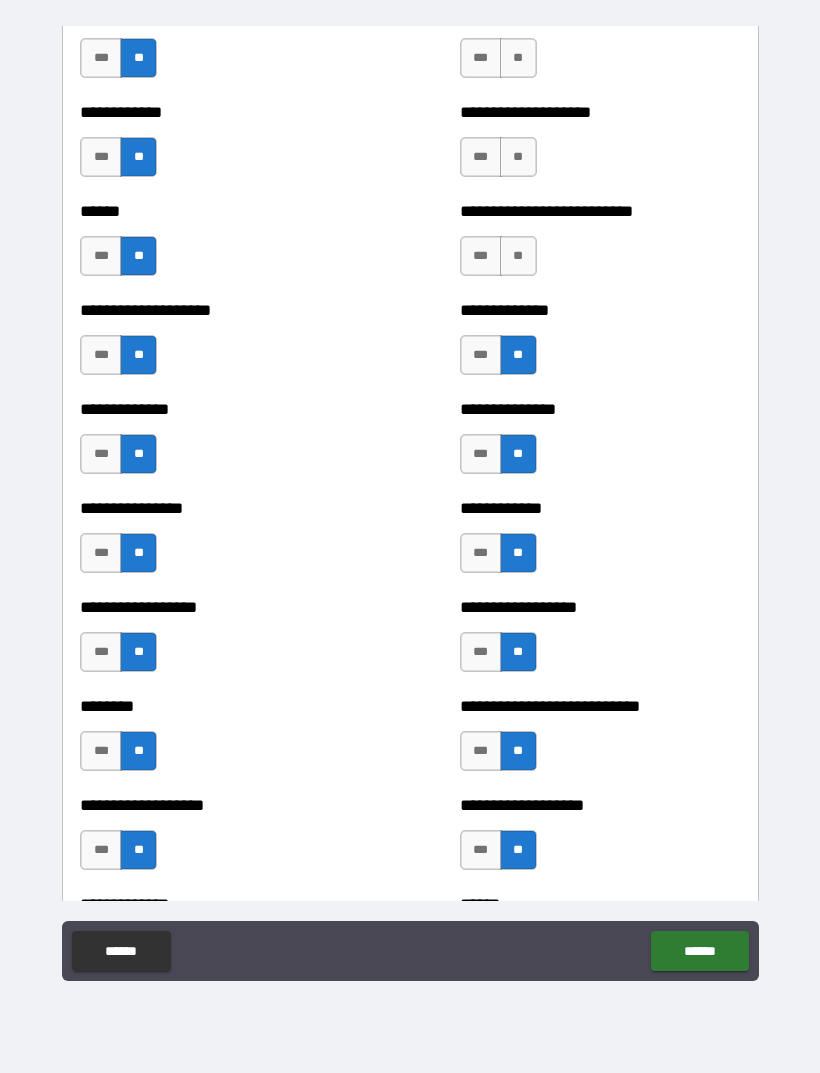 click on "**" at bounding box center [518, 256] 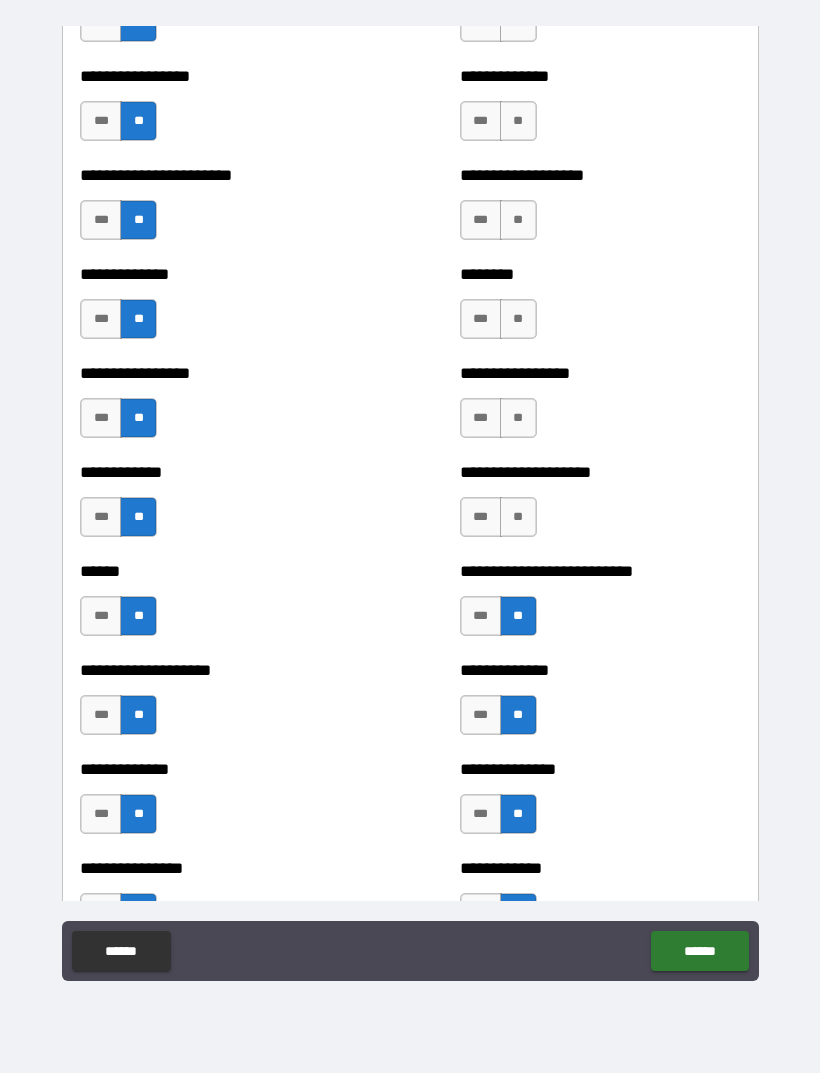 scroll, scrollTop: 3515, scrollLeft: 0, axis: vertical 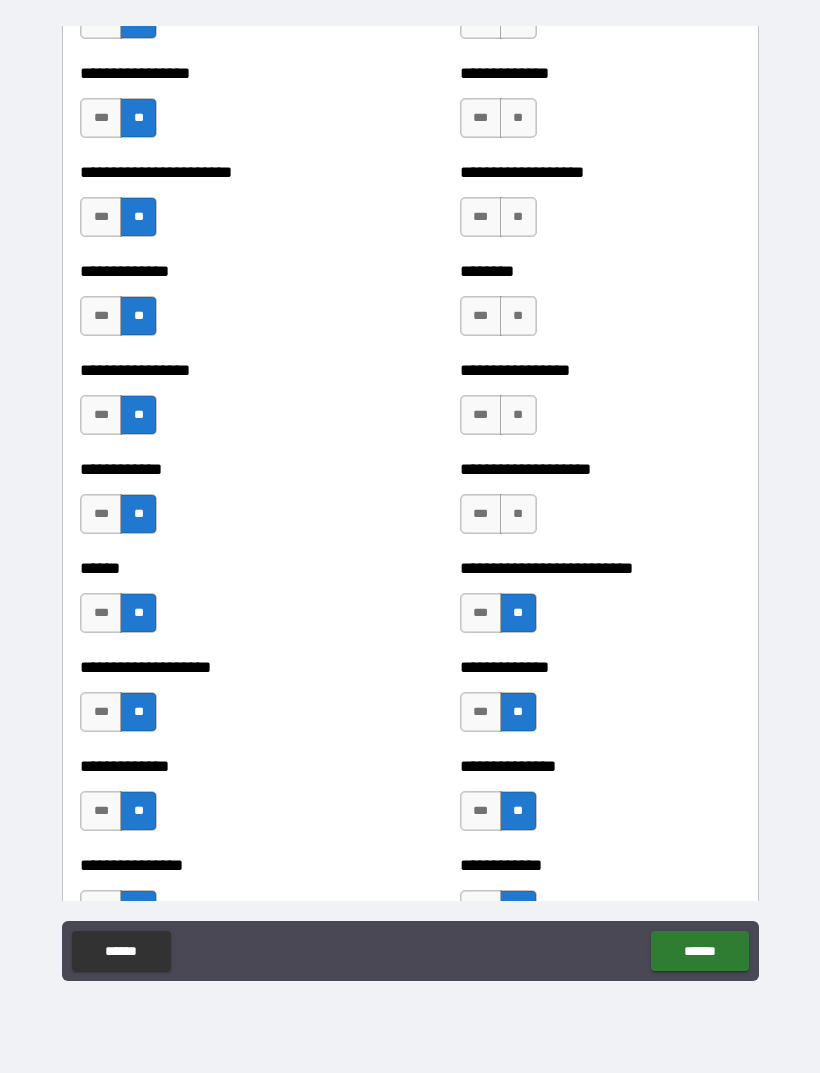 click on "**" at bounding box center (518, 514) 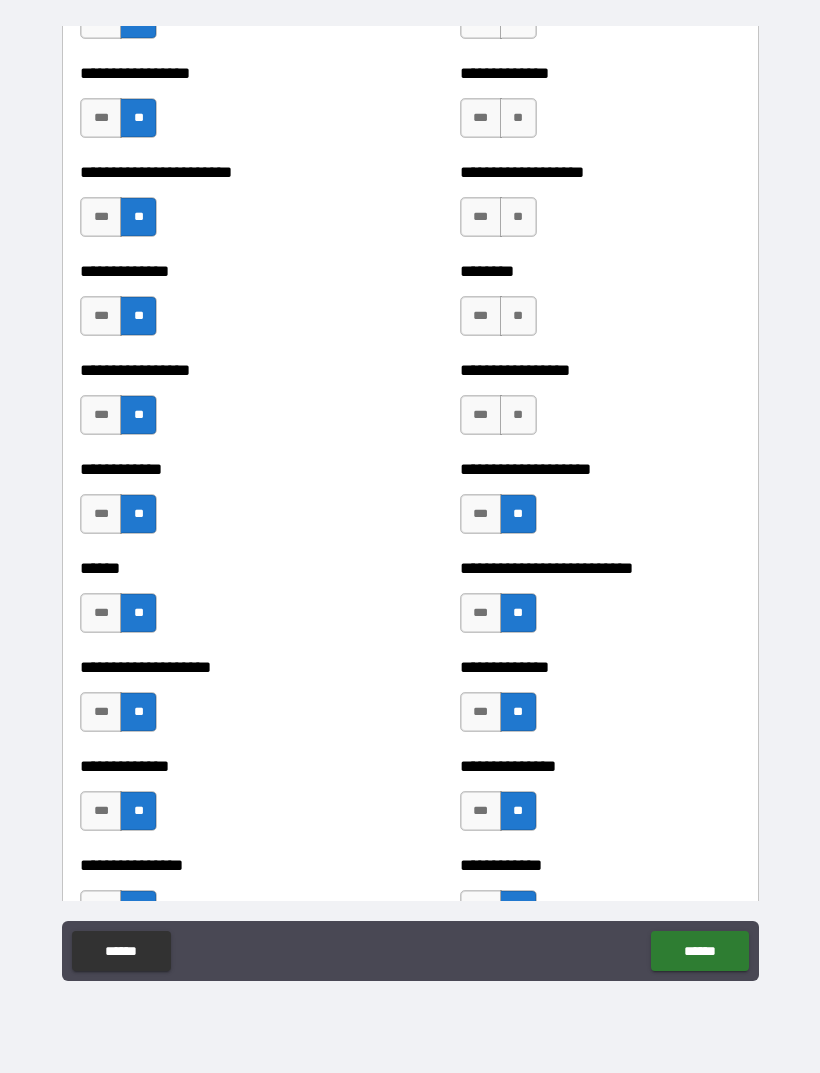 click on "**" at bounding box center (518, 415) 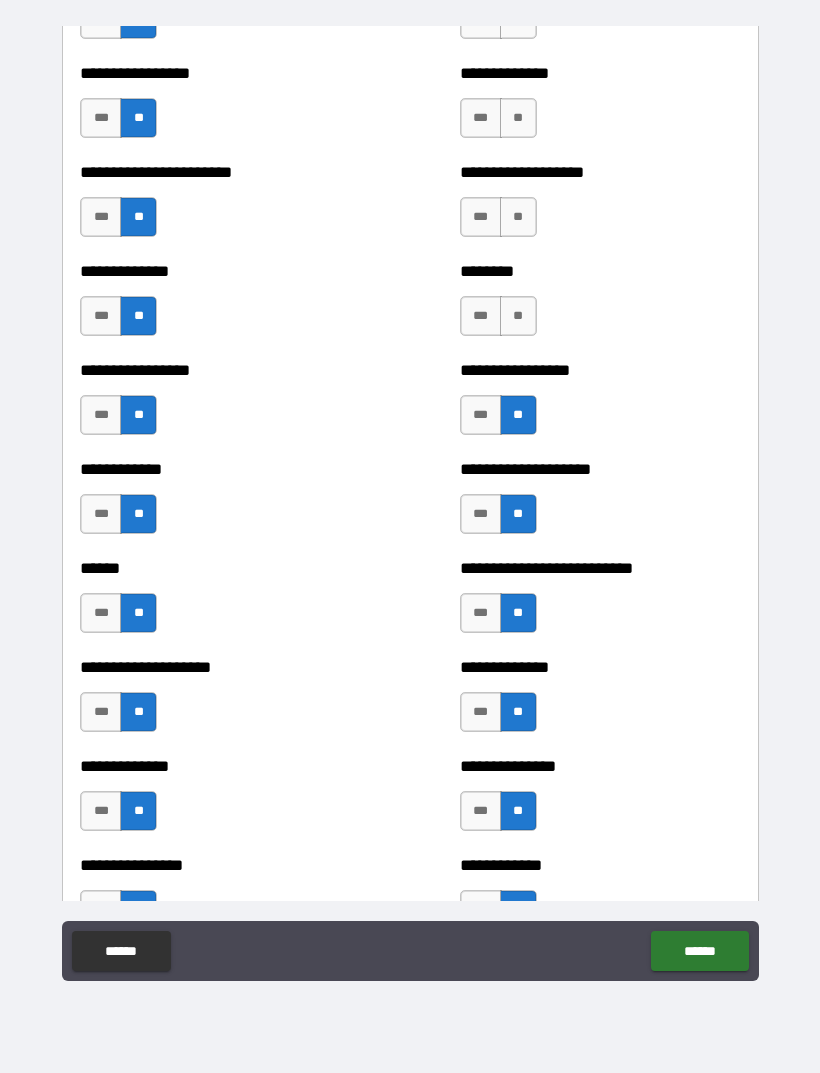 click on "**" at bounding box center (518, 316) 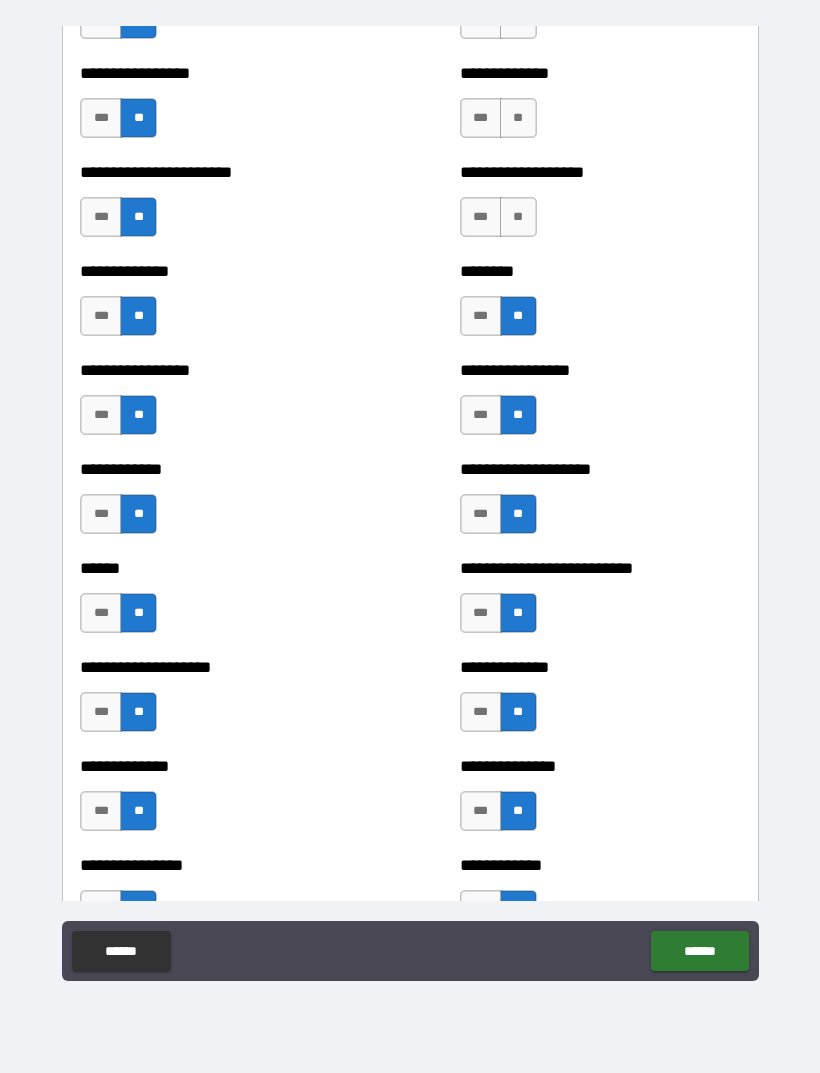click on "**" at bounding box center [518, 217] 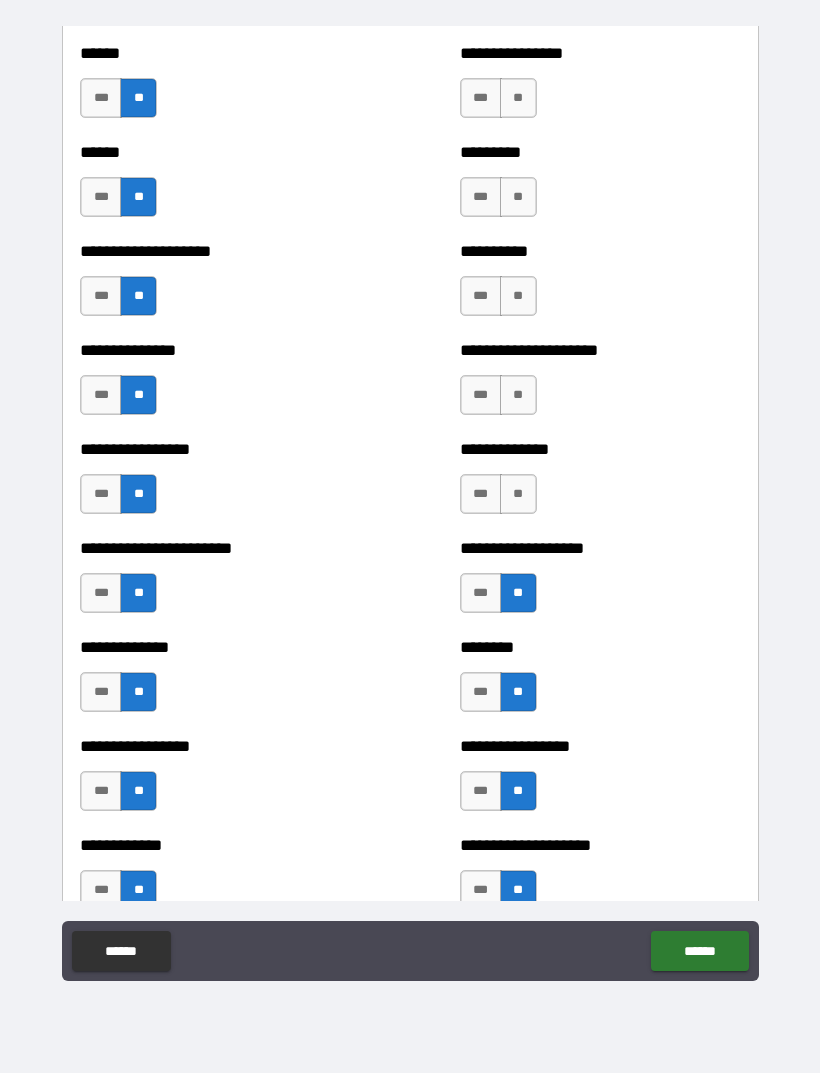 scroll, scrollTop: 3129, scrollLeft: 0, axis: vertical 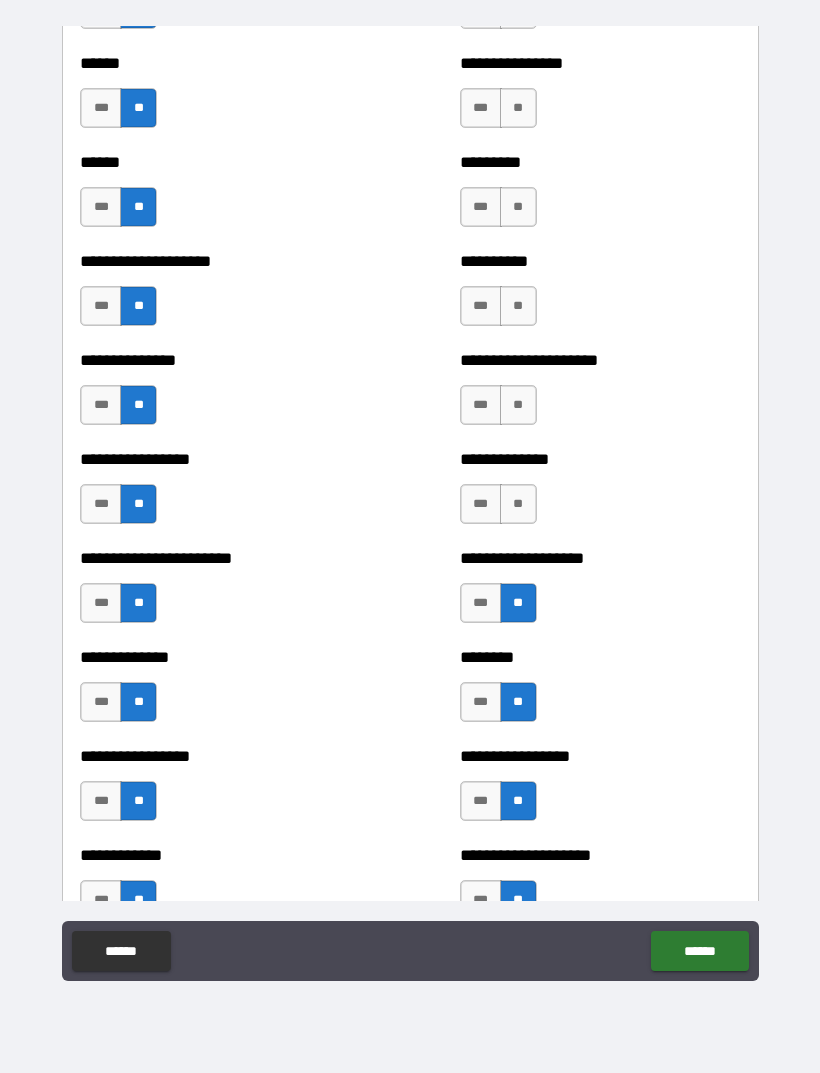 click on "**" at bounding box center [518, 504] 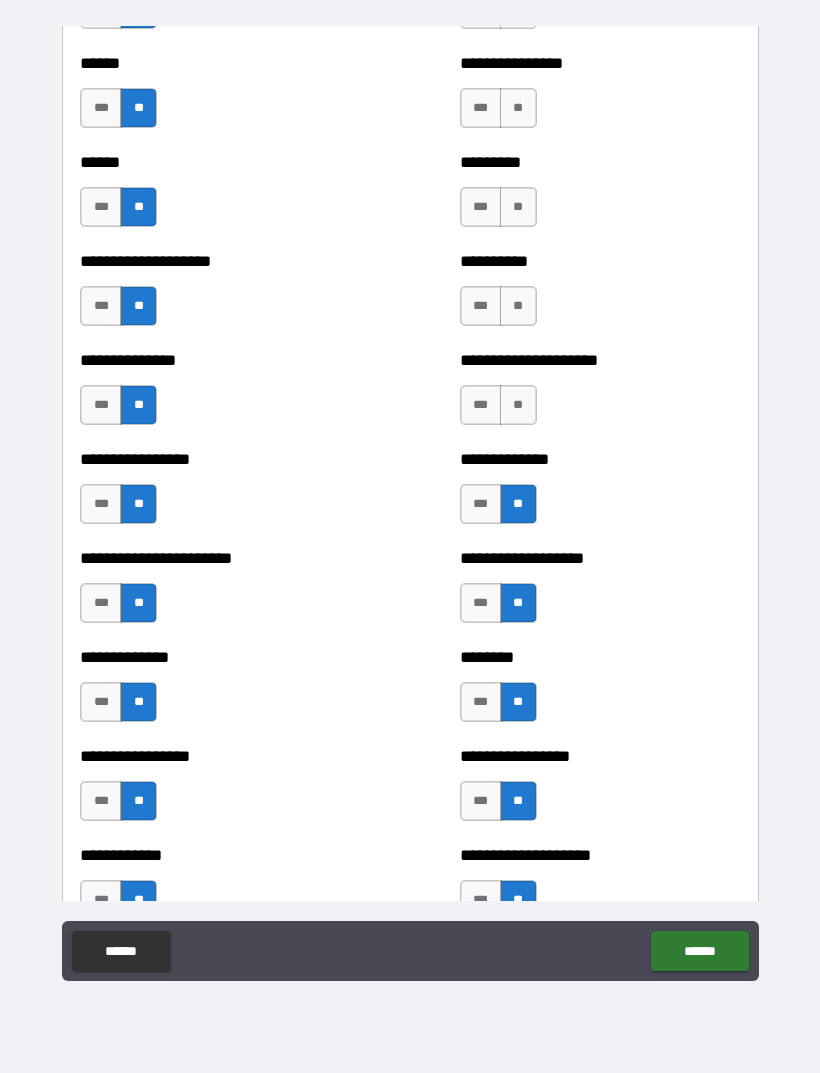 click on "**" at bounding box center [518, 405] 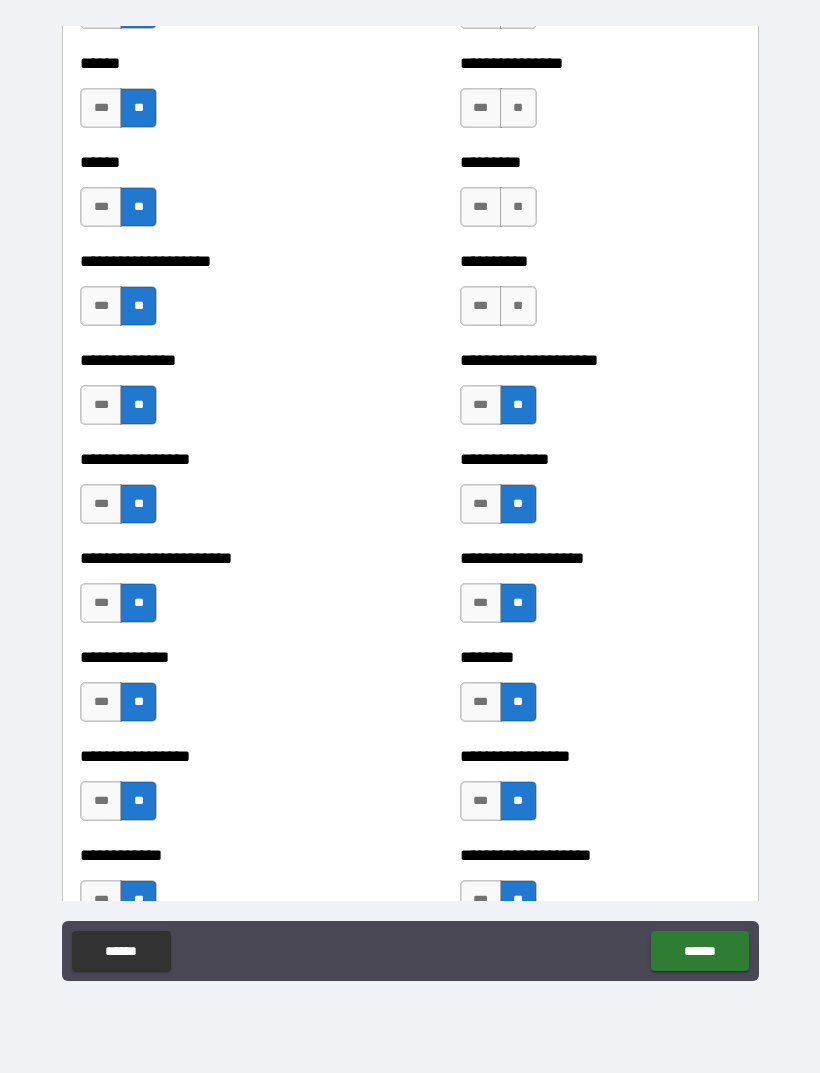 click on "**" at bounding box center (518, 306) 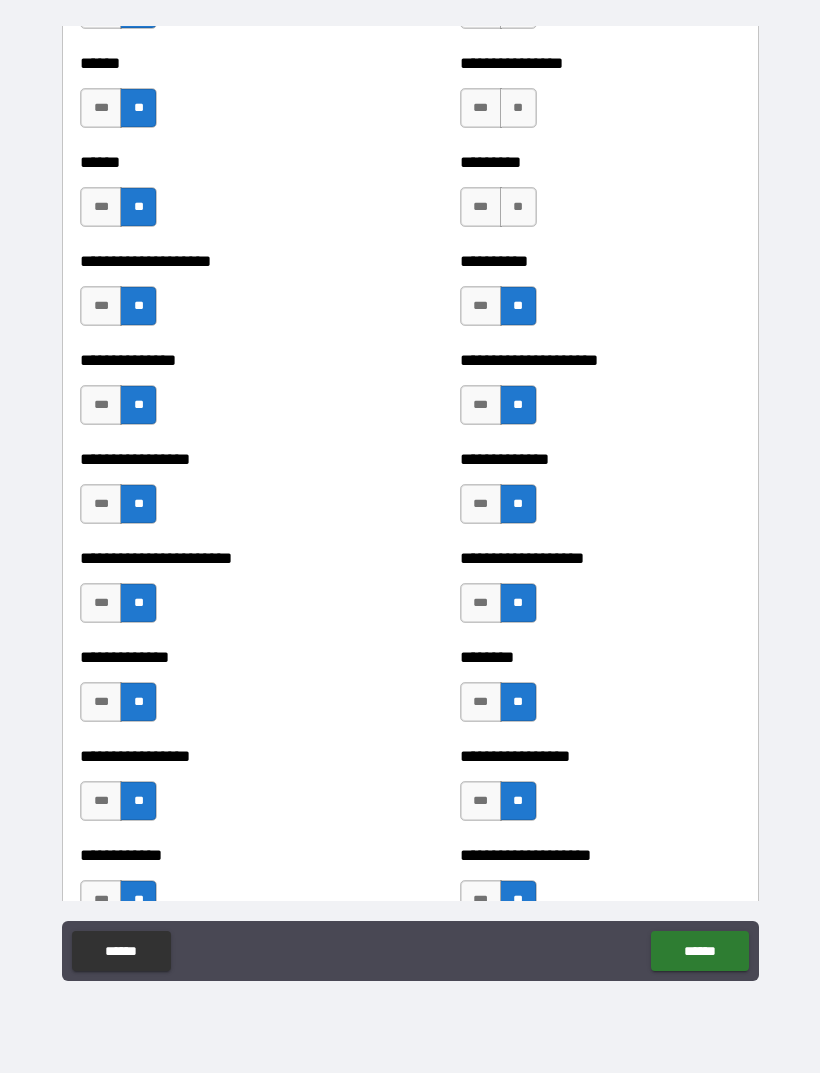 click on "**" at bounding box center (518, 207) 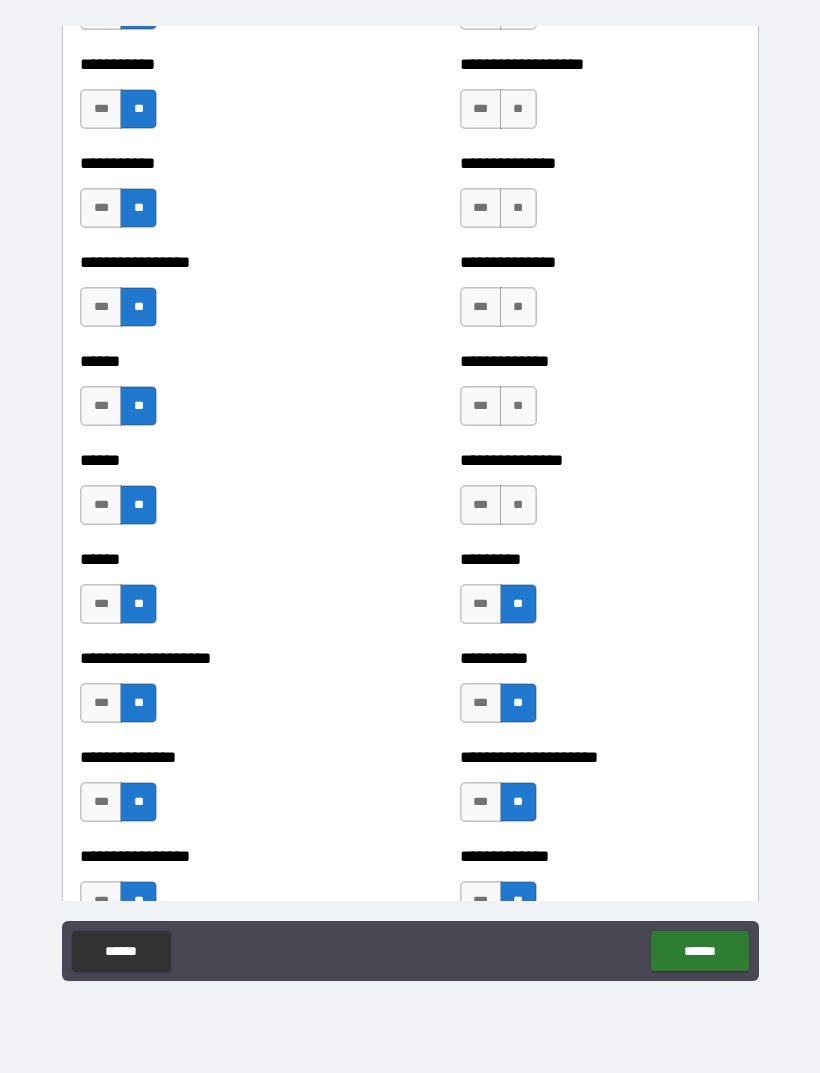 scroll, scrollTop: 2738, scrollLeft: 0, axis: vertical 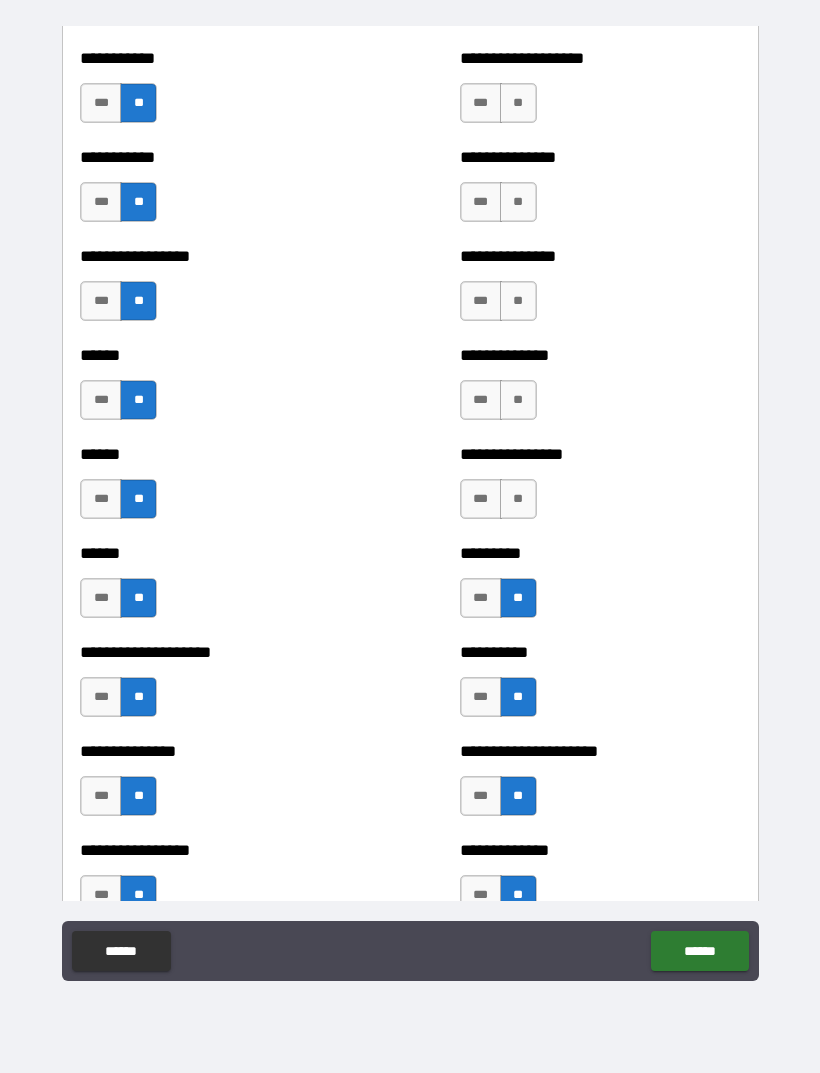 click on "**" at bounding box center (518, 499) 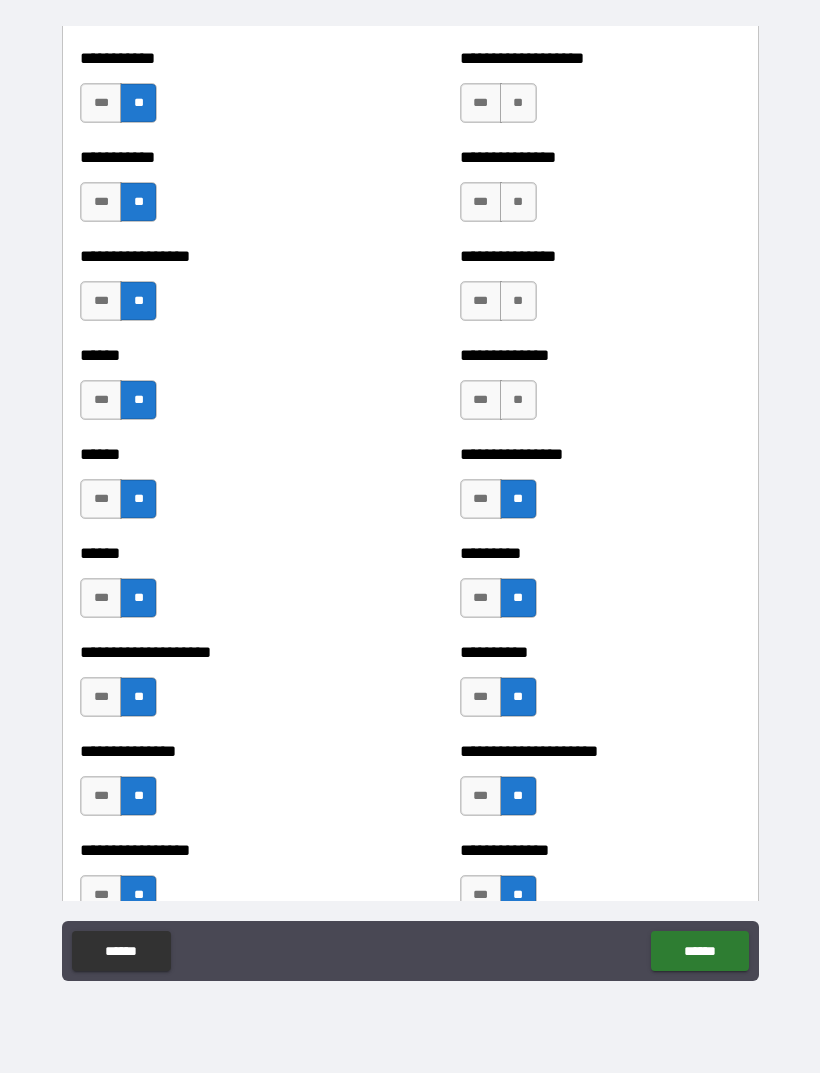 click on "**" at bounding box center [518, 400] 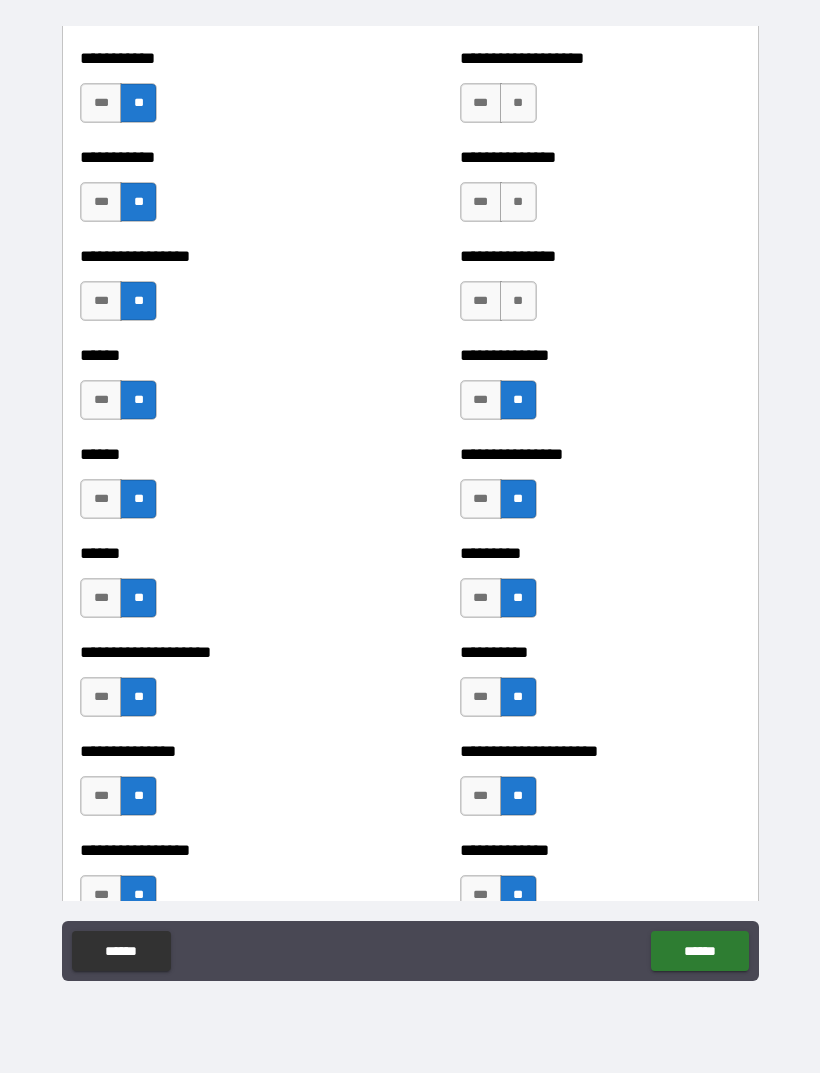 click on "**" at bounding box center [518, 301] 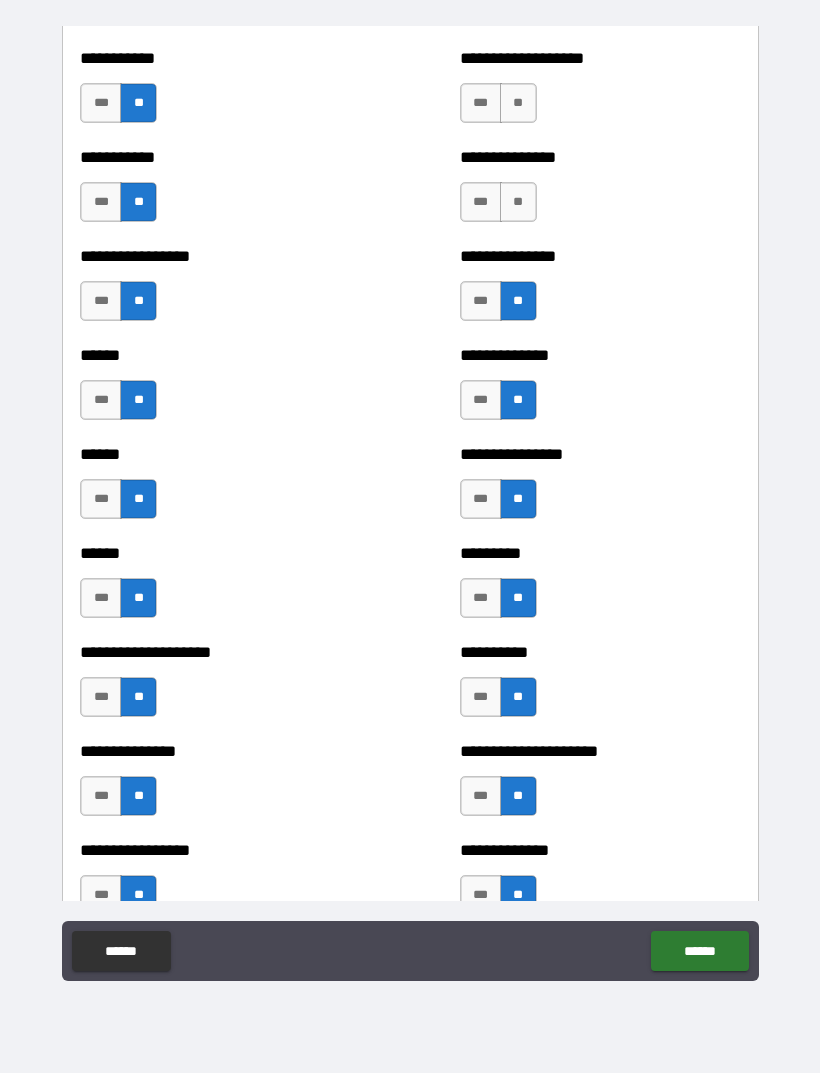 click on "**" at bounding box center (518, 202) 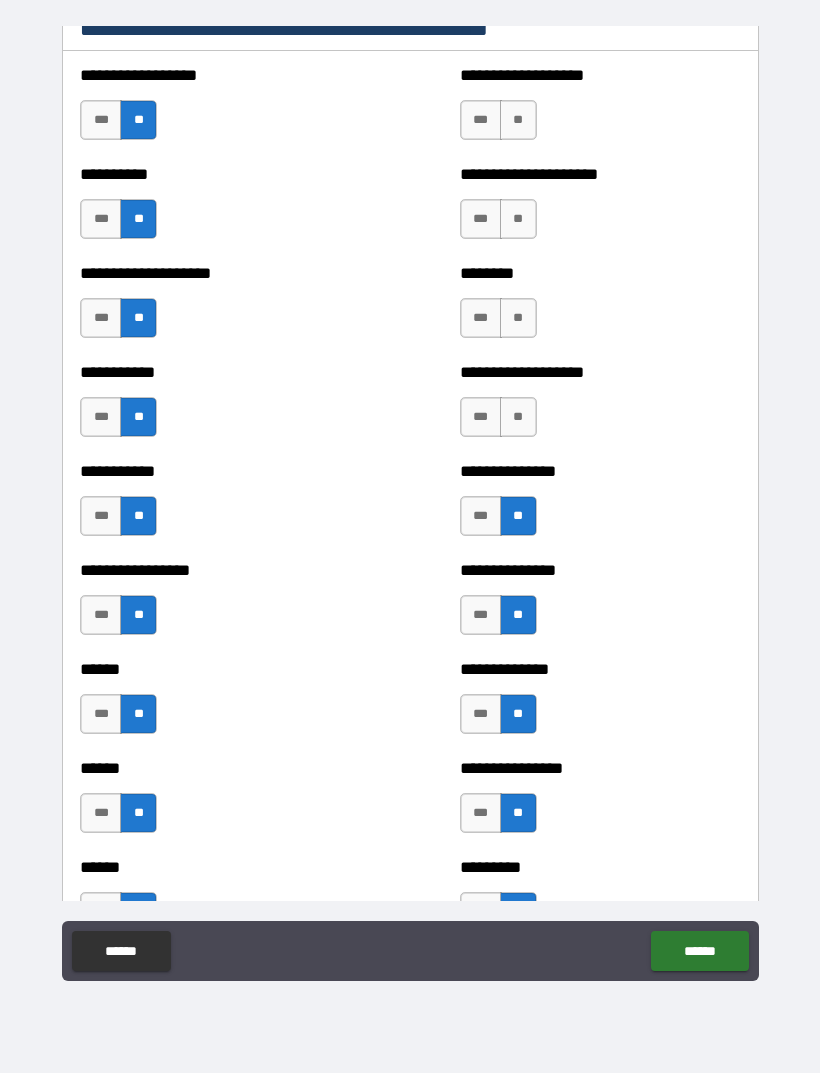scroll, scrollTop: 2422, scrollLeft: 0, axis: vertical 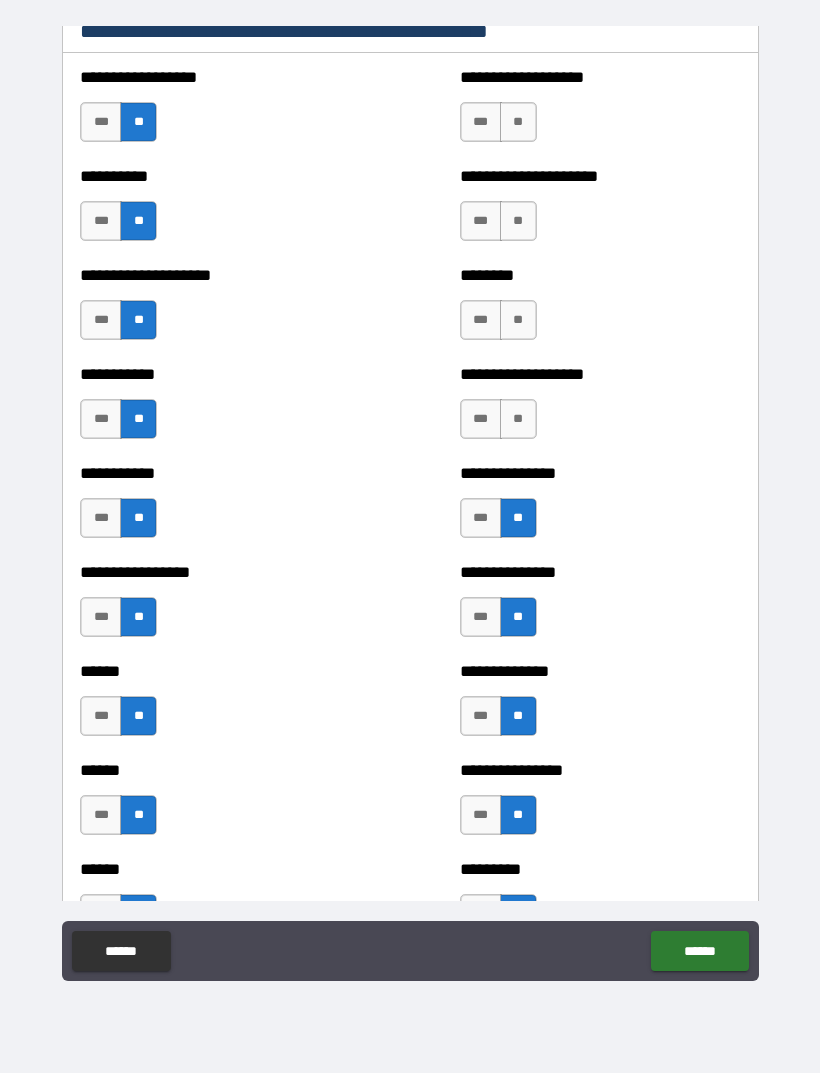 click on "**" at bounding box center [518, 419] 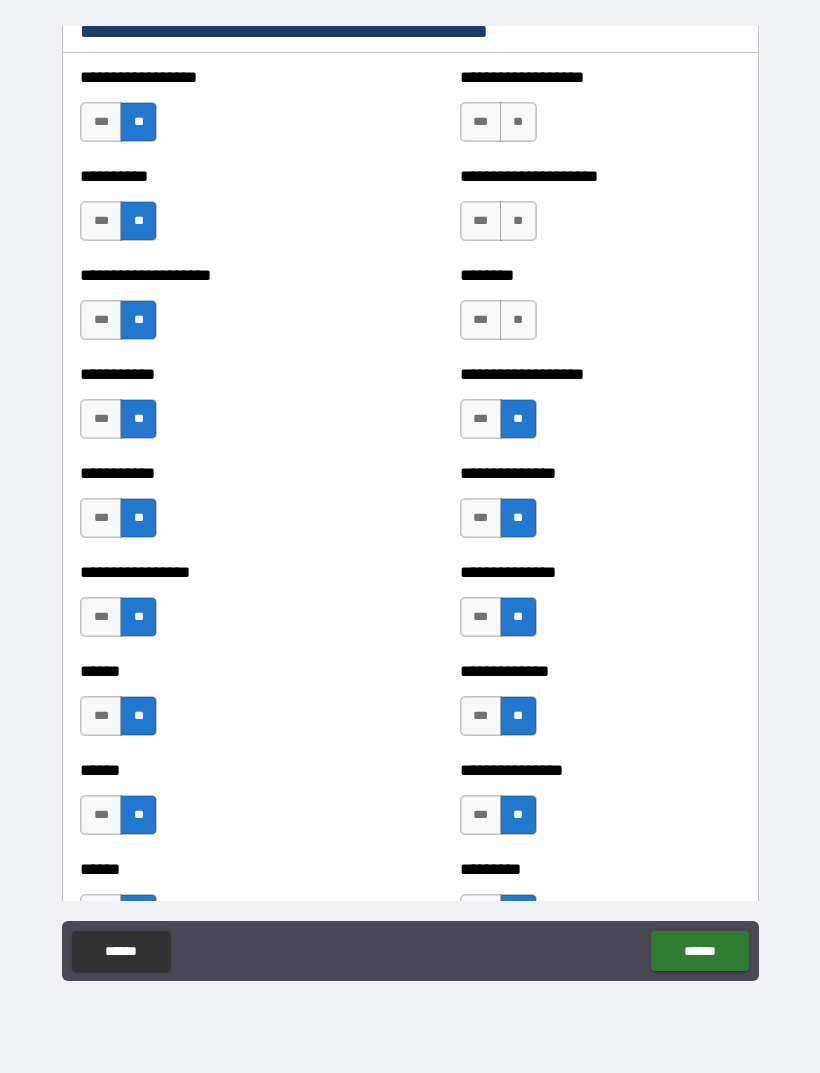 click on "**" at bounding box center [518, 320] 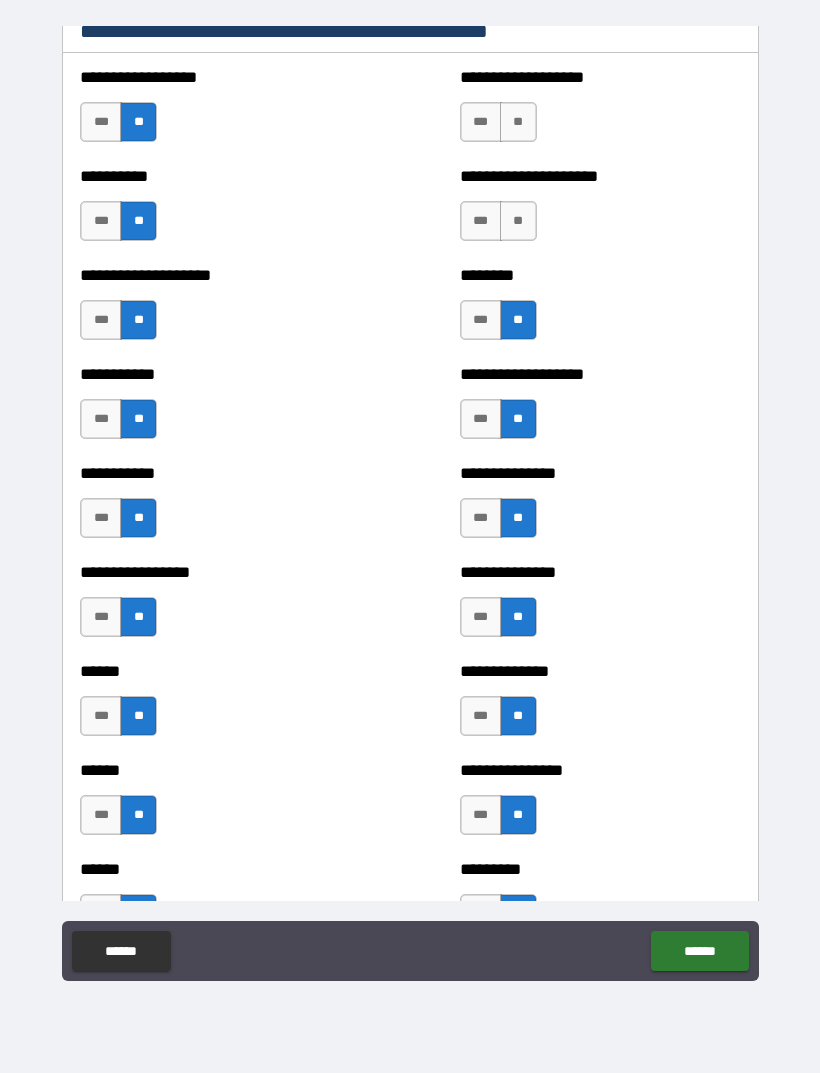 click on "**" at bounding box center (518, 221) 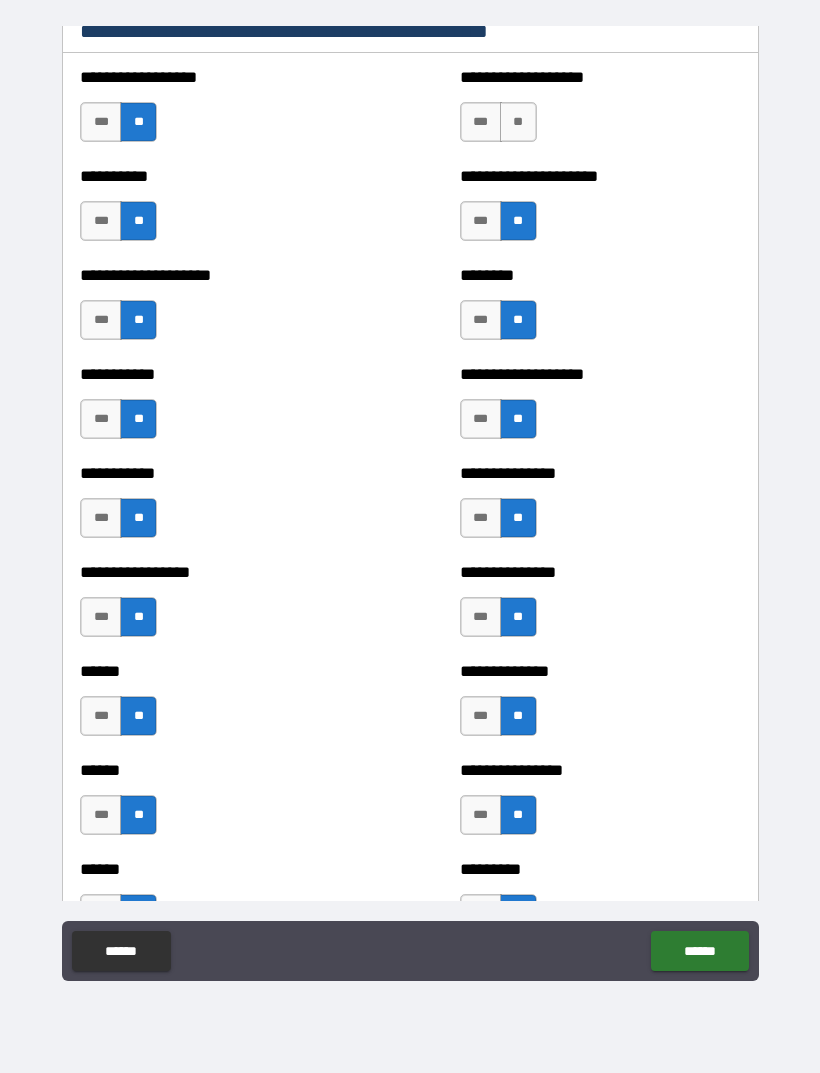 click on "**" at bounding box center [518, 122] 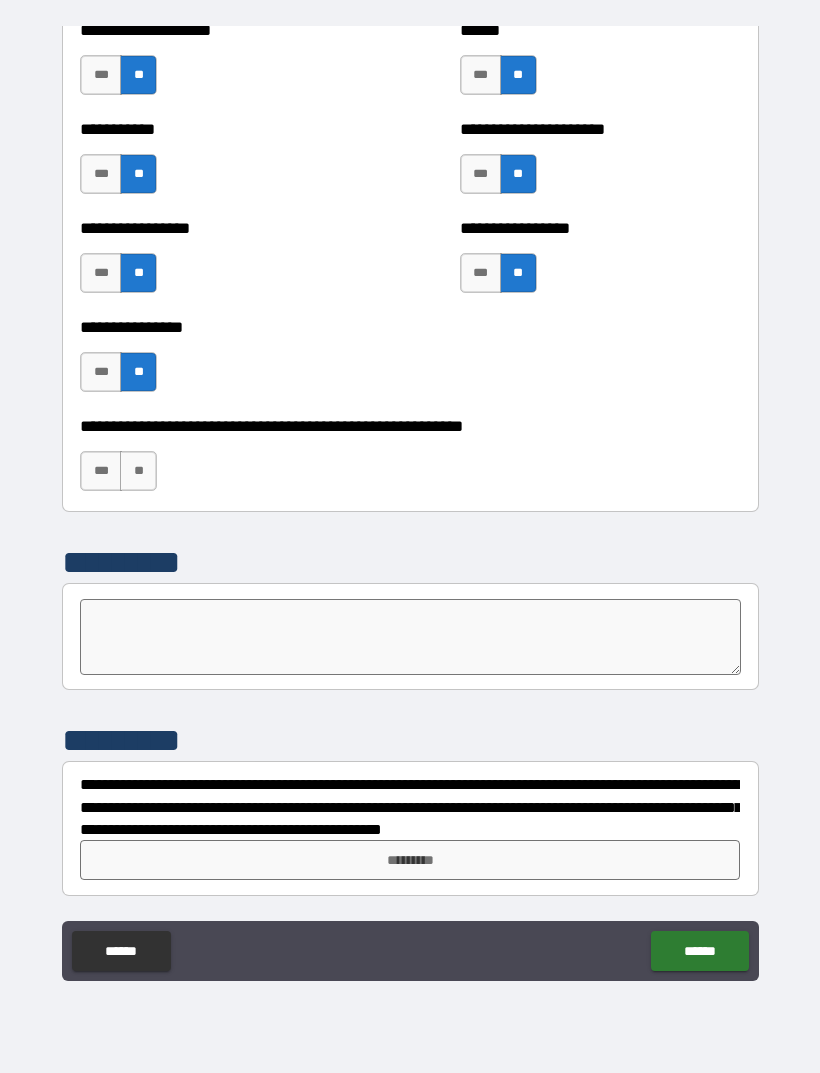 scroll, scrollTop: 5934, scrollLeft: 0, axis: vertical 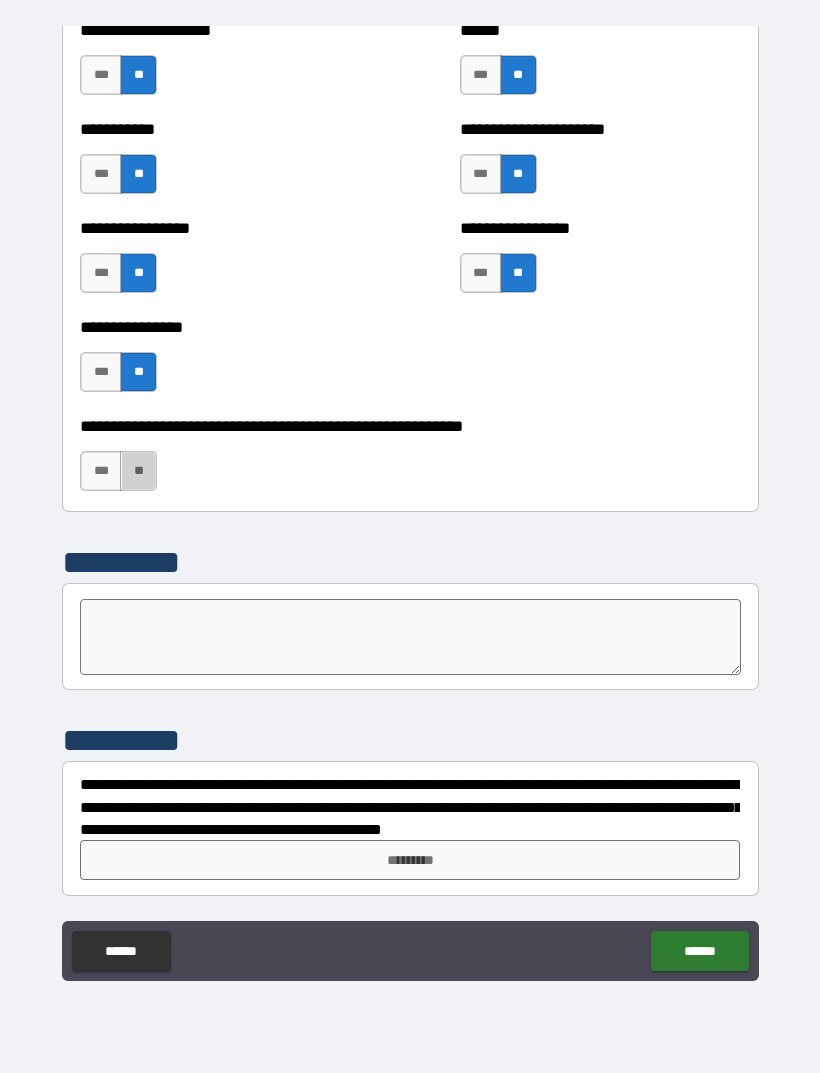 click on "**" at bounding box center [138, 471] 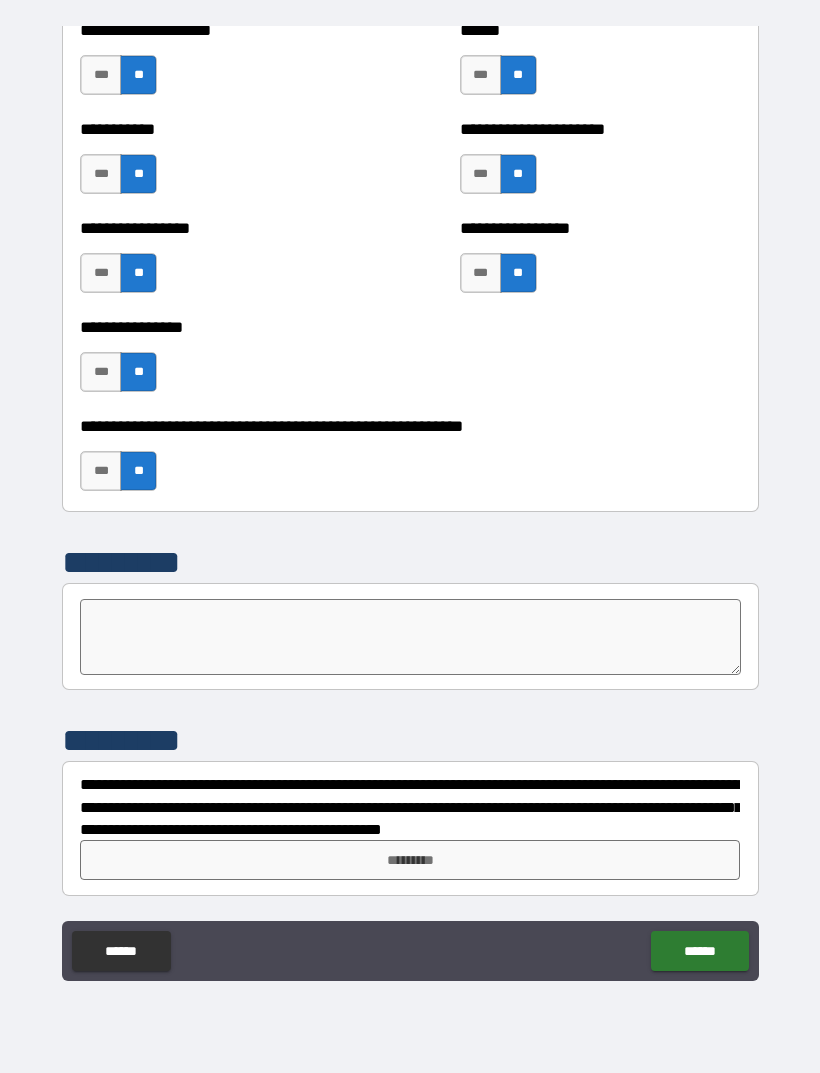 click on "***" at bounding box center [101, 471] 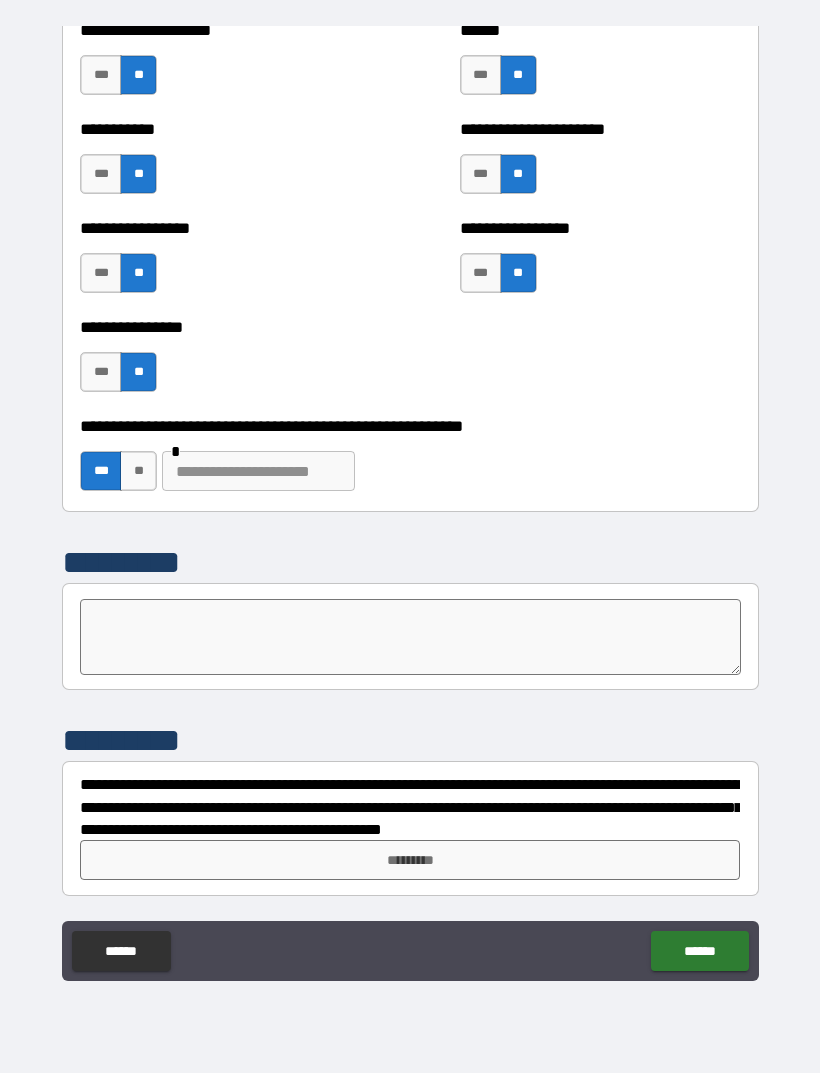 click at bounding box center [258, 471] 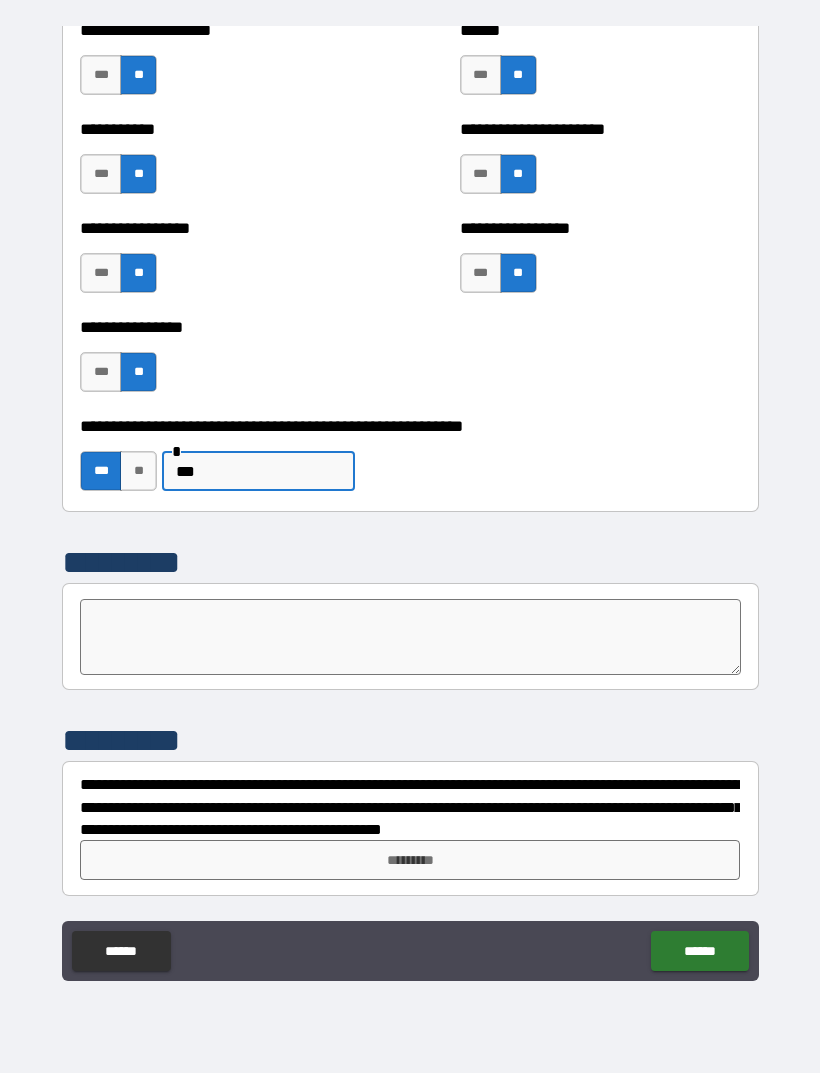 type on "***" 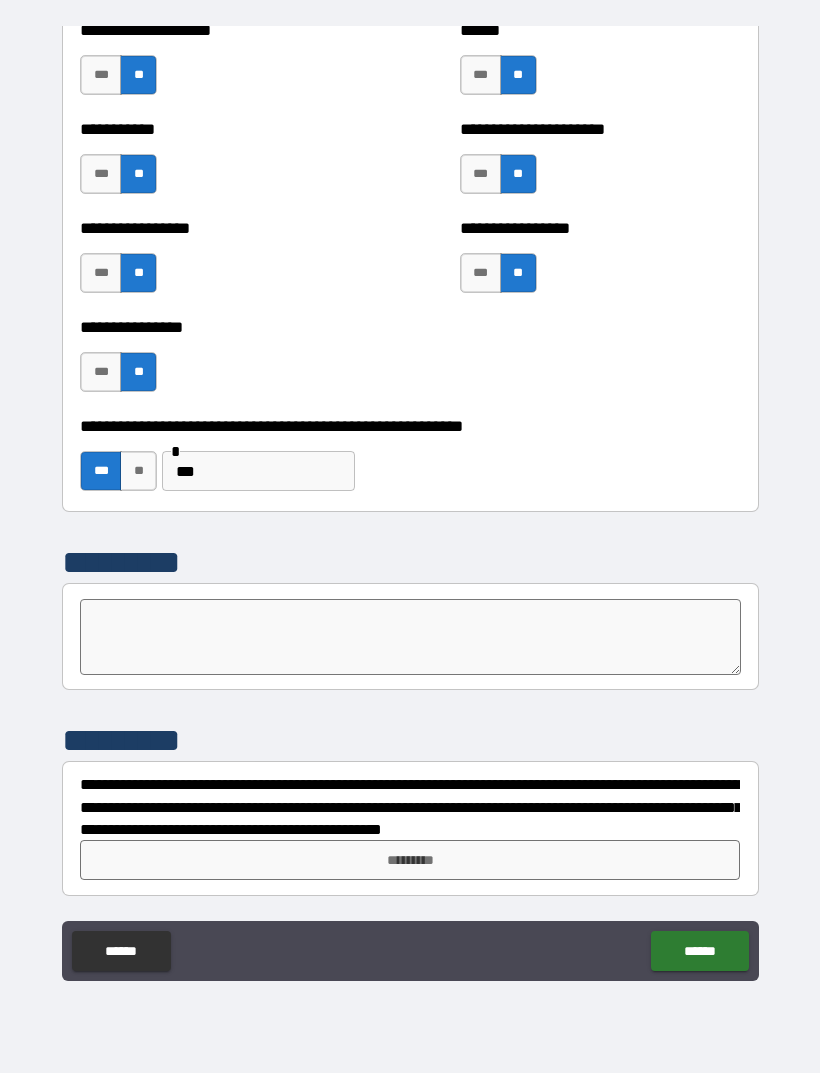 click on "**********" at bounding box center (410, 507) 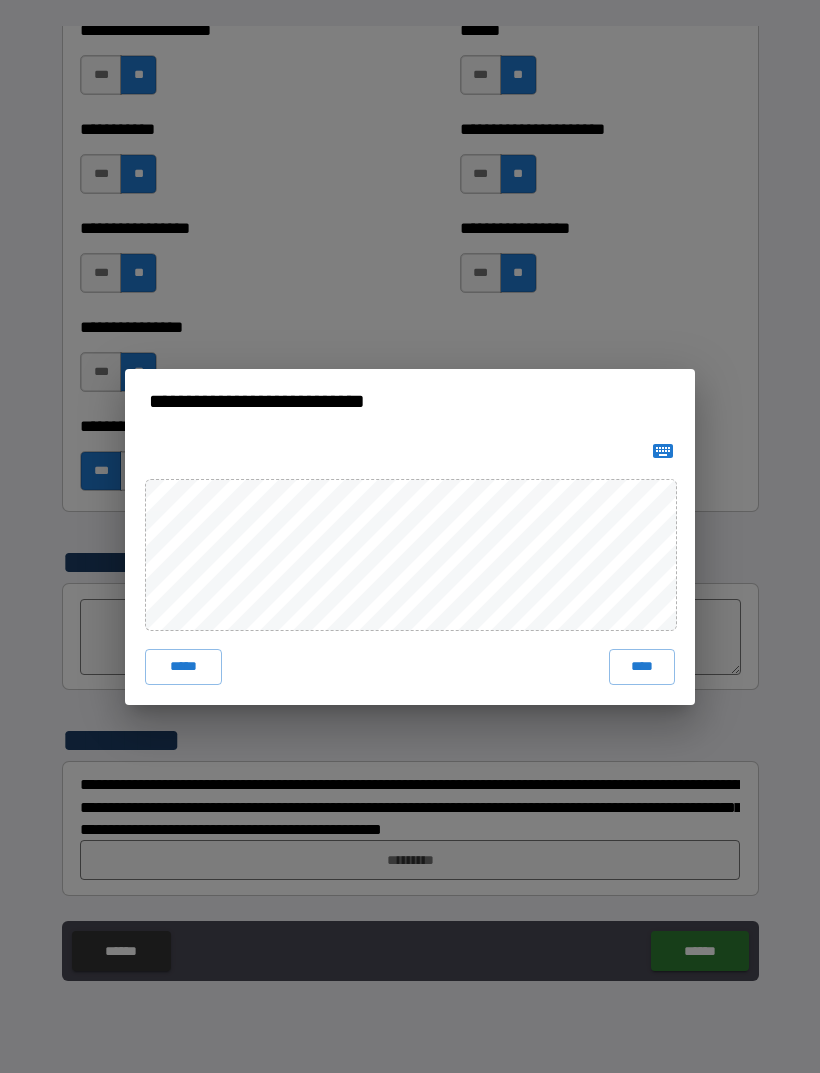 click on "****" at bounding box center (642, 667) 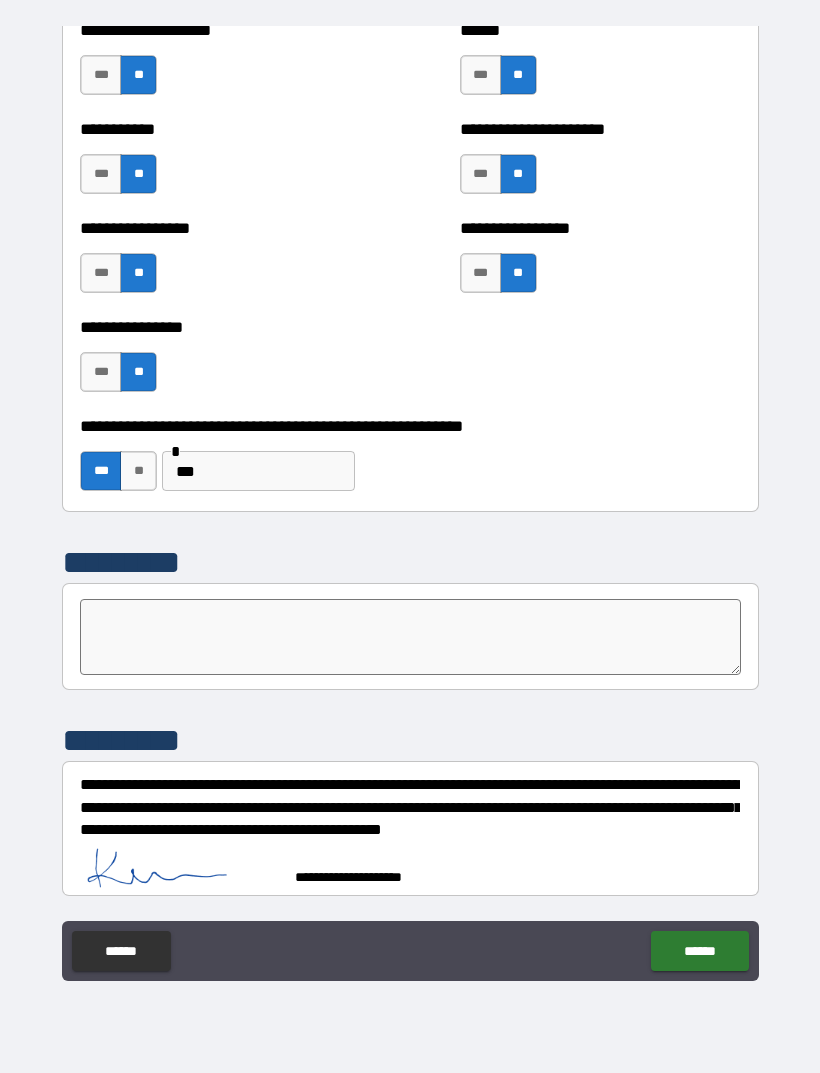 scroll, scrollTop: 5924, scrollLeft: 0, axis: vertical 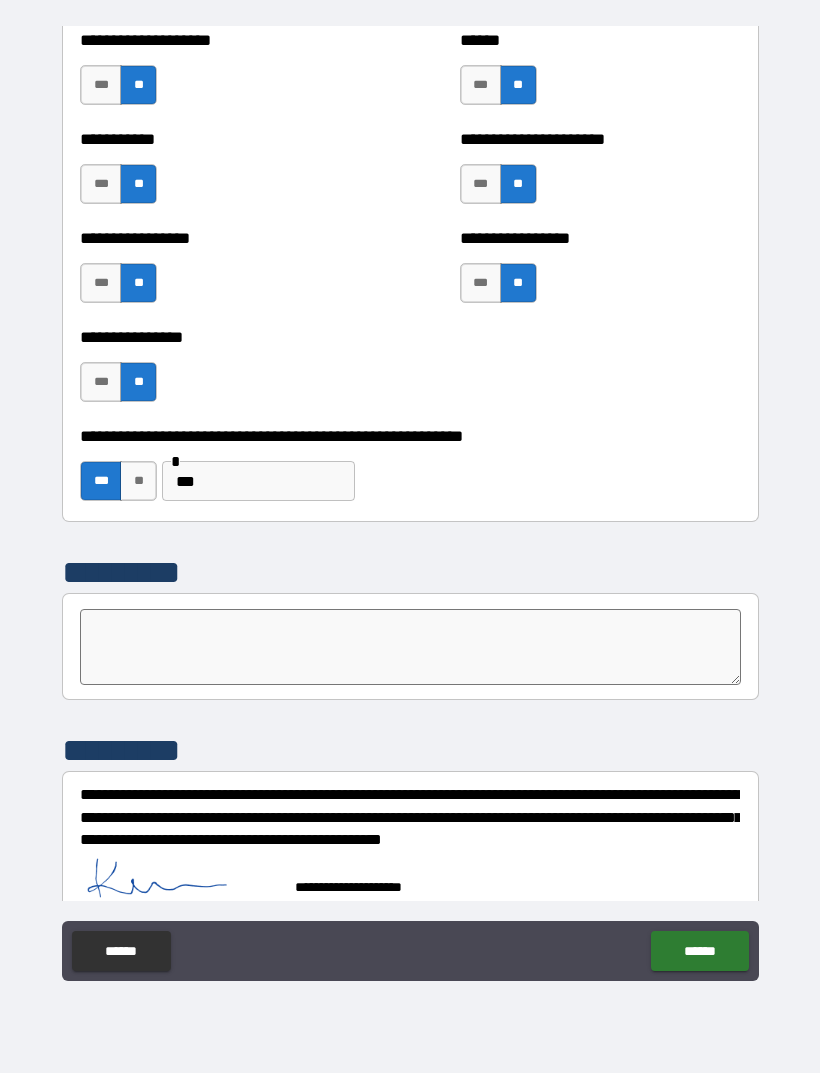 click on "******" at bounding box center [699, 951] 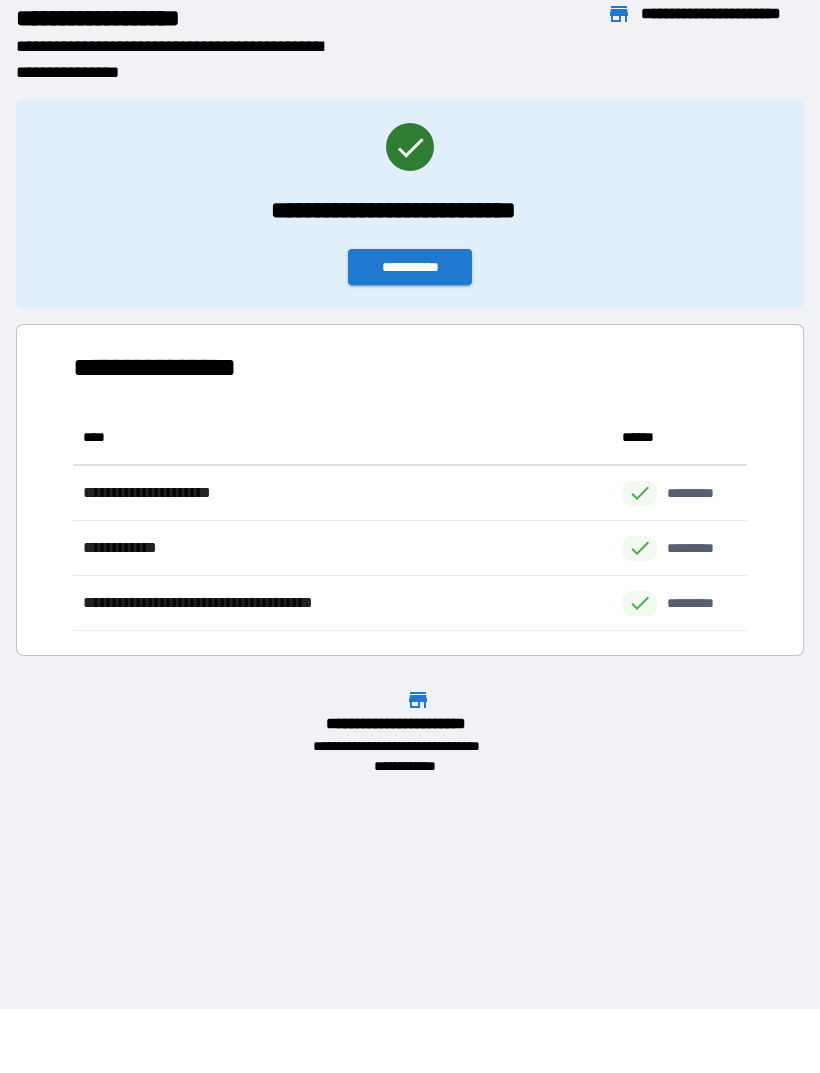 scroll, scrollTop: 1, scrollLeft: 1, axis: both 